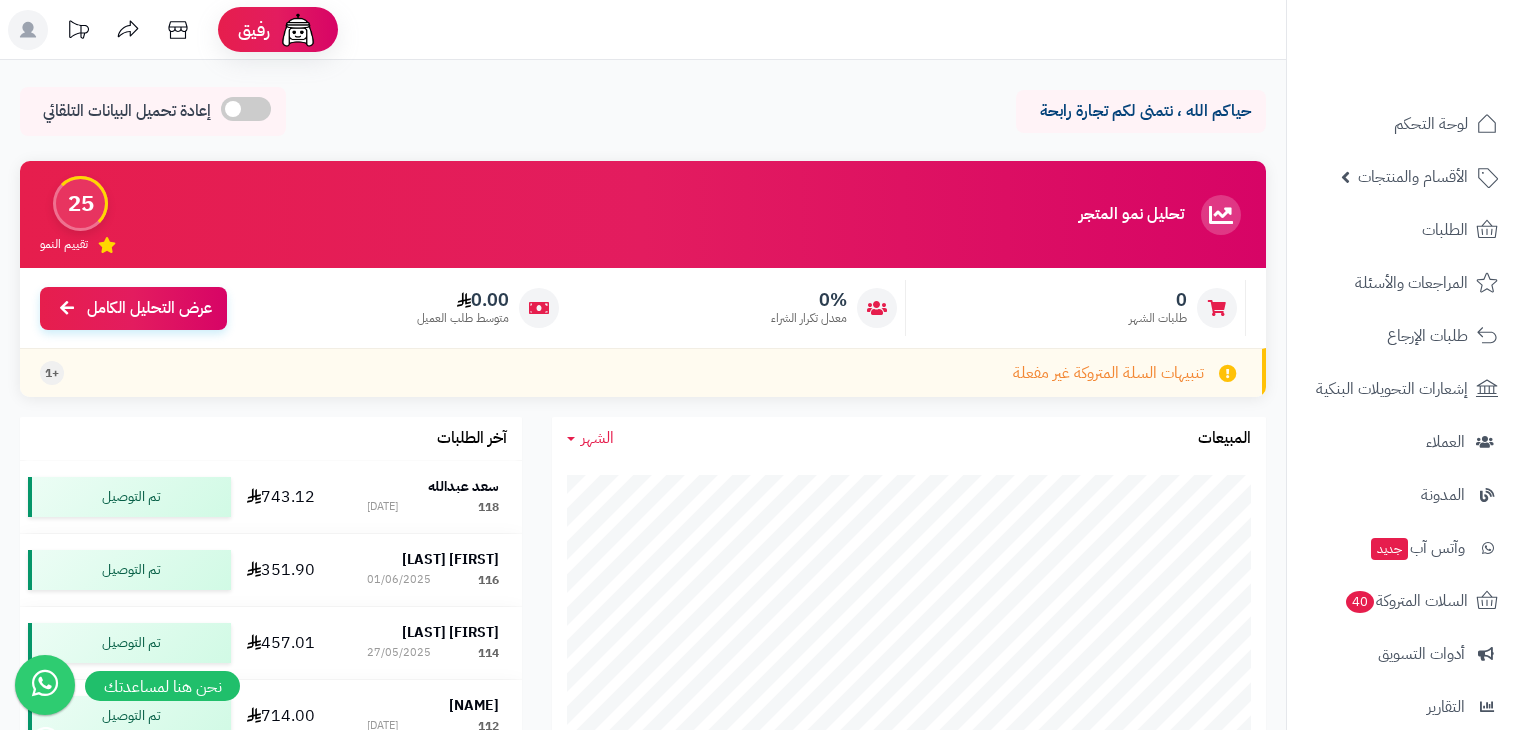 scroll, scrollTop: 0, scrollLeft: 0, axis: both 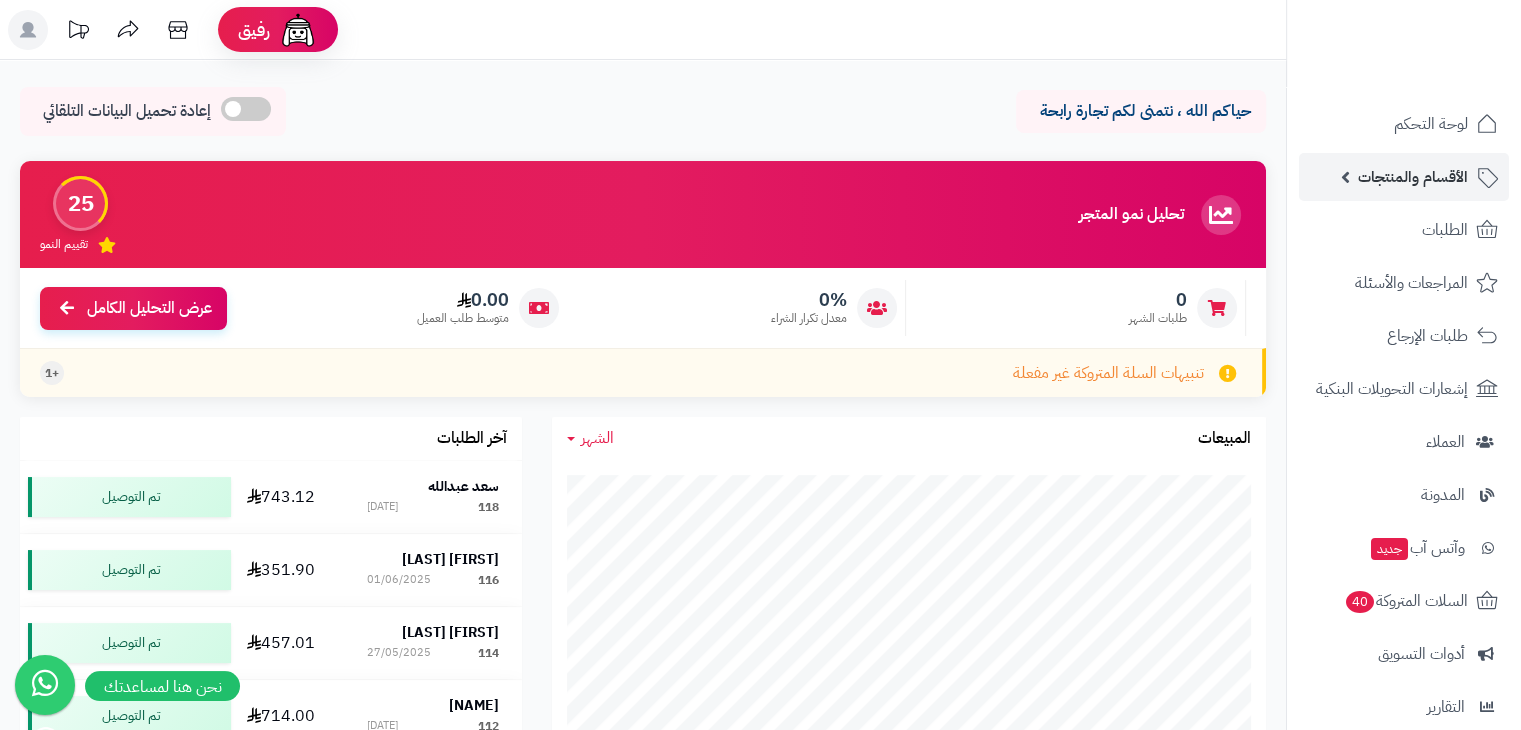 click on "الأقسام والمنتجات" at bounding box center [1413, 177] 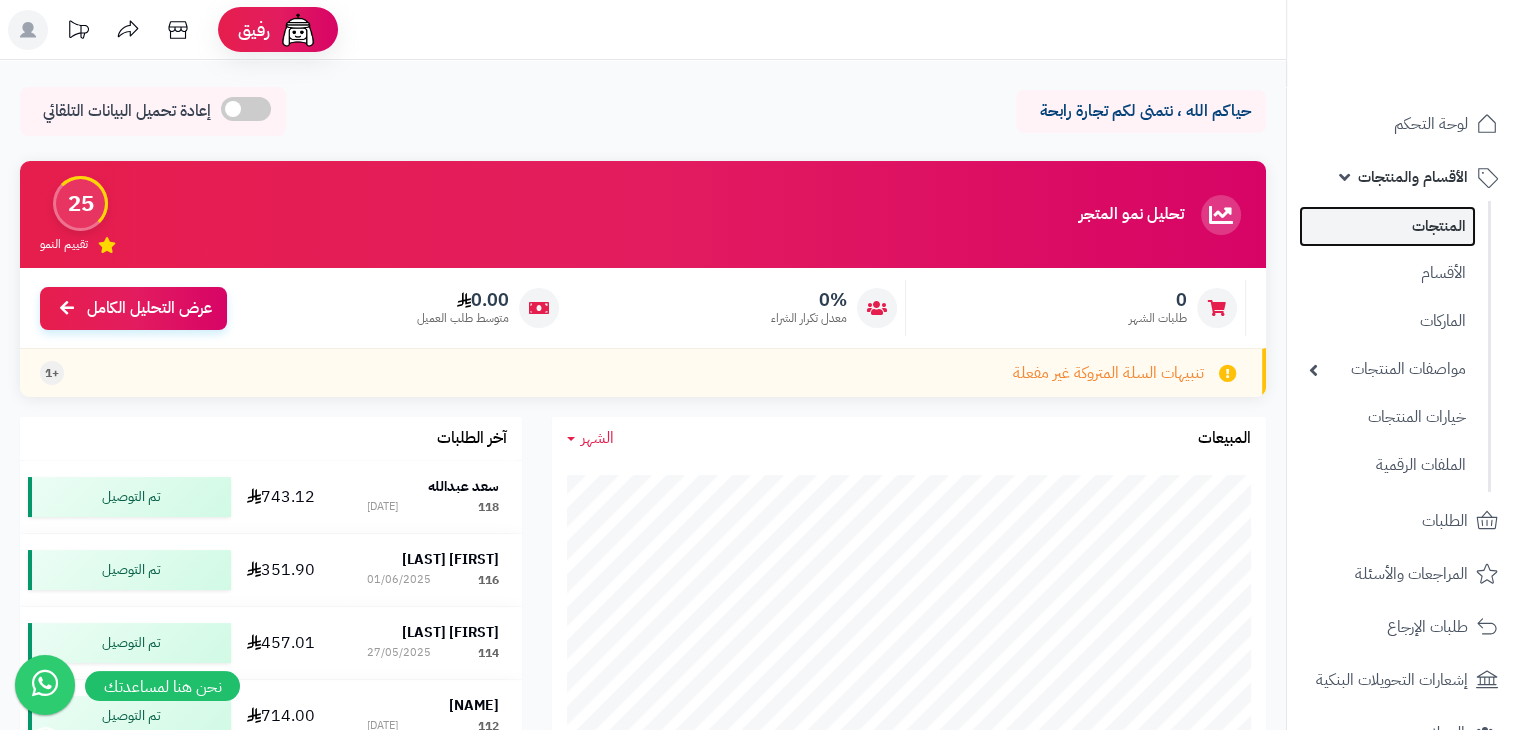 click on "المنتجات" at bounding box center [1387, 226] 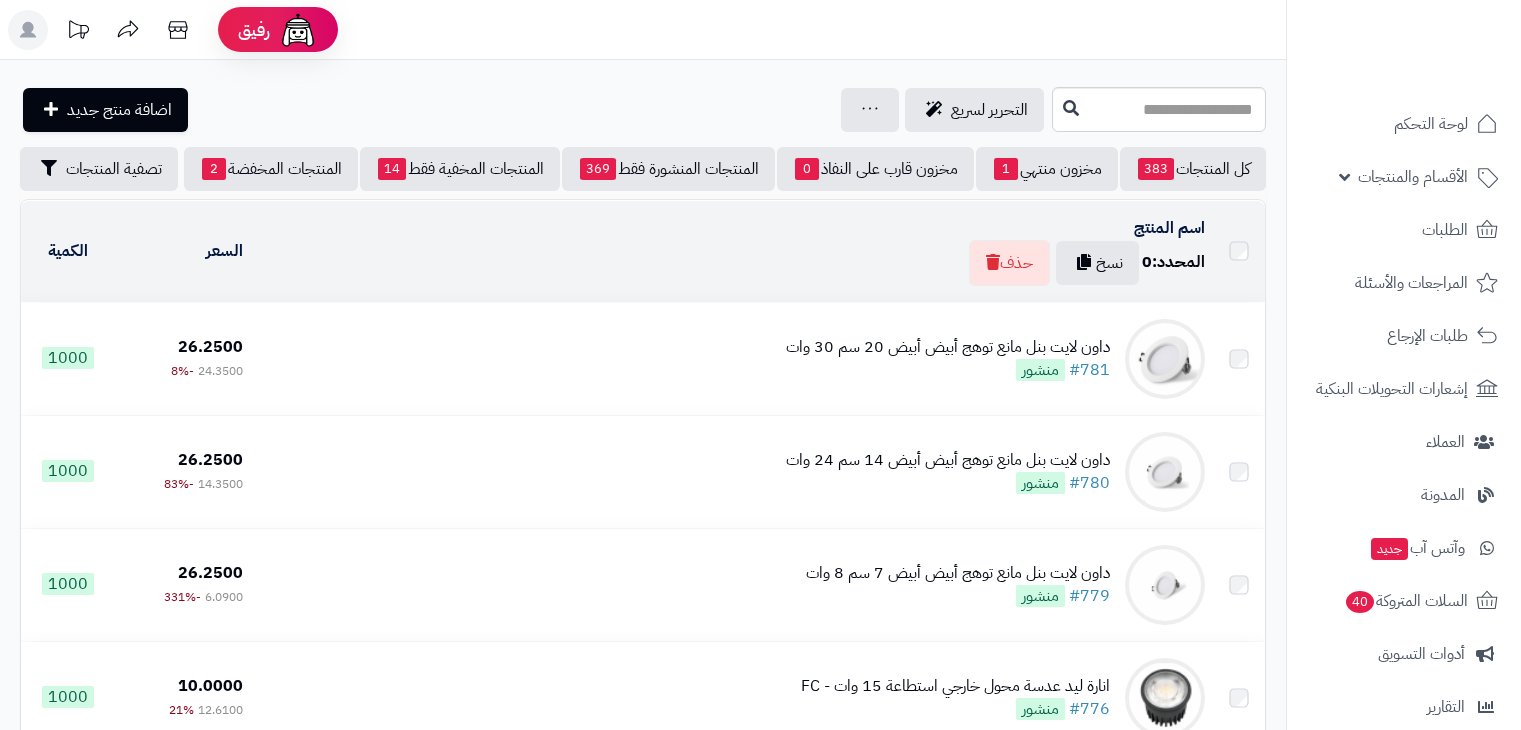 scroll, scrollTop: 0, scrollLeft: 0, axis: both 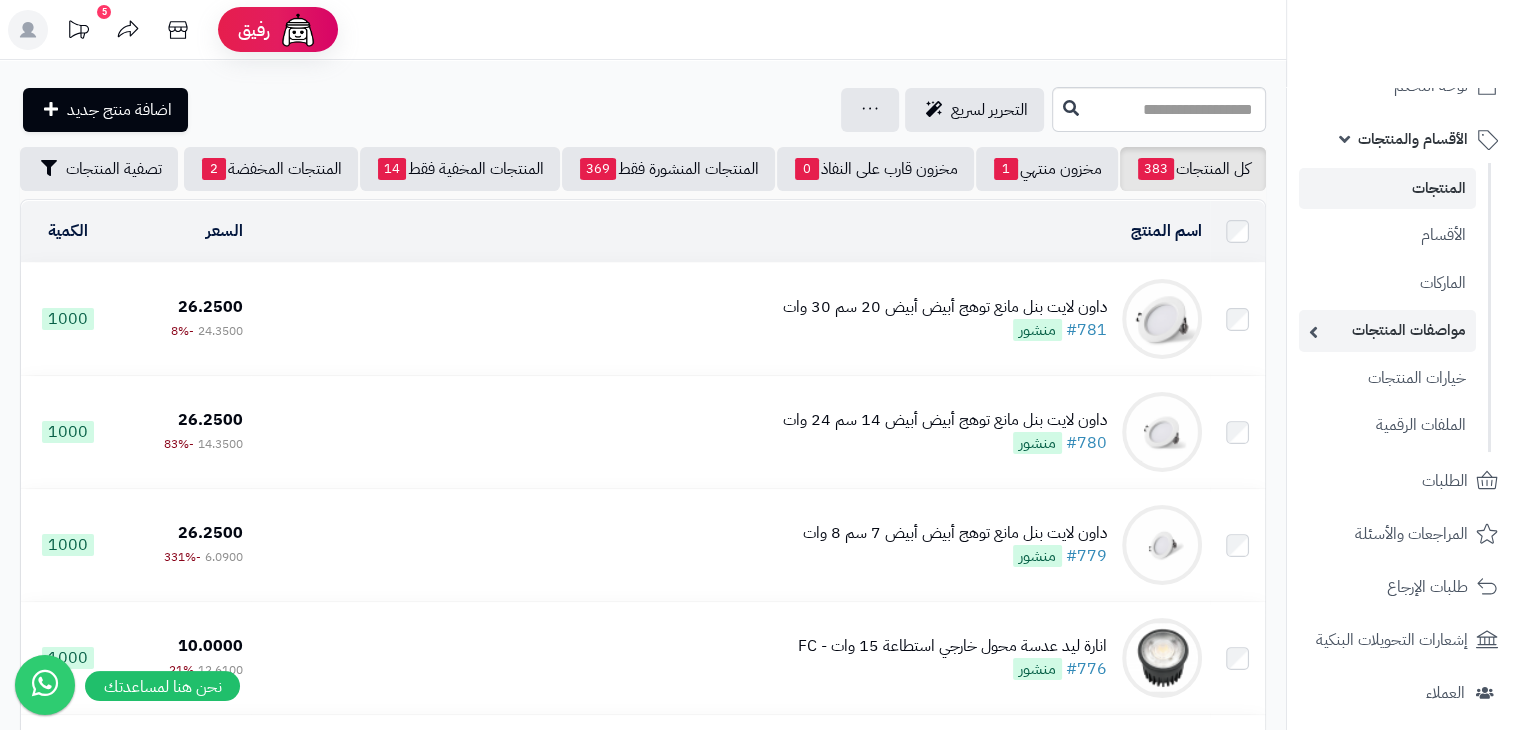 click on "مواصفات المنتجات" at bounding box center [1387, 330] 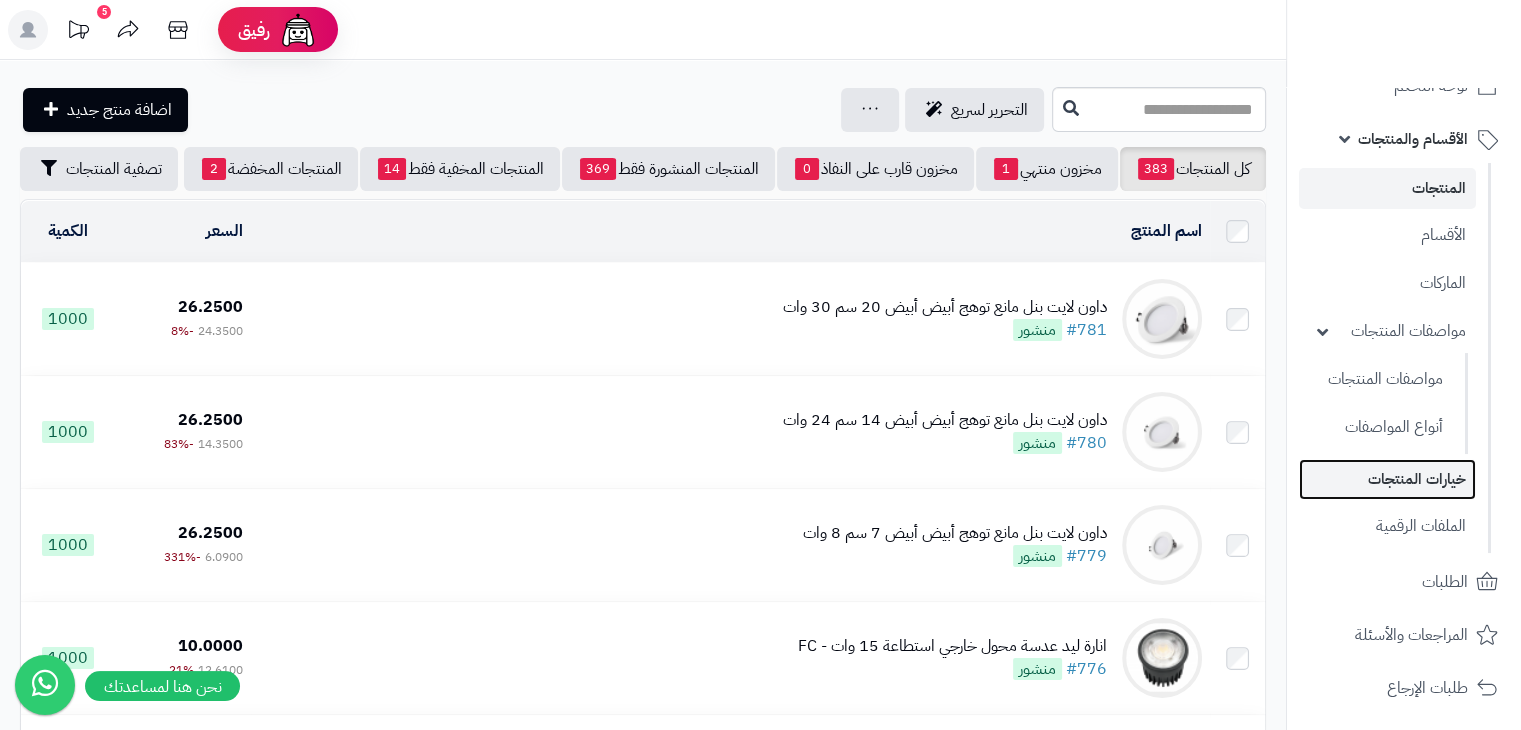 click on "خيارات المنتجات" at bounding box center [1387, 479] 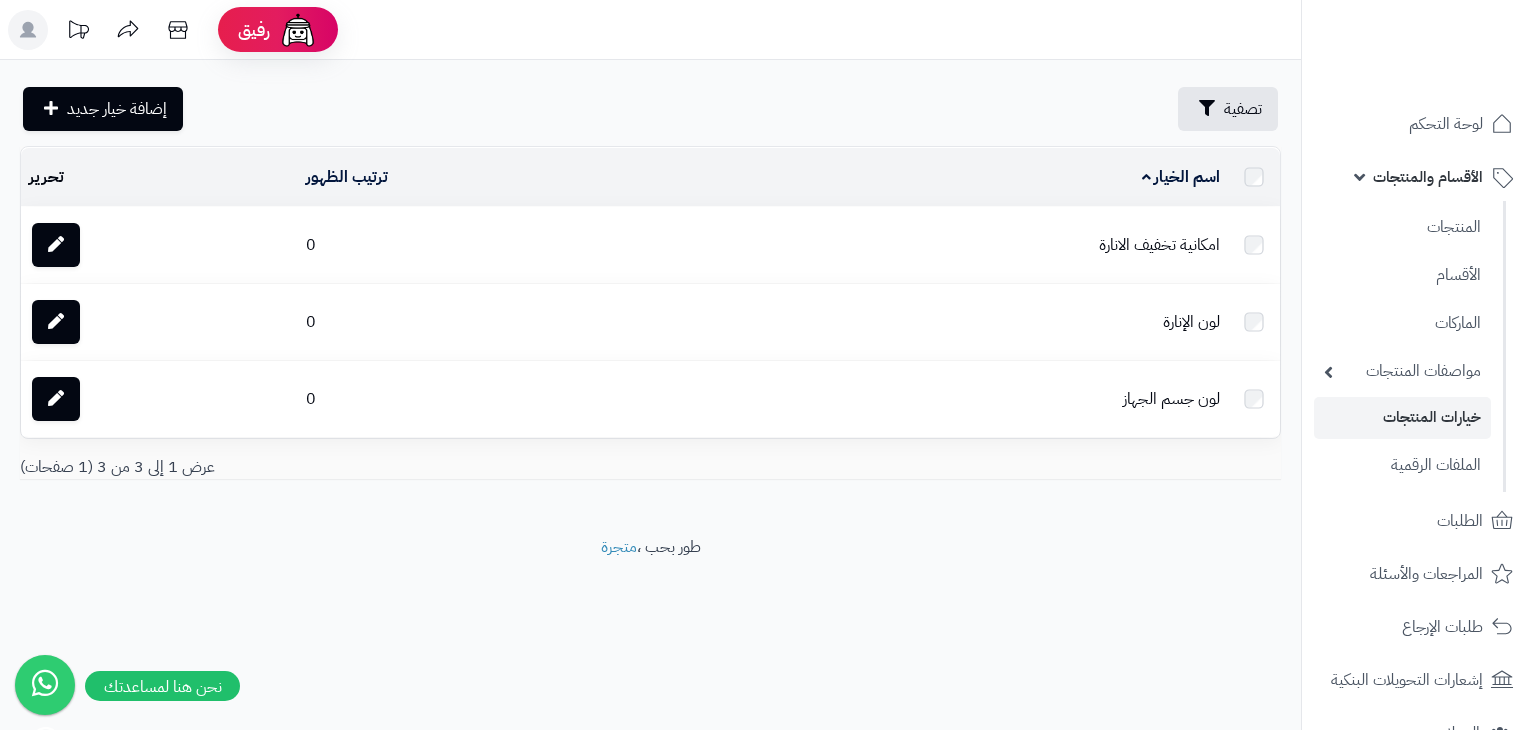 scroll, scrollTop: 0, scrollLeft: 0, axis: both 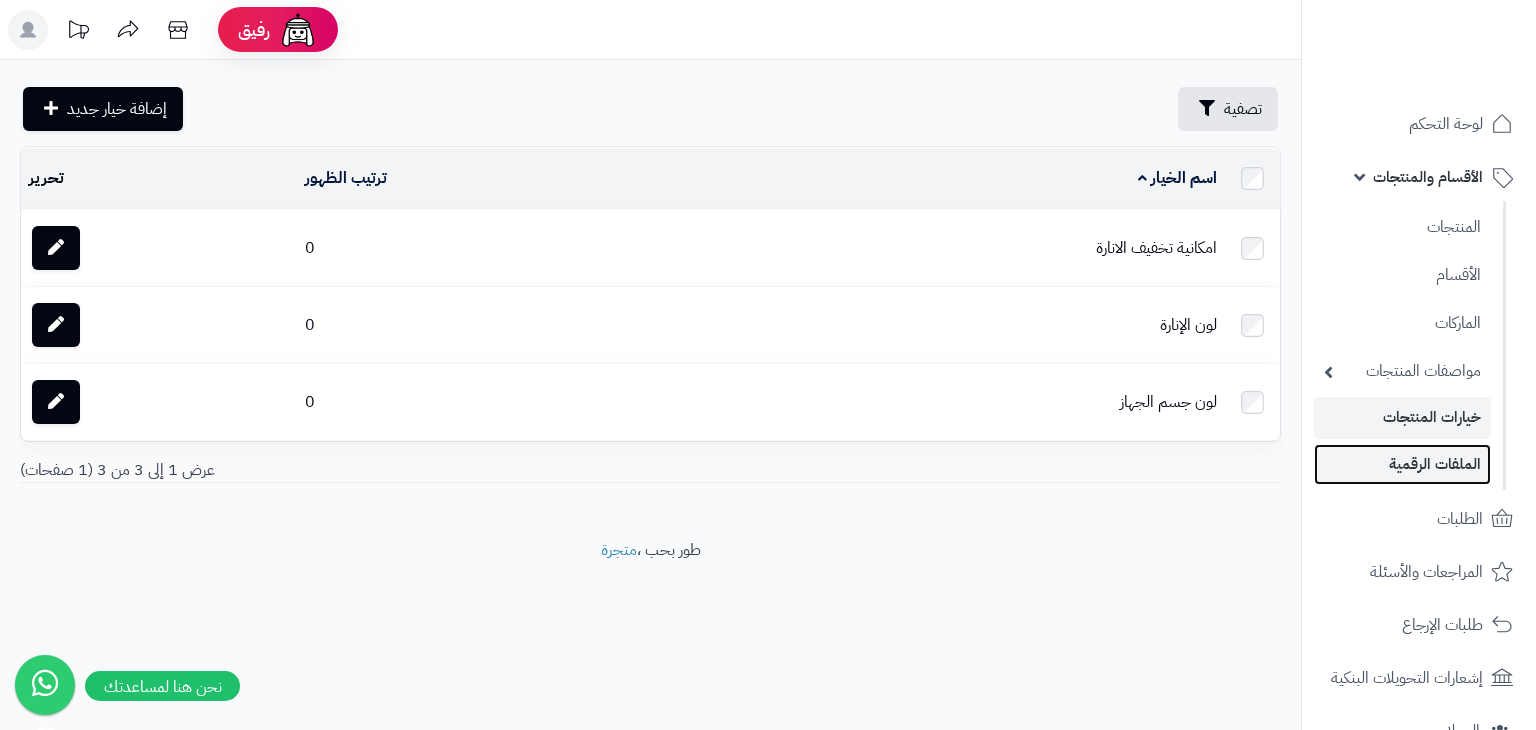 click on "الملفات الرقمية" at bounding box center (1402, 464) 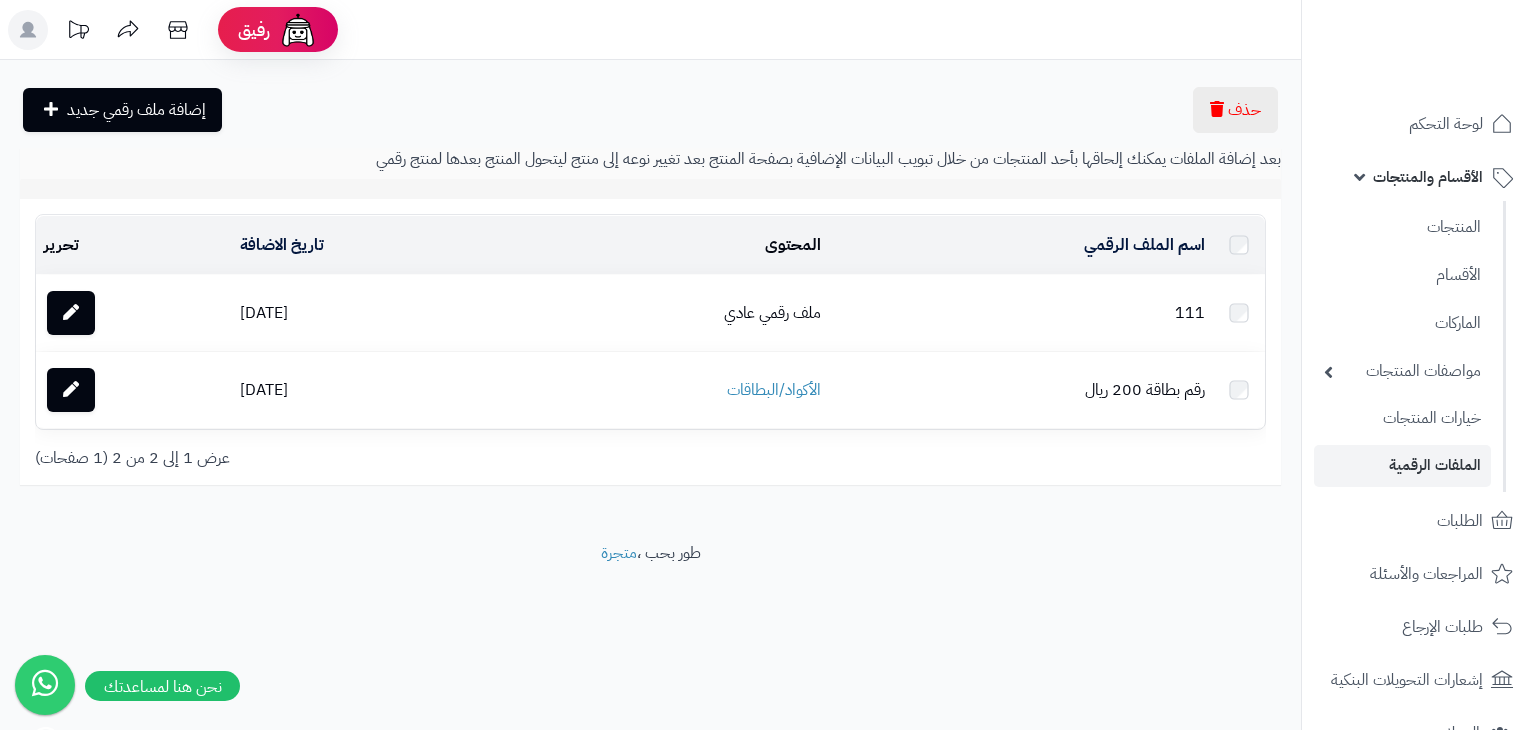 scroll, scrollTop: 0, scrollLeft: 0, axis: both 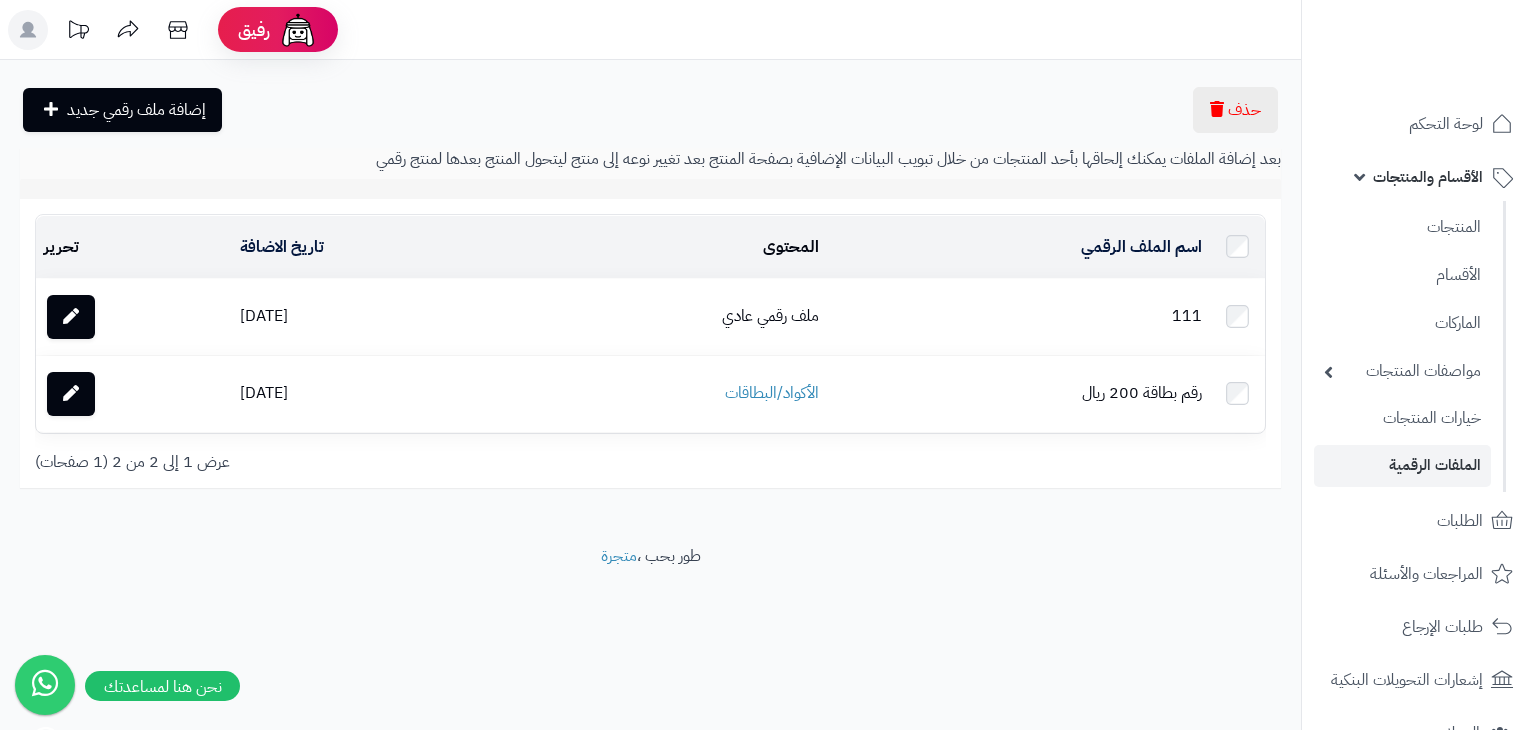 click on "الأقسام والمنتجات" at bounding box center (1419, 177) 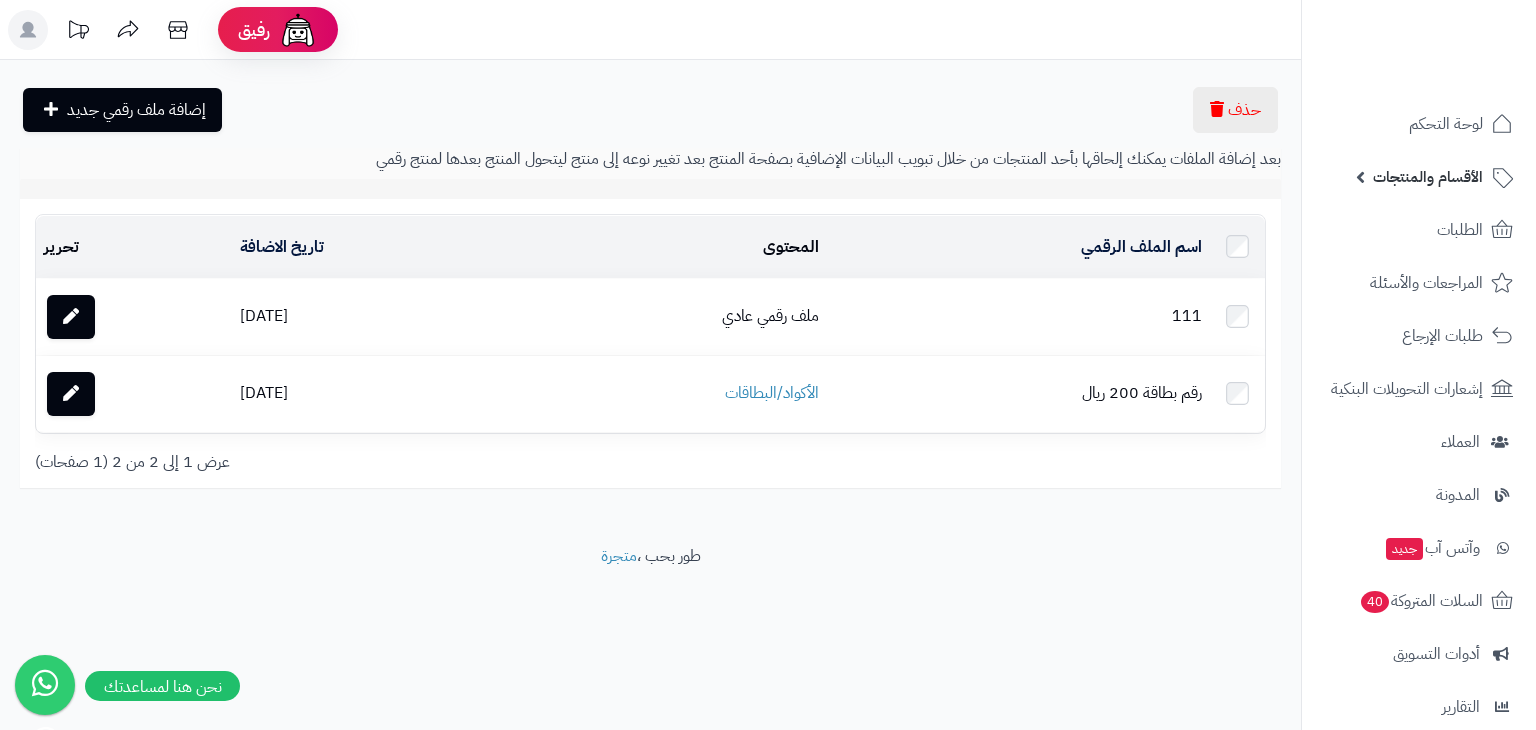 click on "الأقسام والمنتجات" at bounding box center (1419, 177) 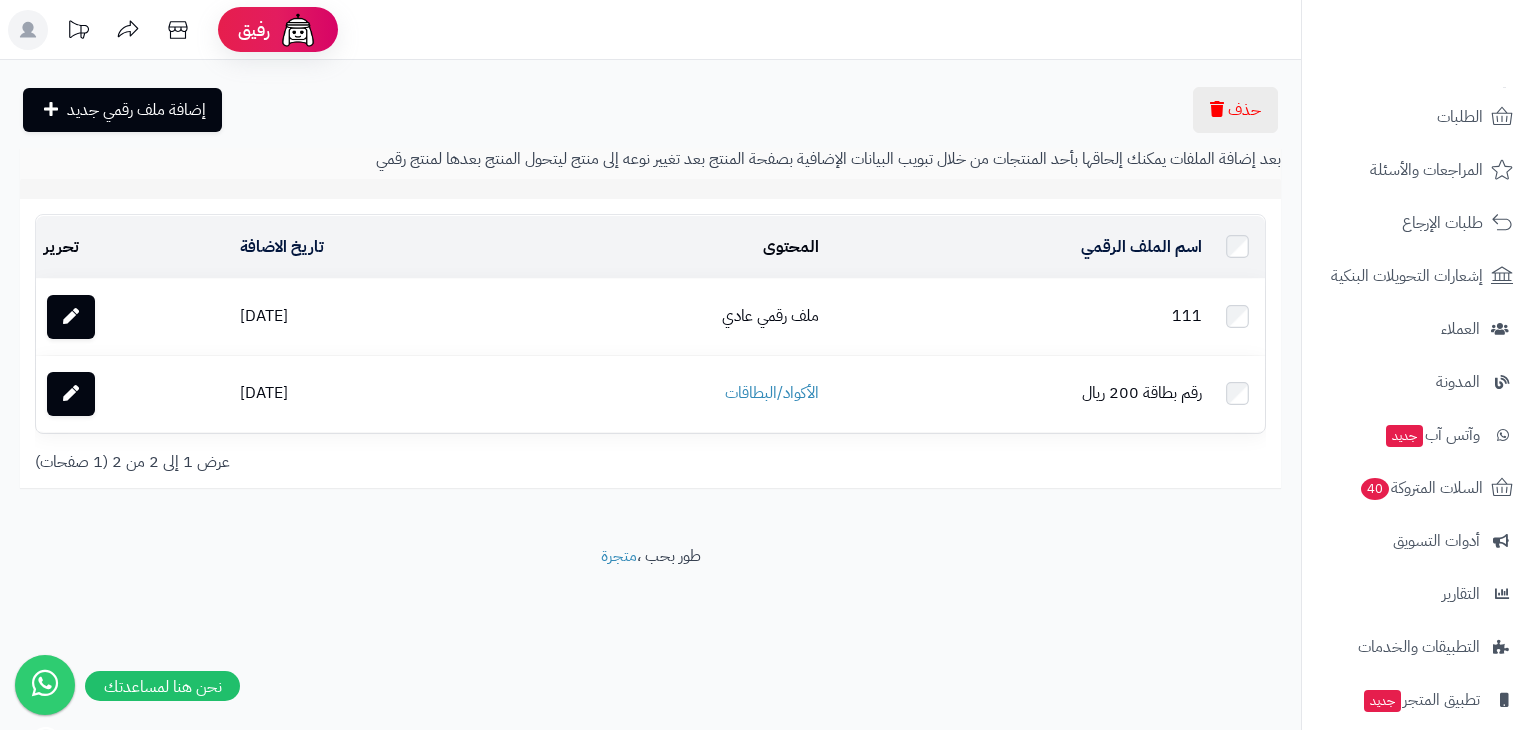 scroll, scrollTop: 407, scrollLeft: 0, axis: vertical 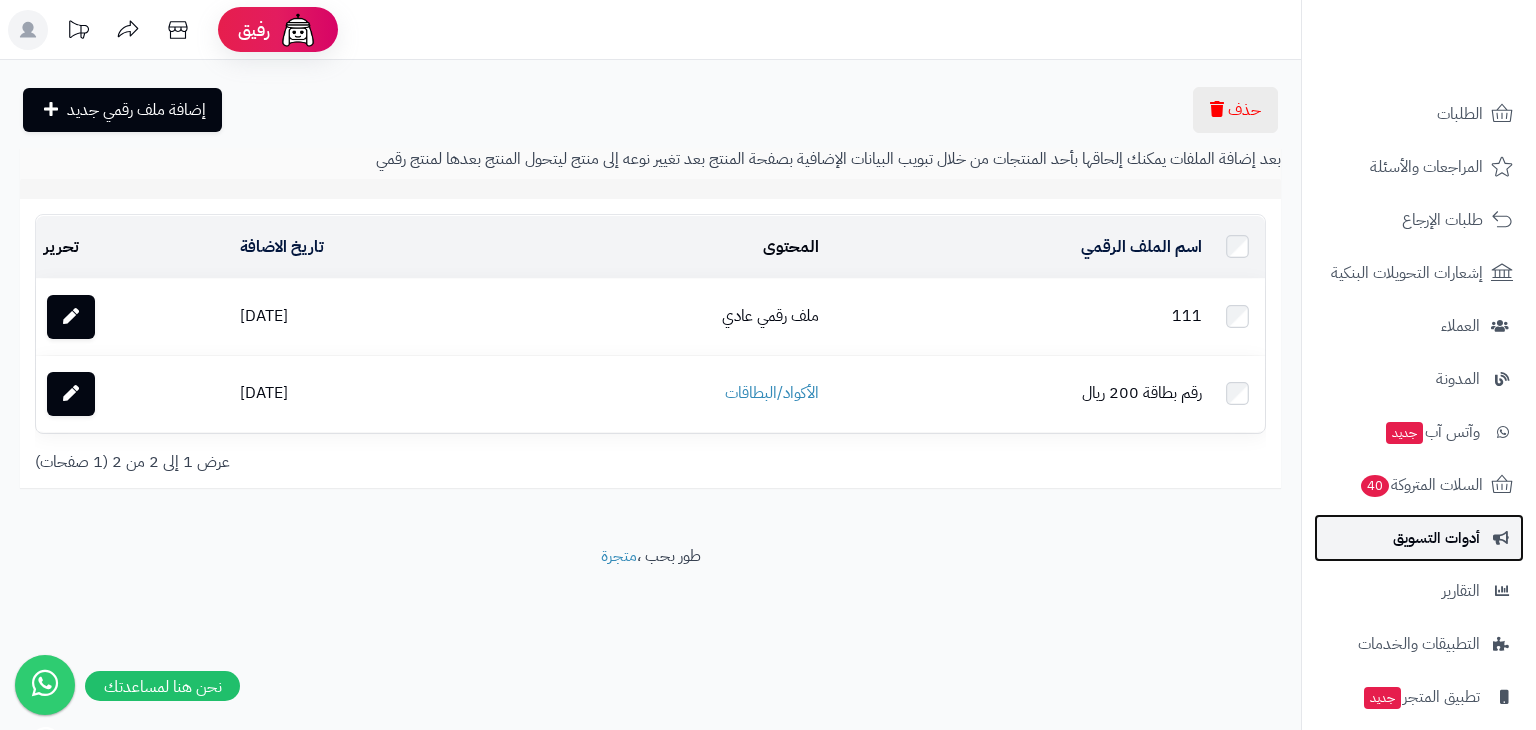 click on "أدوات التسويق" at bounding box center (1436, 538) 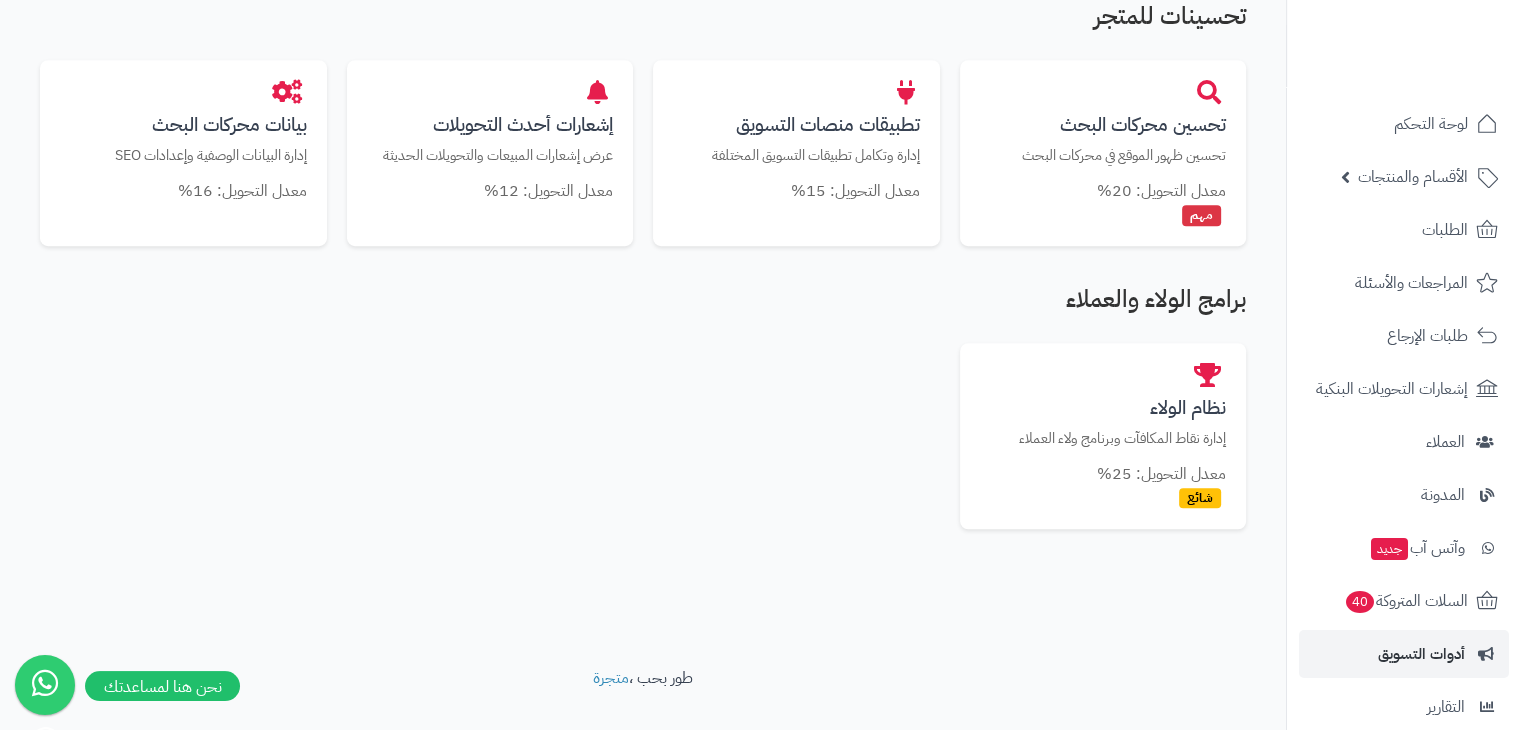 scroll, scrollTop: 1264, scrollLeft: 0, axis: vertical 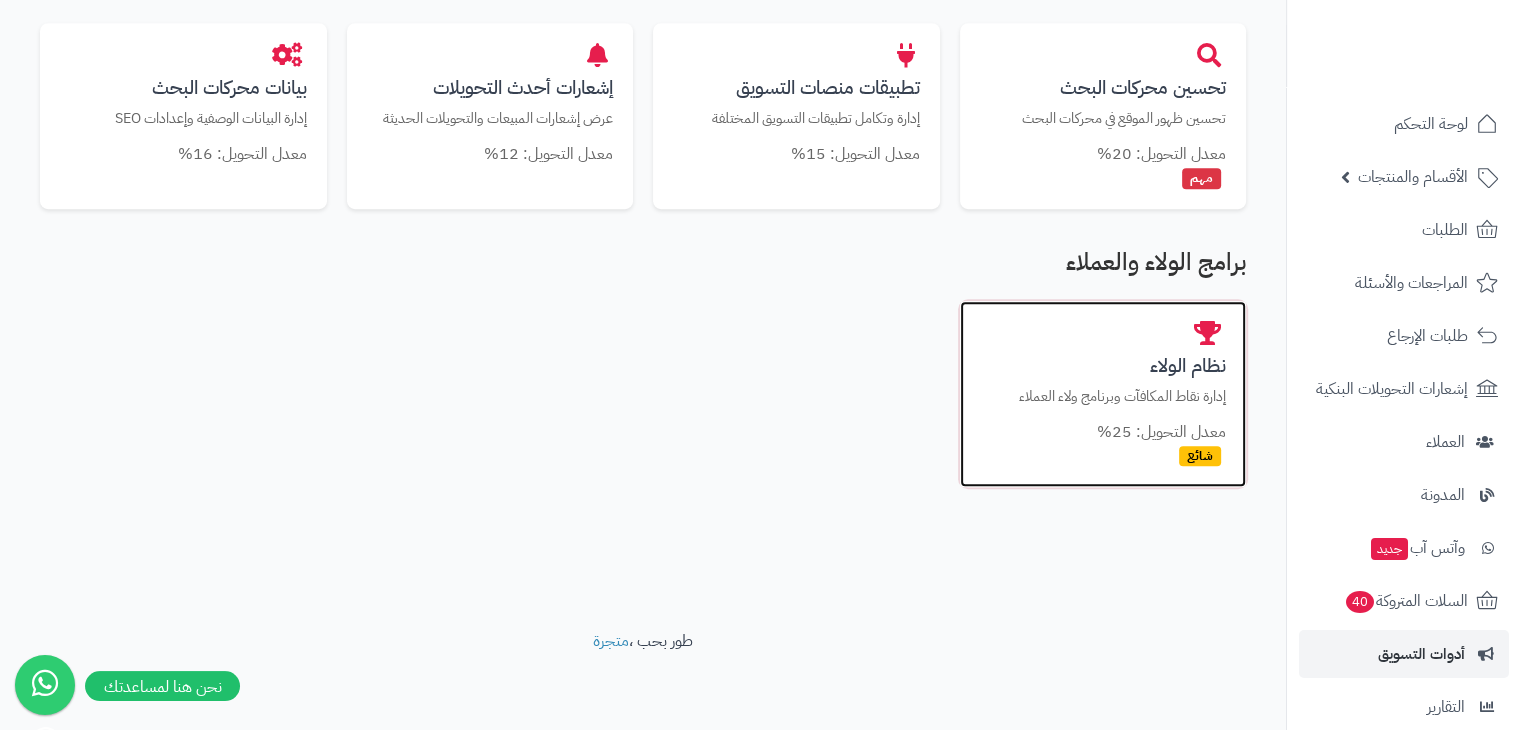 click on "إدارة نقاط المكافآت وبرنامج ولاء العملاء" at bounding box center [1103, 396] 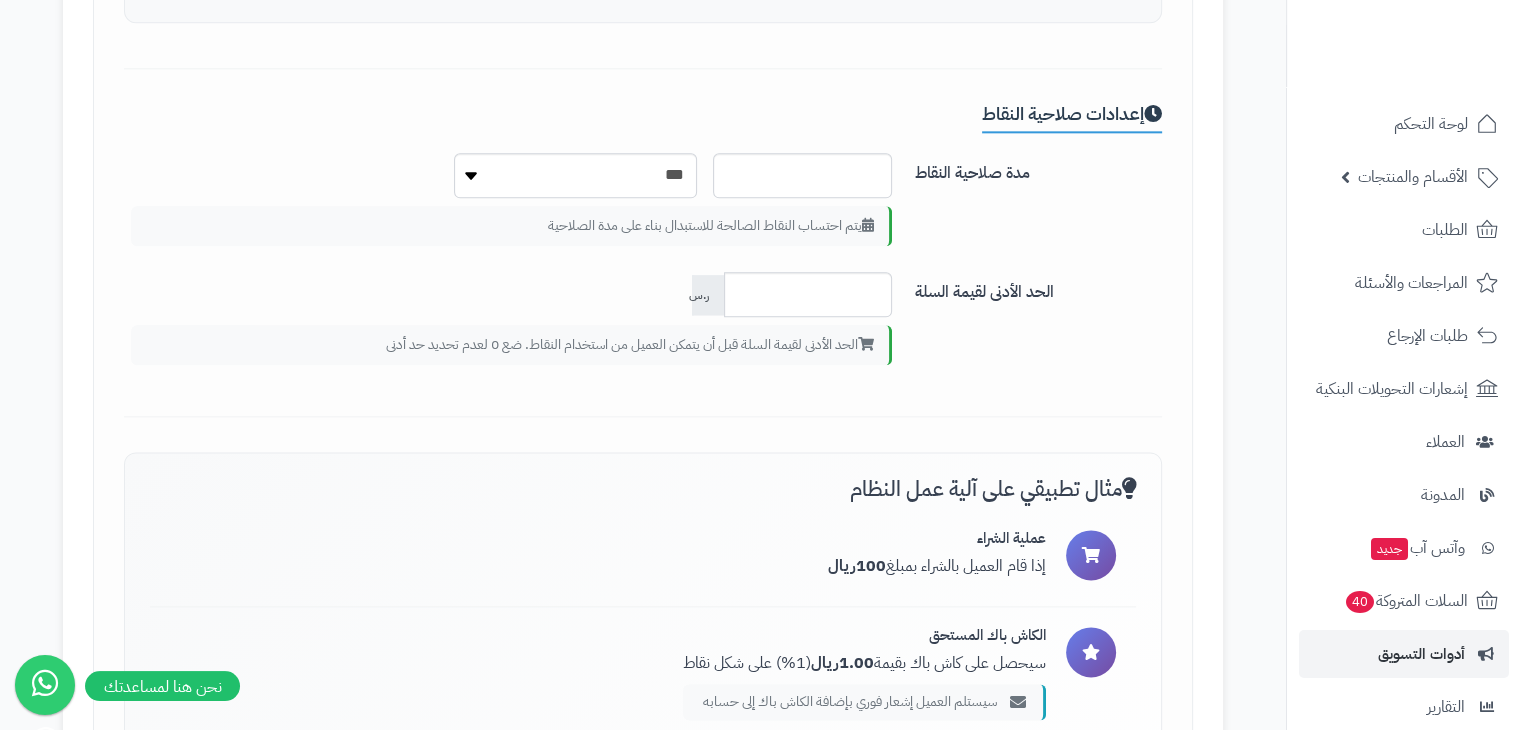 scroll, scrollTop: 2486, scrollLeft: 0, axis: vertical 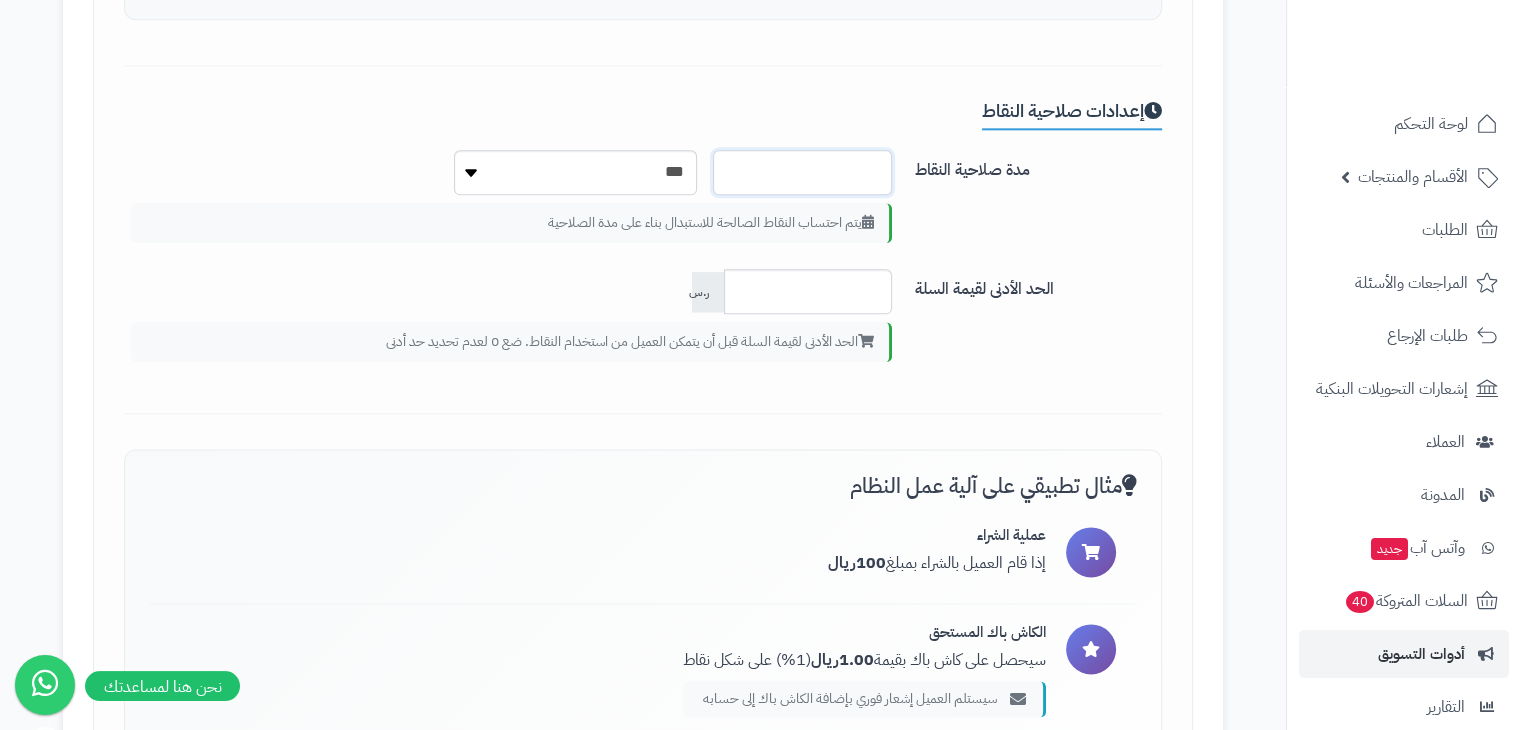 click on "*" at bounding box center (802, 172) 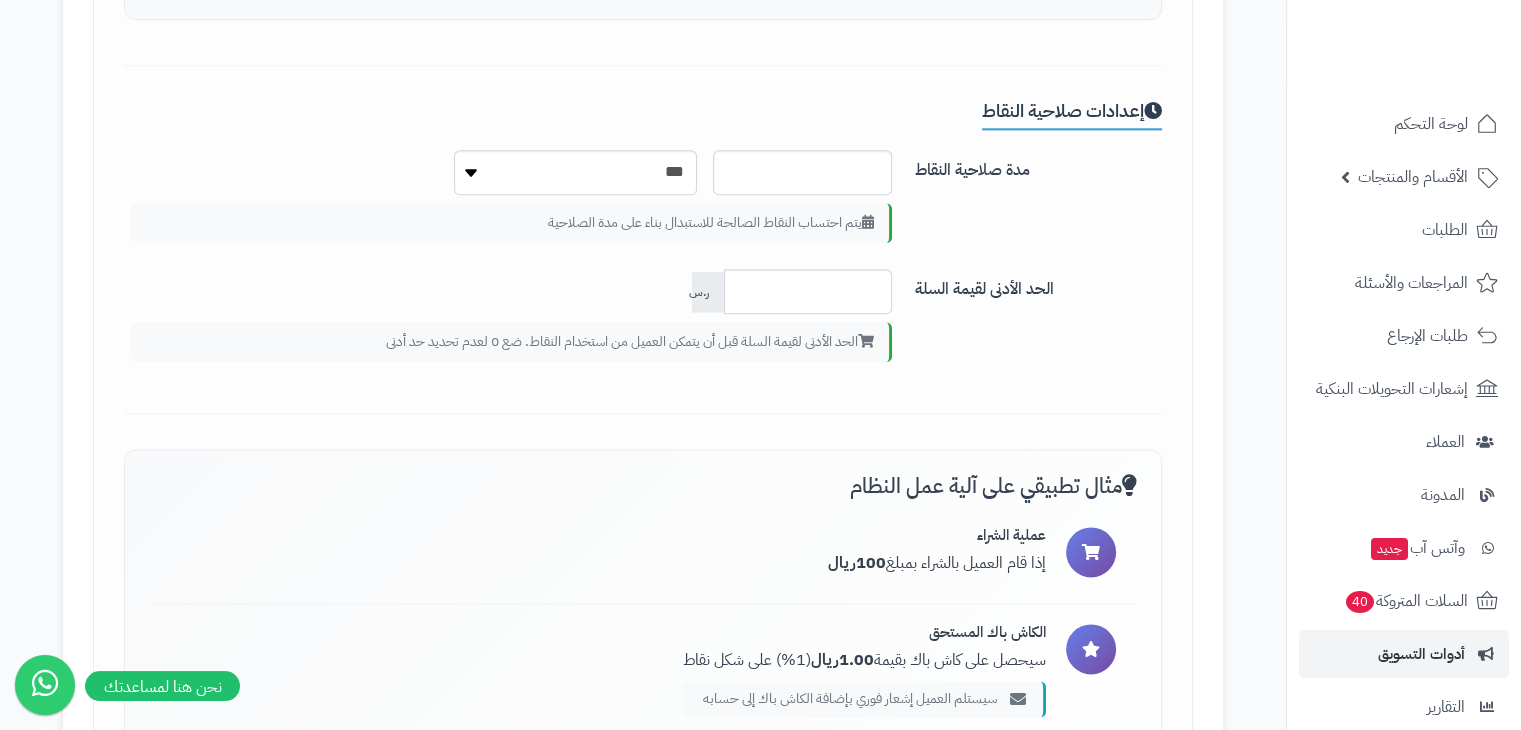 click on "إعدادات صلاحية النقاط
مدة صلاحية النقاط
*
*** ******* *** ***** ***
يتم احتساب النقاط الصالحة للاستبدال بناء على مدة الصلاحية
الحد الأدنى لقيمة السلة
*
ر.س
الحد الأدنى لقيمة السلة قبل أن يتمكن العميل من استخدام النقاط. ضع 0 لعدم تحديد حد أدنى" at bounding box center [643, 258] 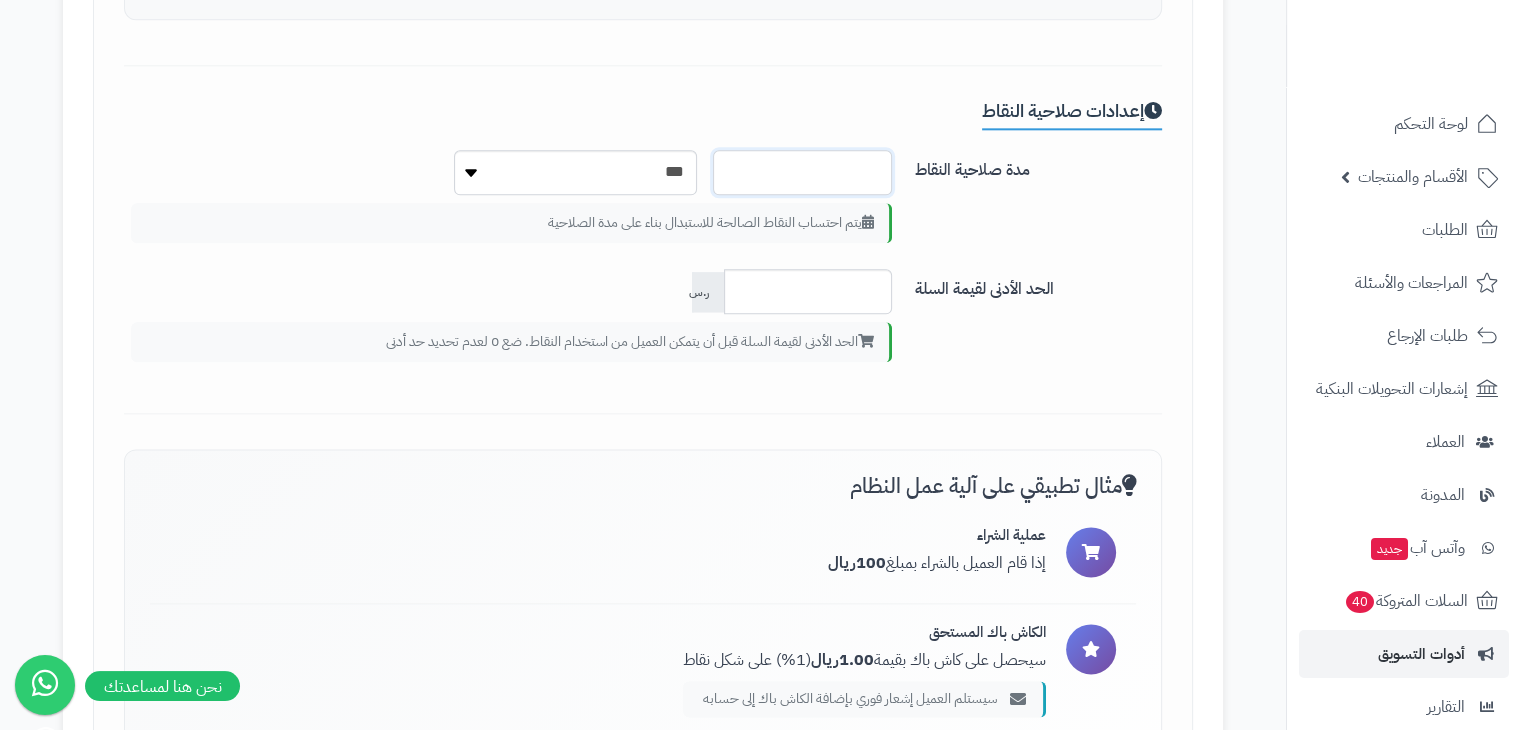 click on "*" at bounding box center (802, 172) 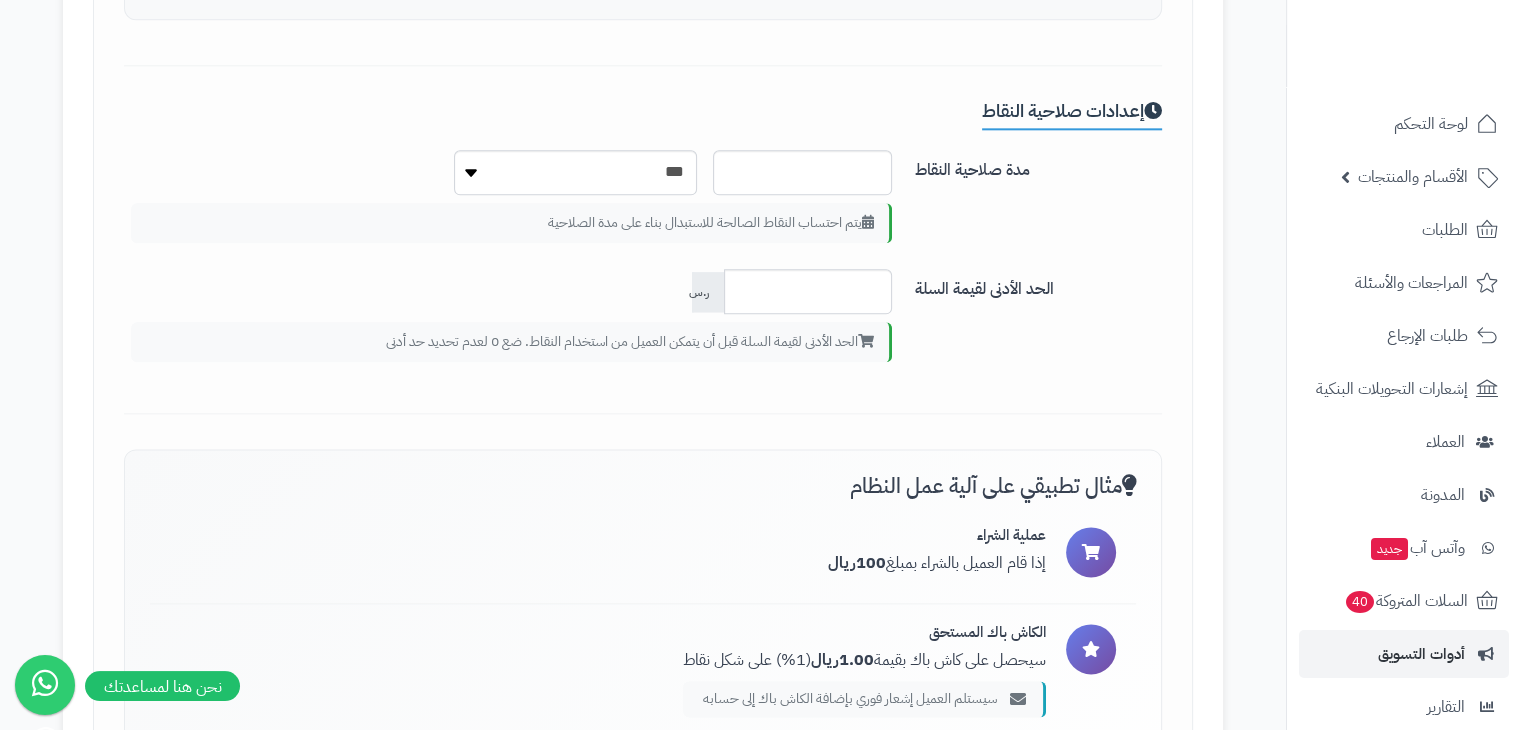 click on "يتم احتساب النقاط الصالحة للاستبدال بناء على مدة الصلاحية" at bounding box center [511, 223] 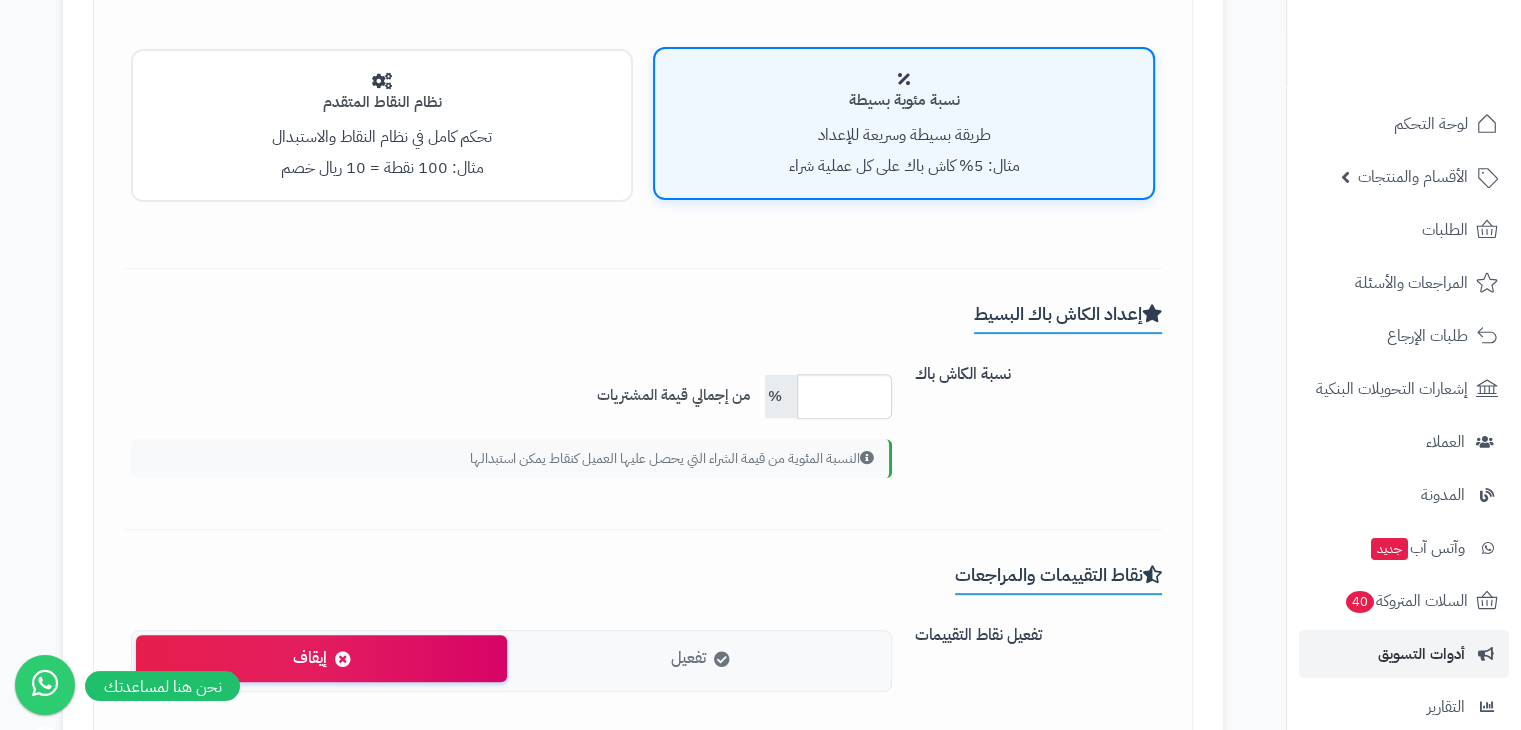 scroll, scrollTop: 651, scrollLeft: 0, axis: vertical 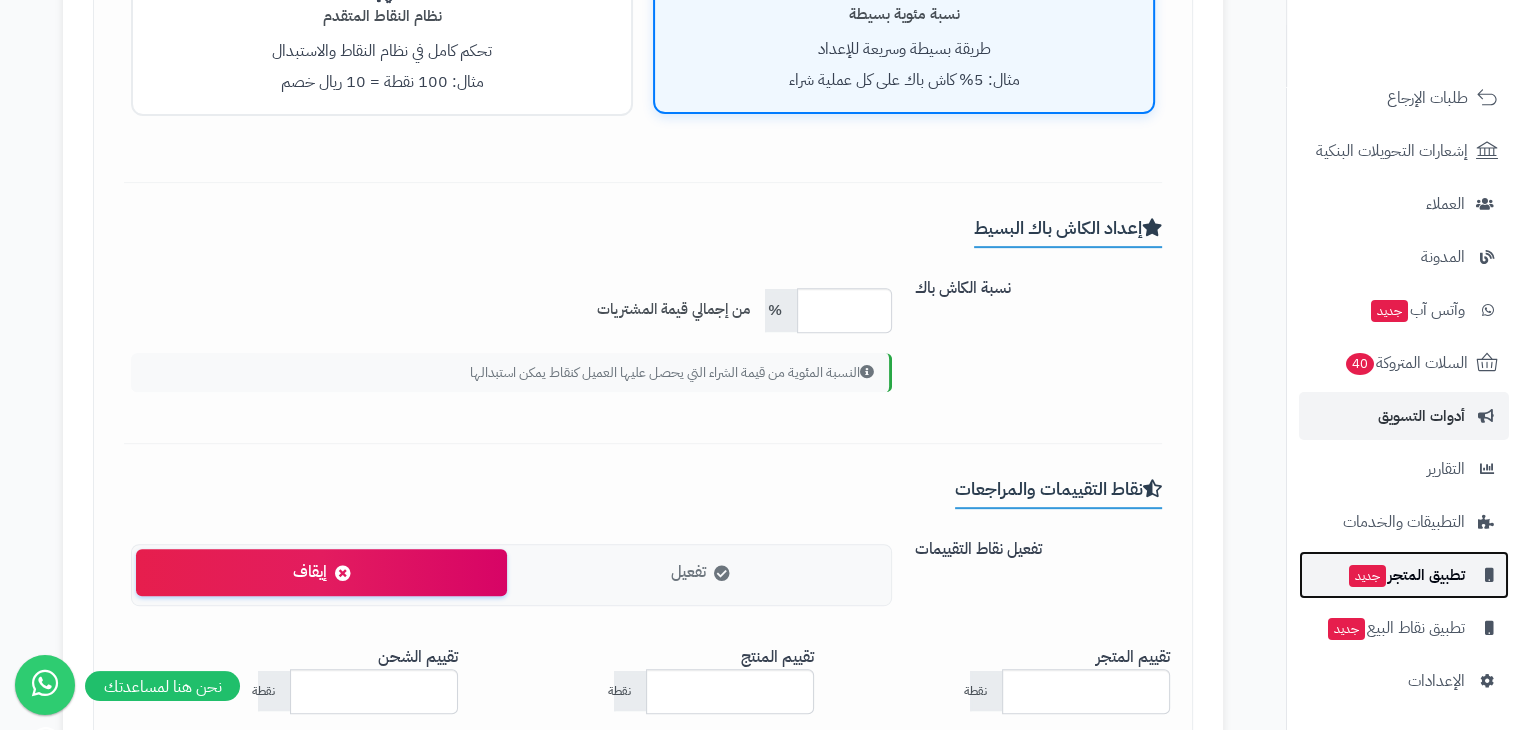 click on "تطبيق المتجر    جديد" at bounding box center (1406, 575) 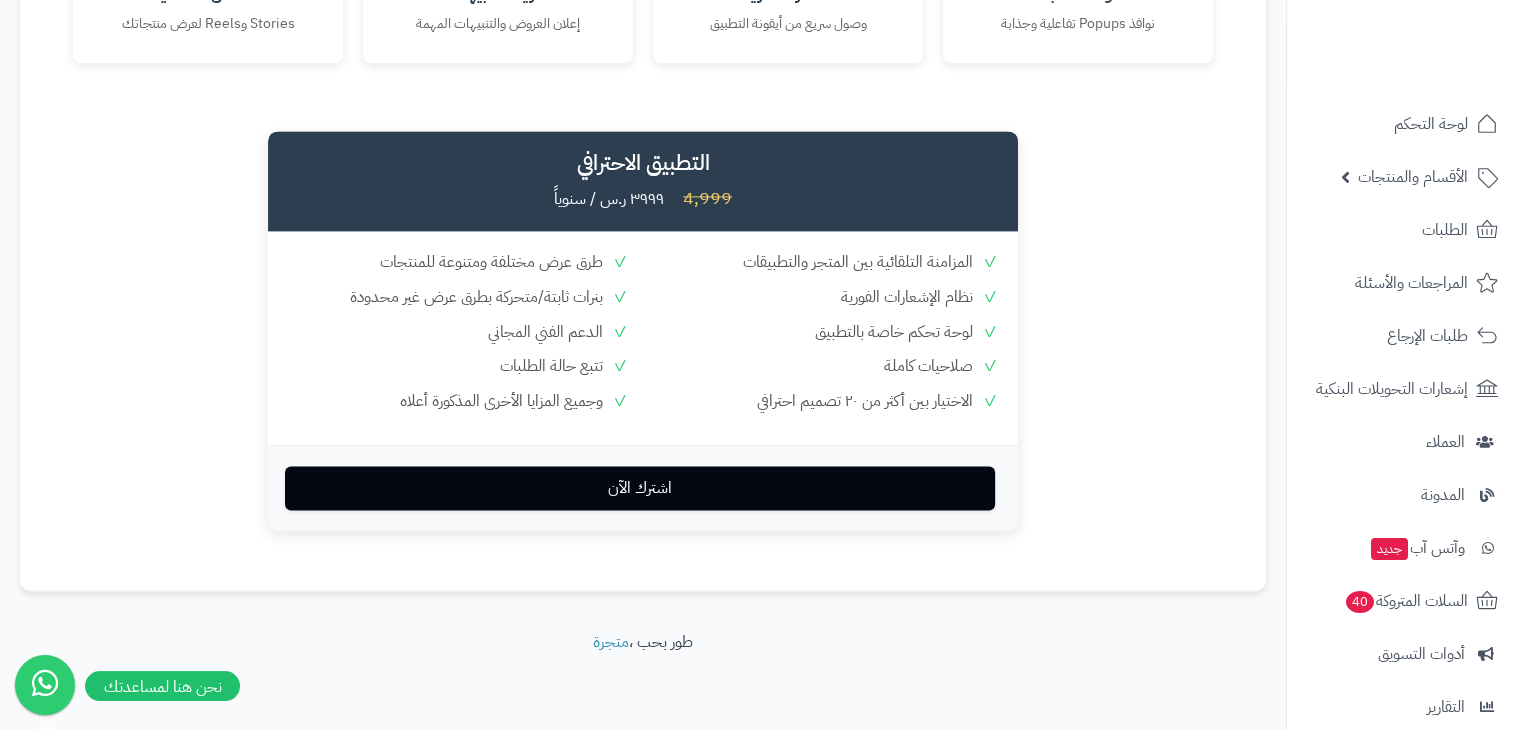 scroll, scrollTop: 2728, scrollLeft: 0, axis: vertical 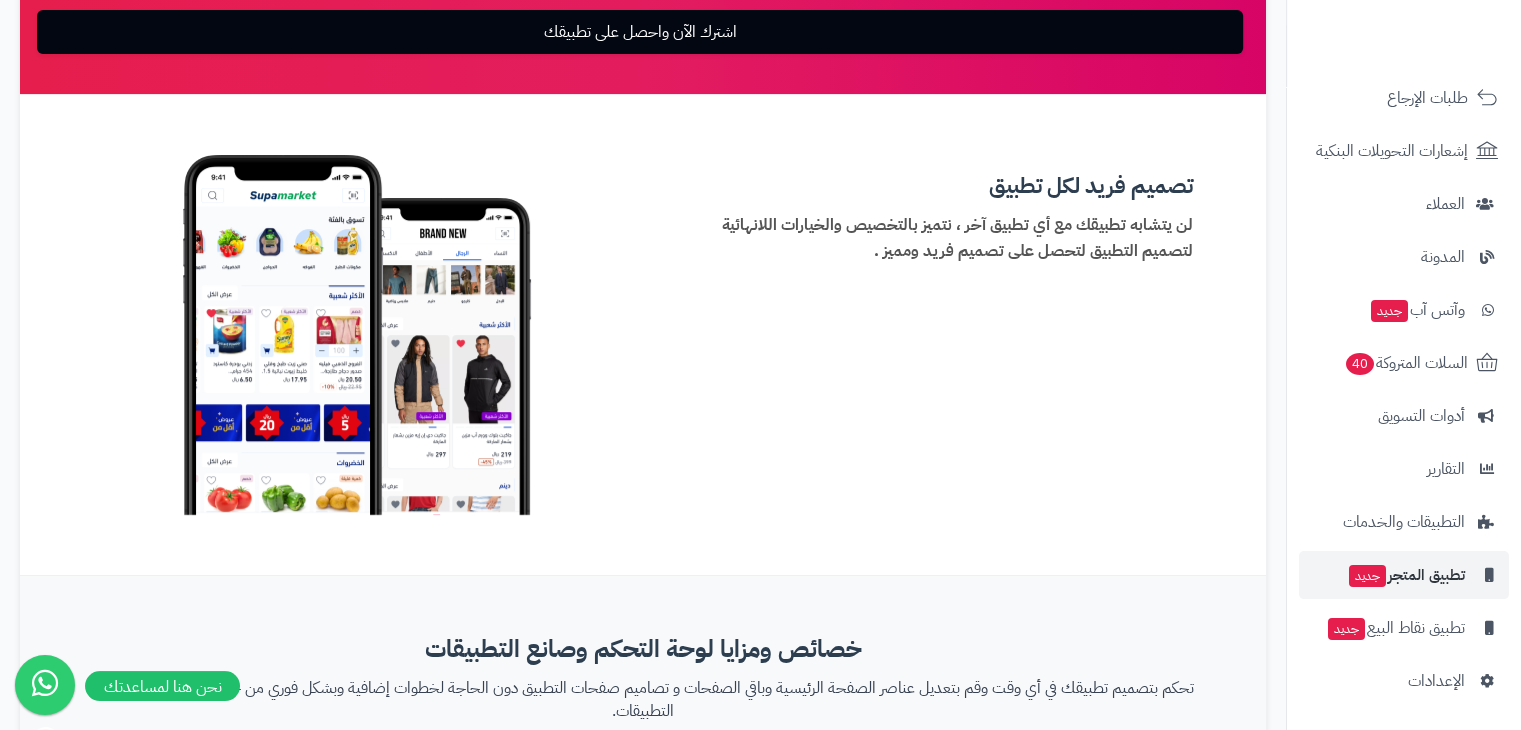 click at bounding box center (351, 334) 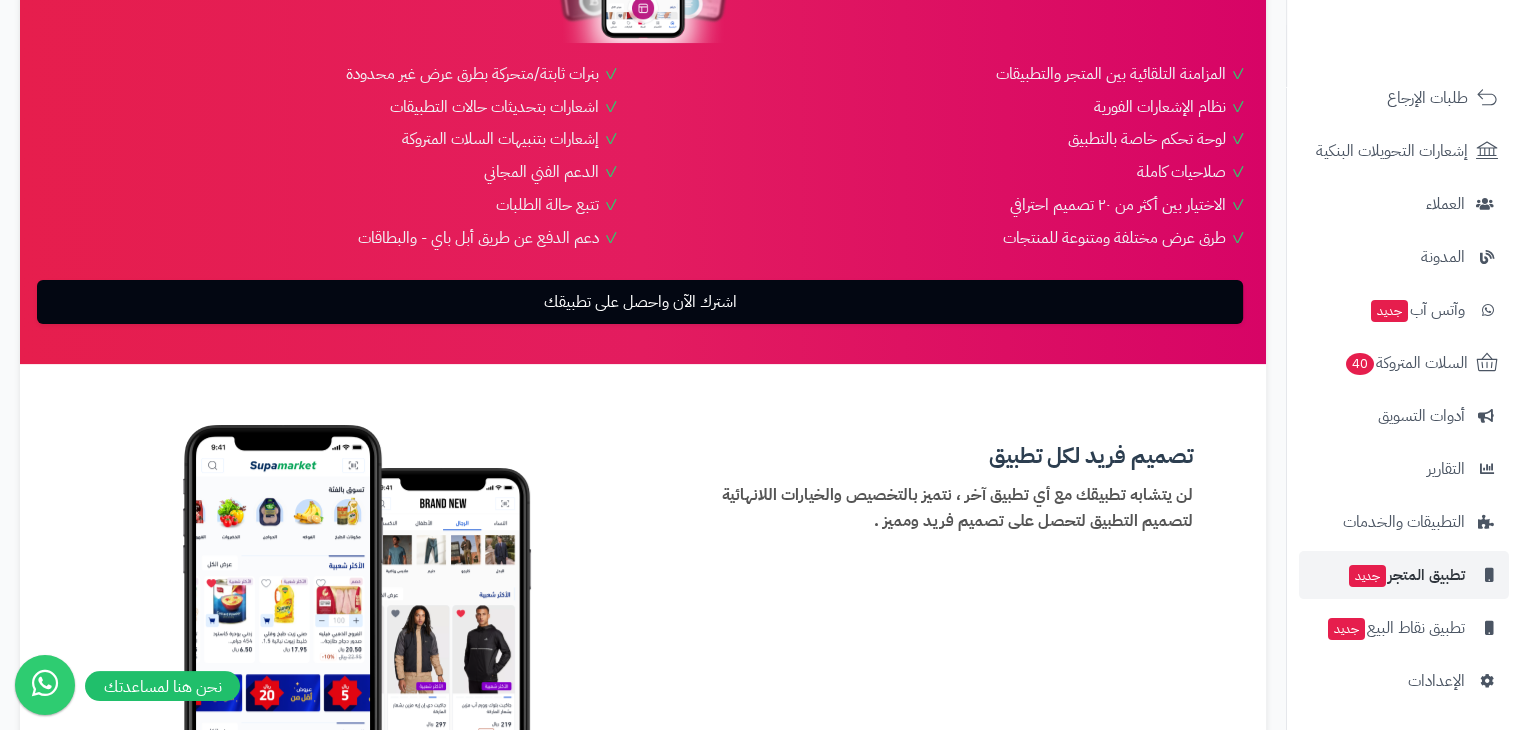 scroll, scrollTop: 431, scrollLeft: 0, axis: vertical 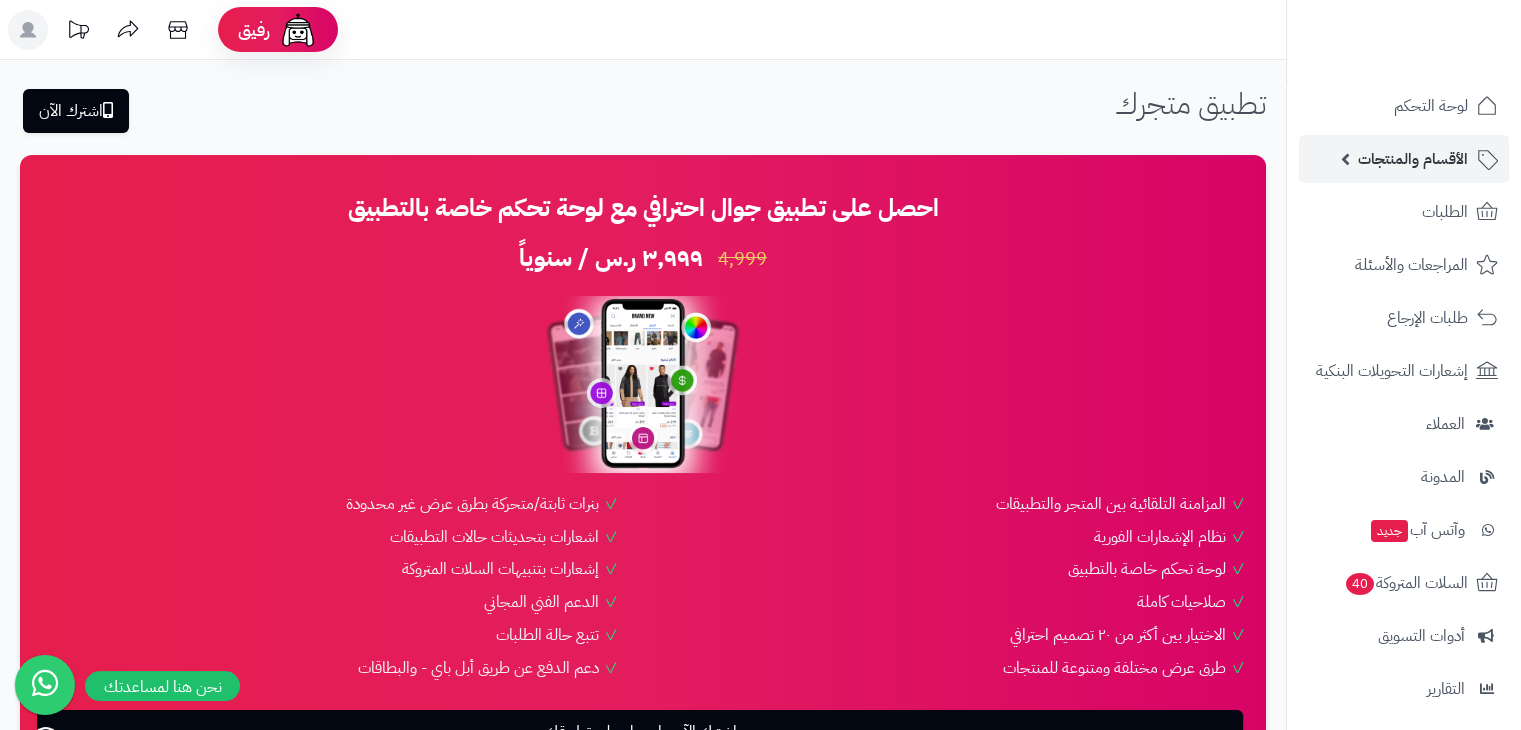 click on "الأقسام والمنتجات" at bounding box center (1404, 159) 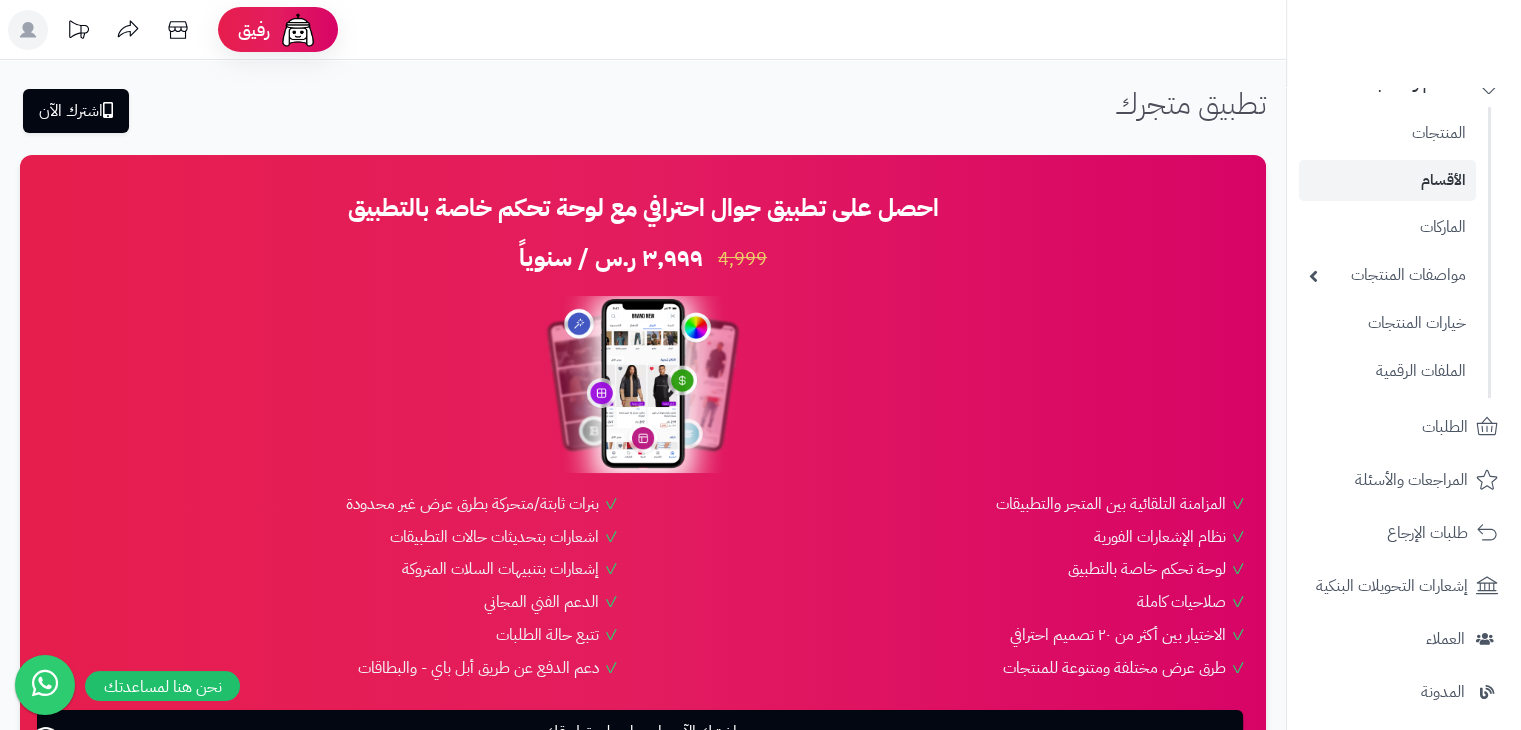 scroll, scrollTop: 88, scrollLeft: 0, axis: vertical 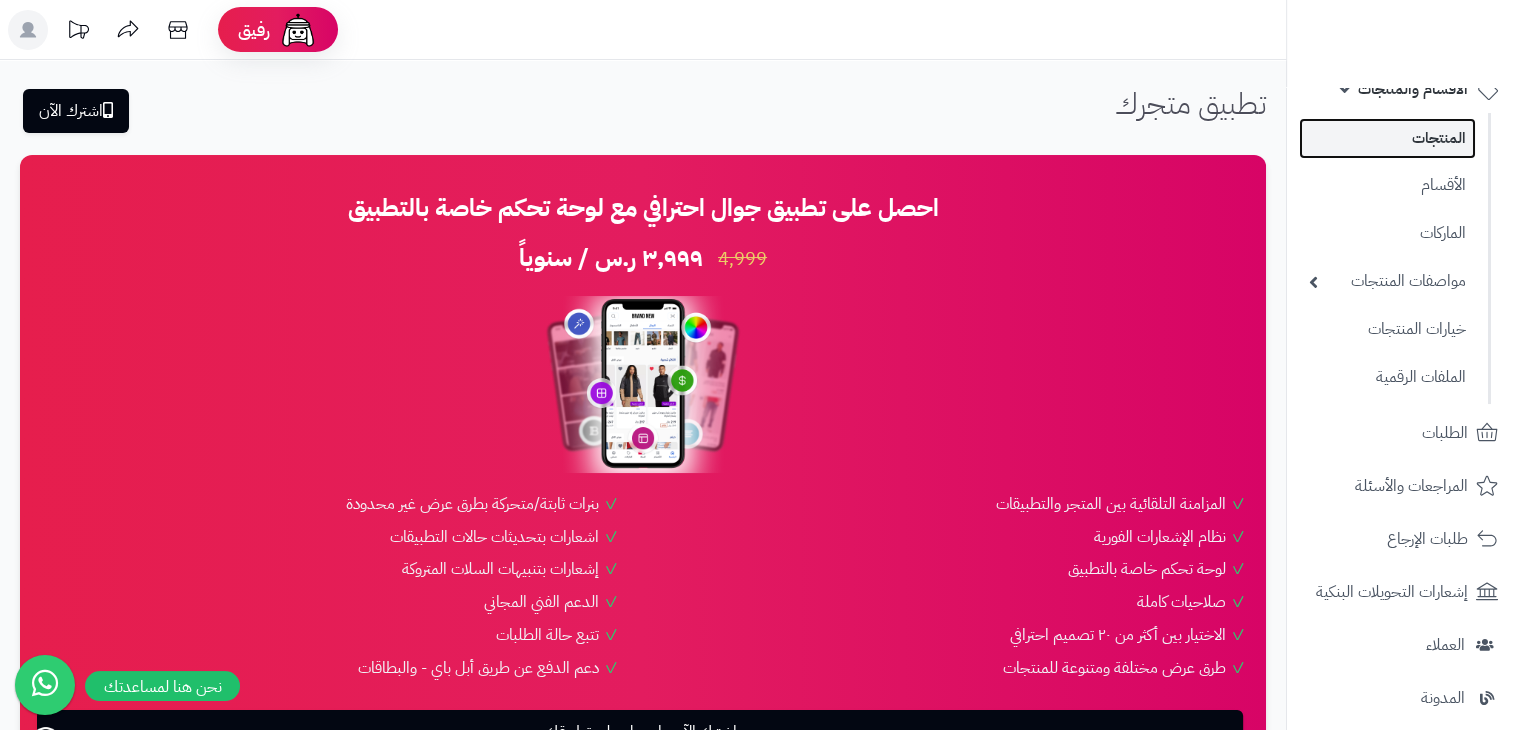click on "المنتجات" at bounding box center [1387, 138] 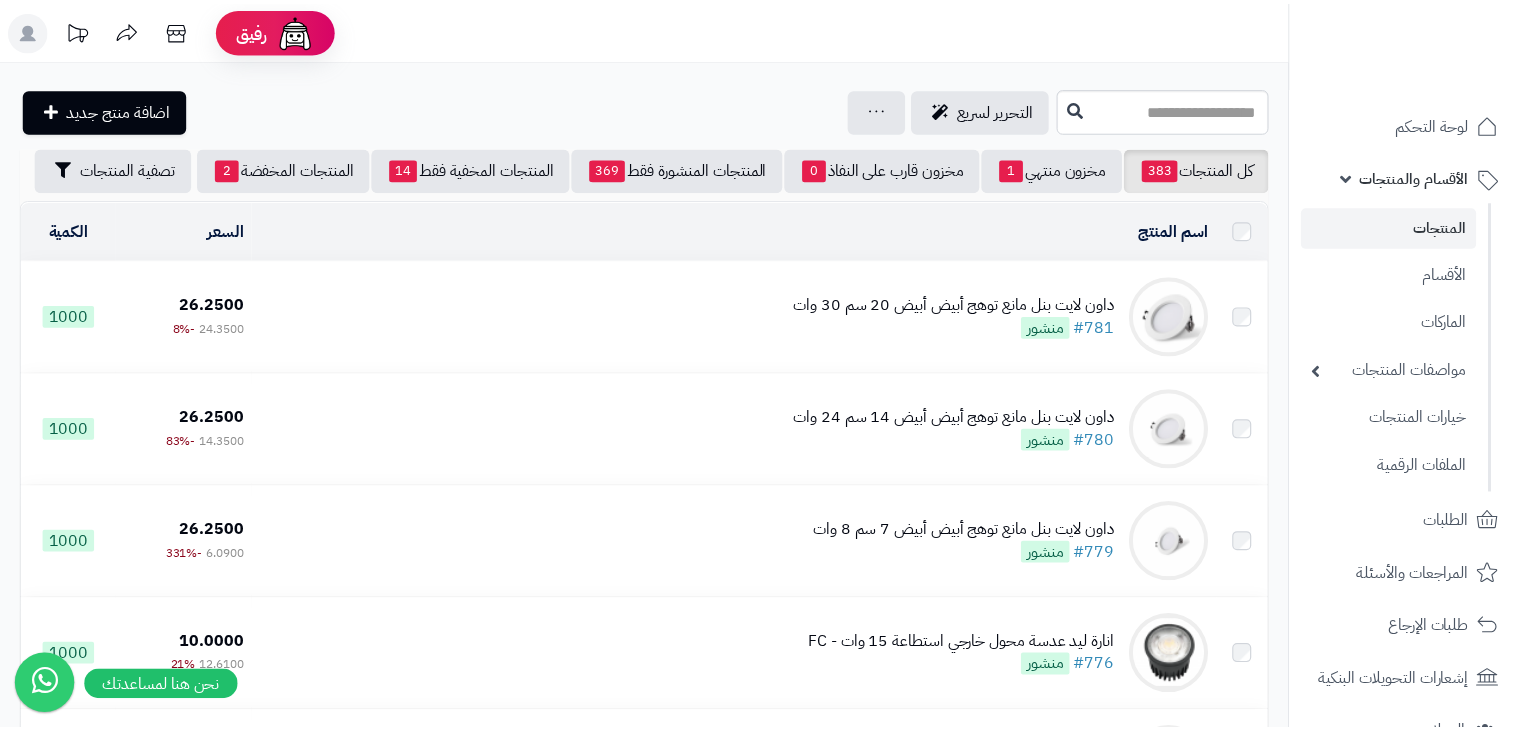 scroll, scrollTop: 0, scrollLeft: 0, axis: both 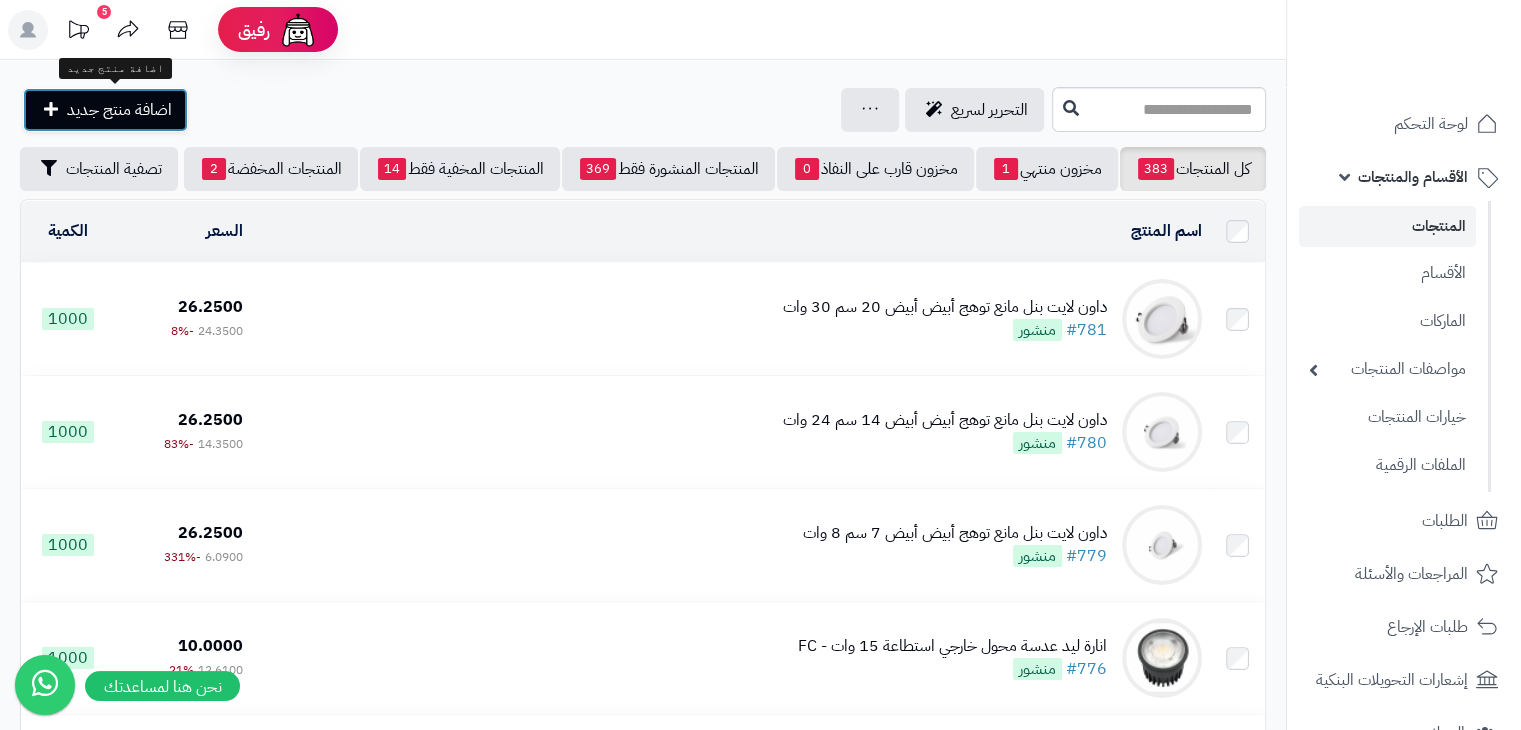 click on "اضافة منتج جديد" at bounding box center (119, 110) 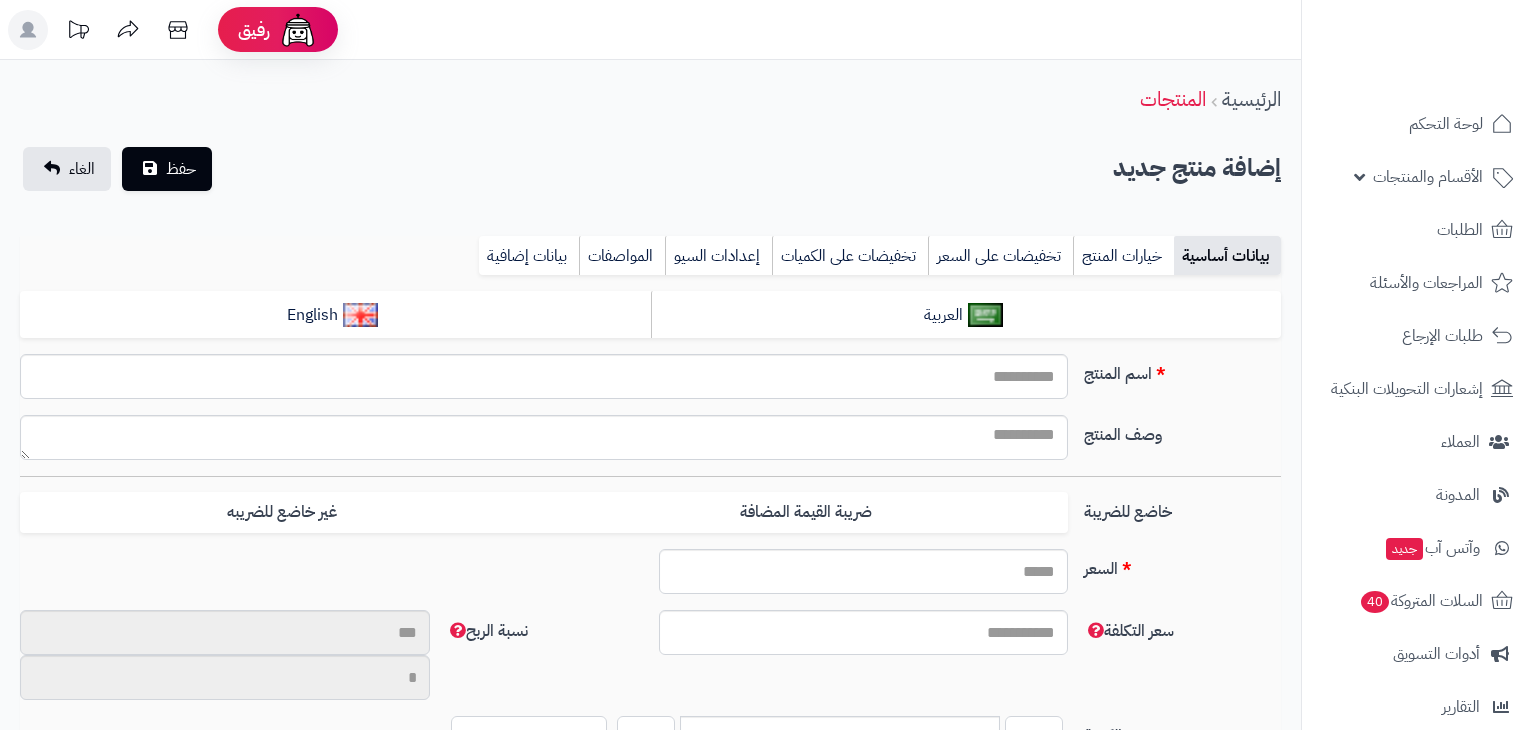 select 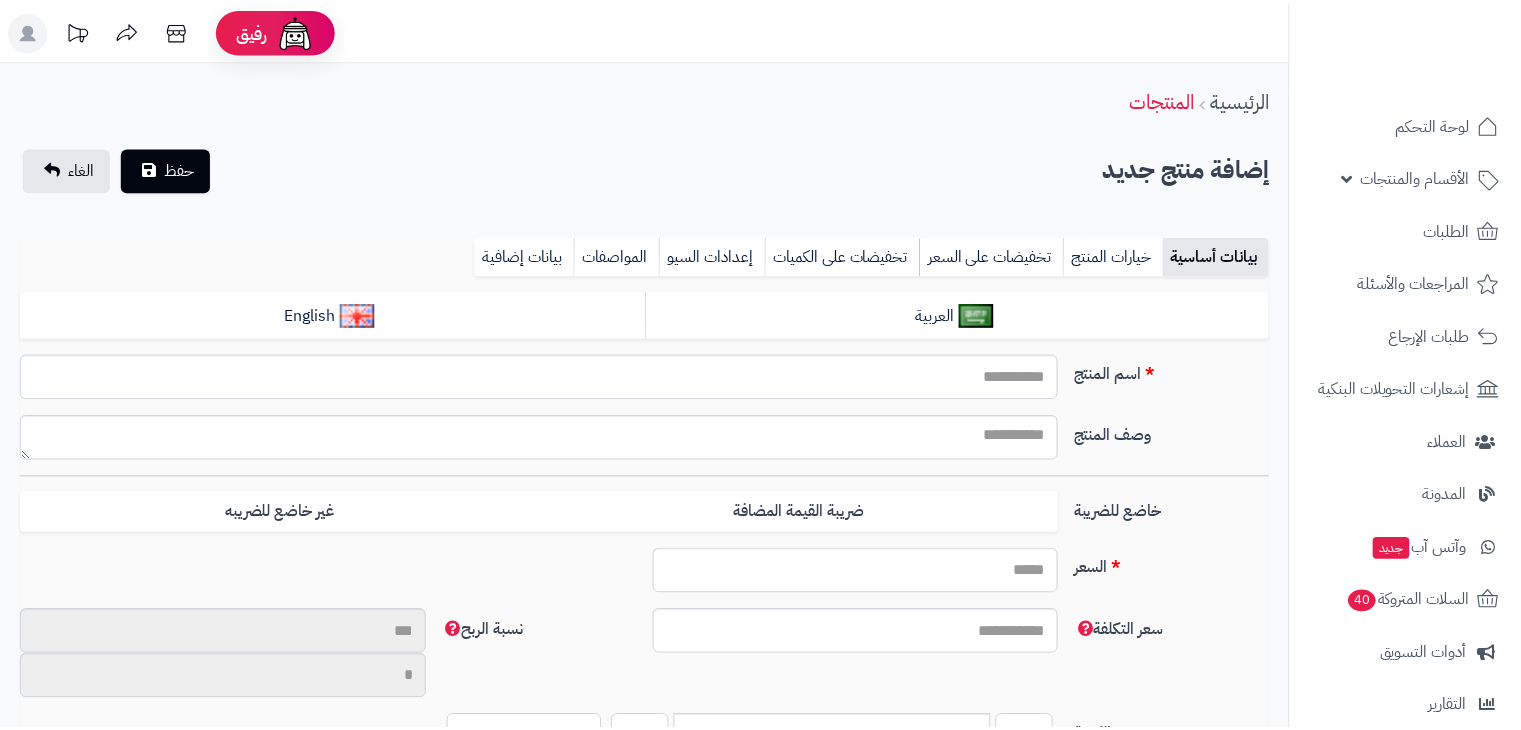 scroll, scrollTop: 0, scrollLeft: 0, axis: both 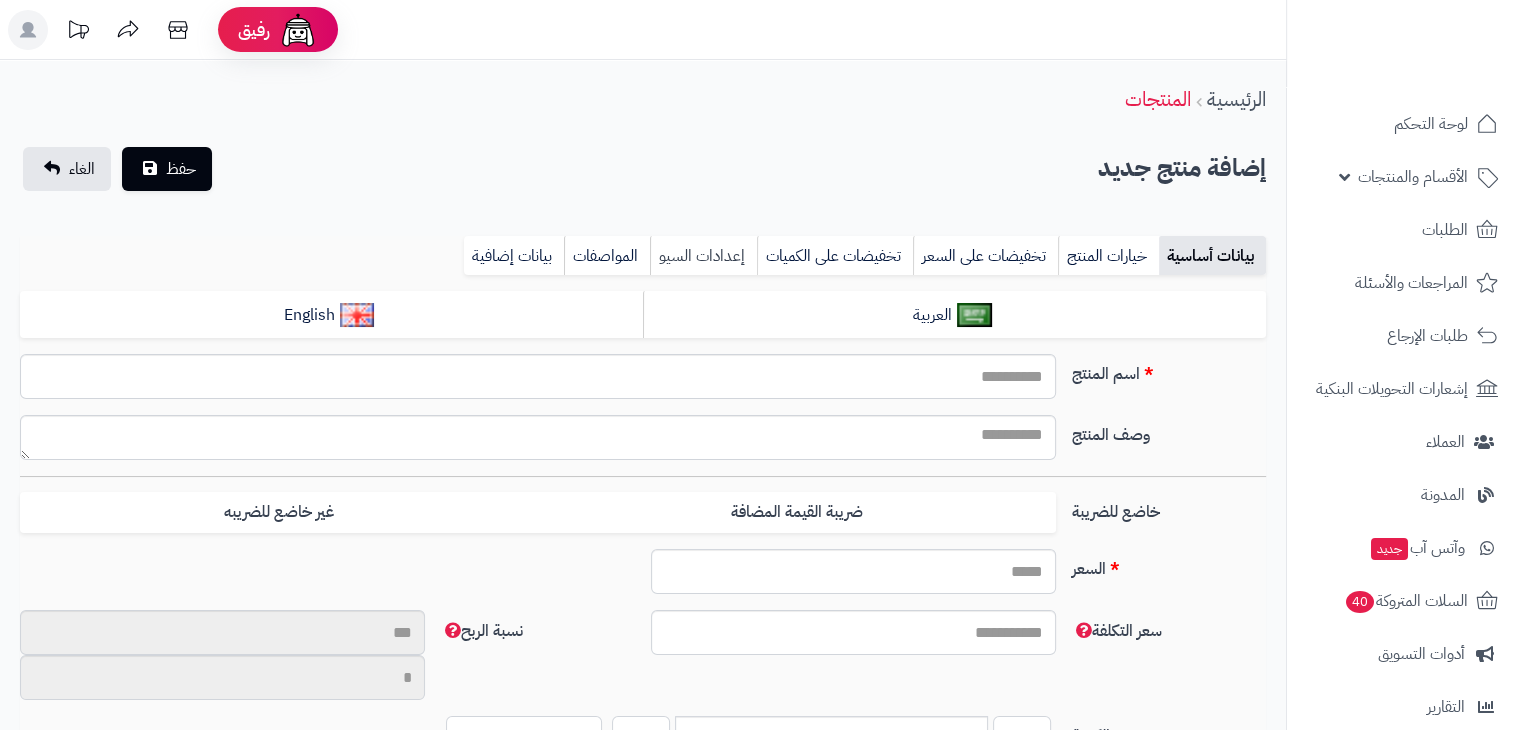 type on "*****" 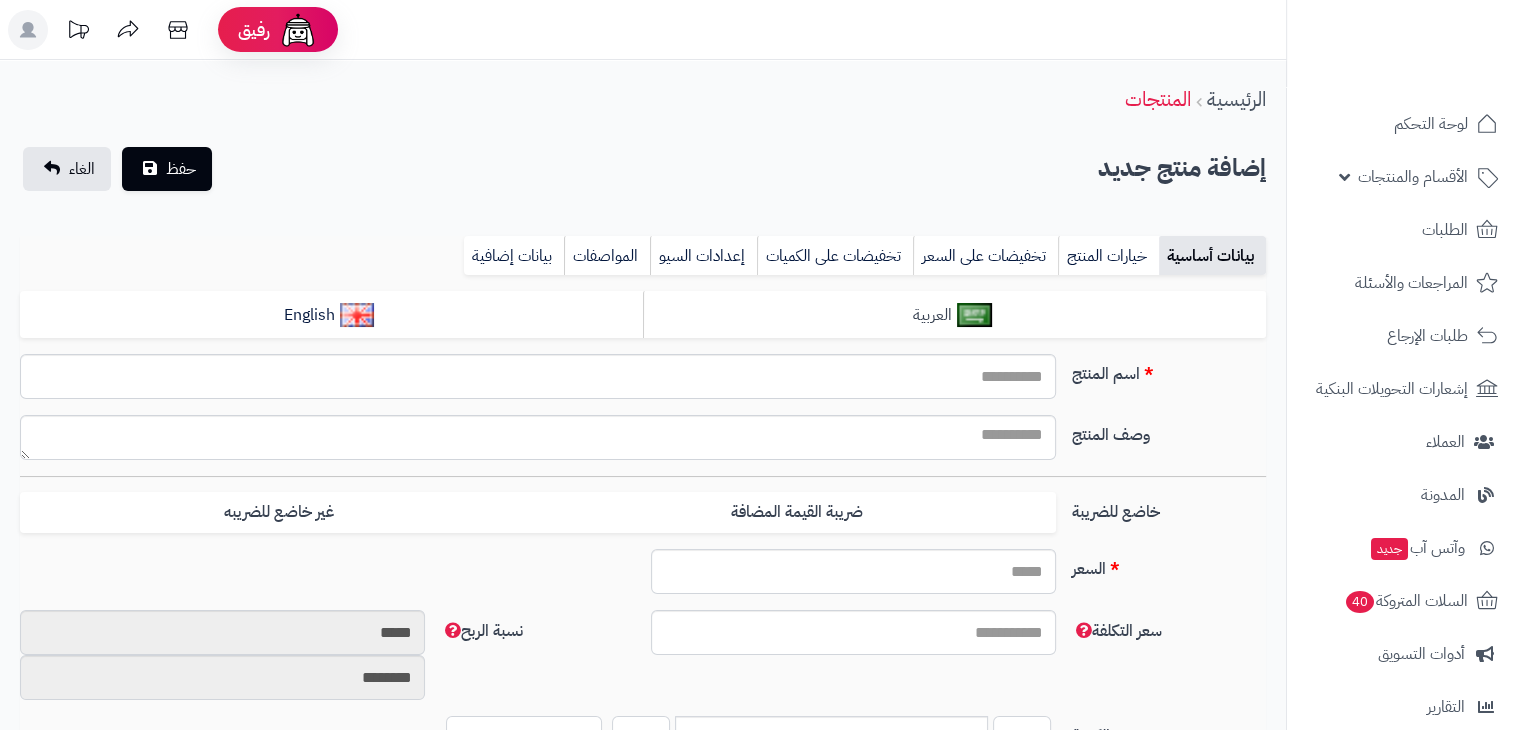 type on "****" 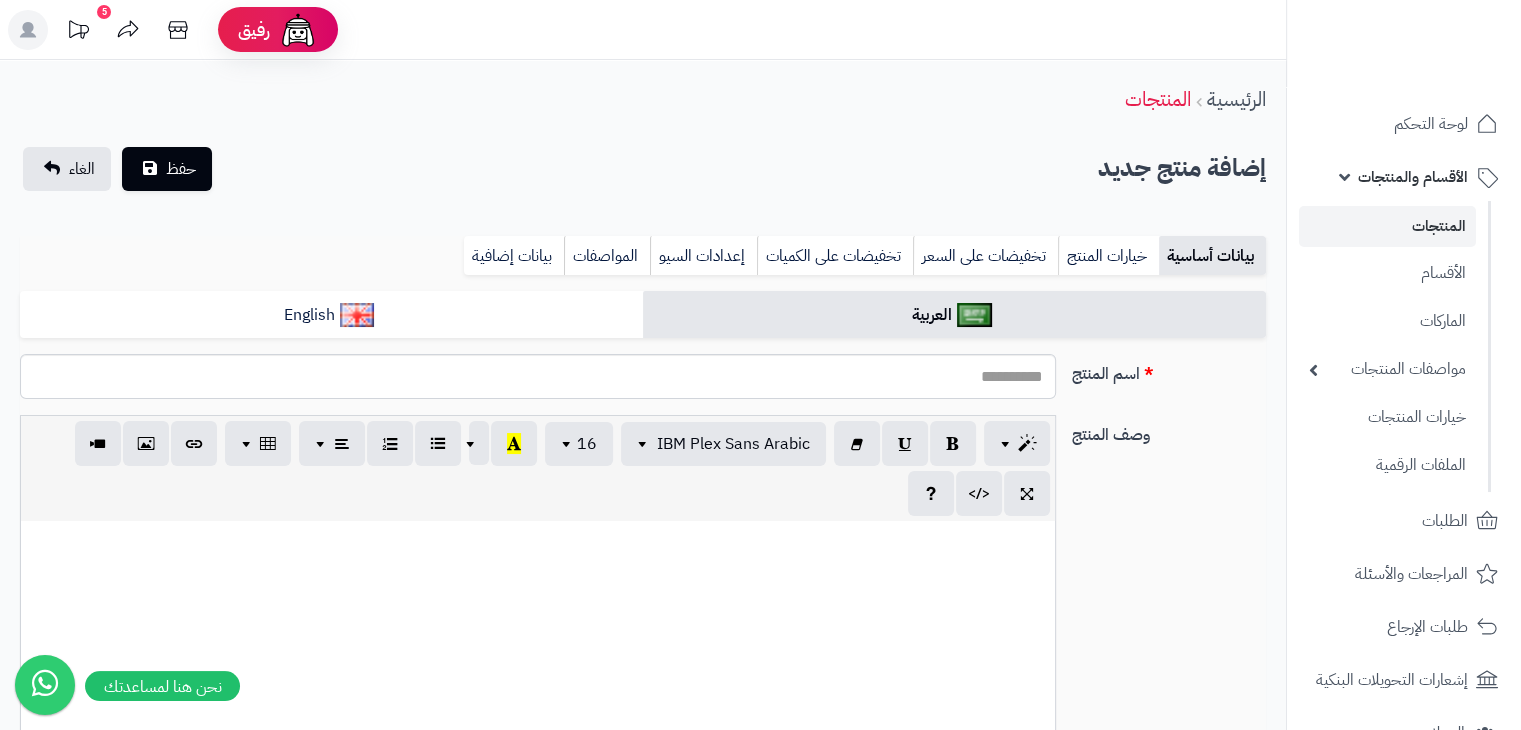 scroll, scrollTop: 0, scrollLeft: 15, axis: horizontal 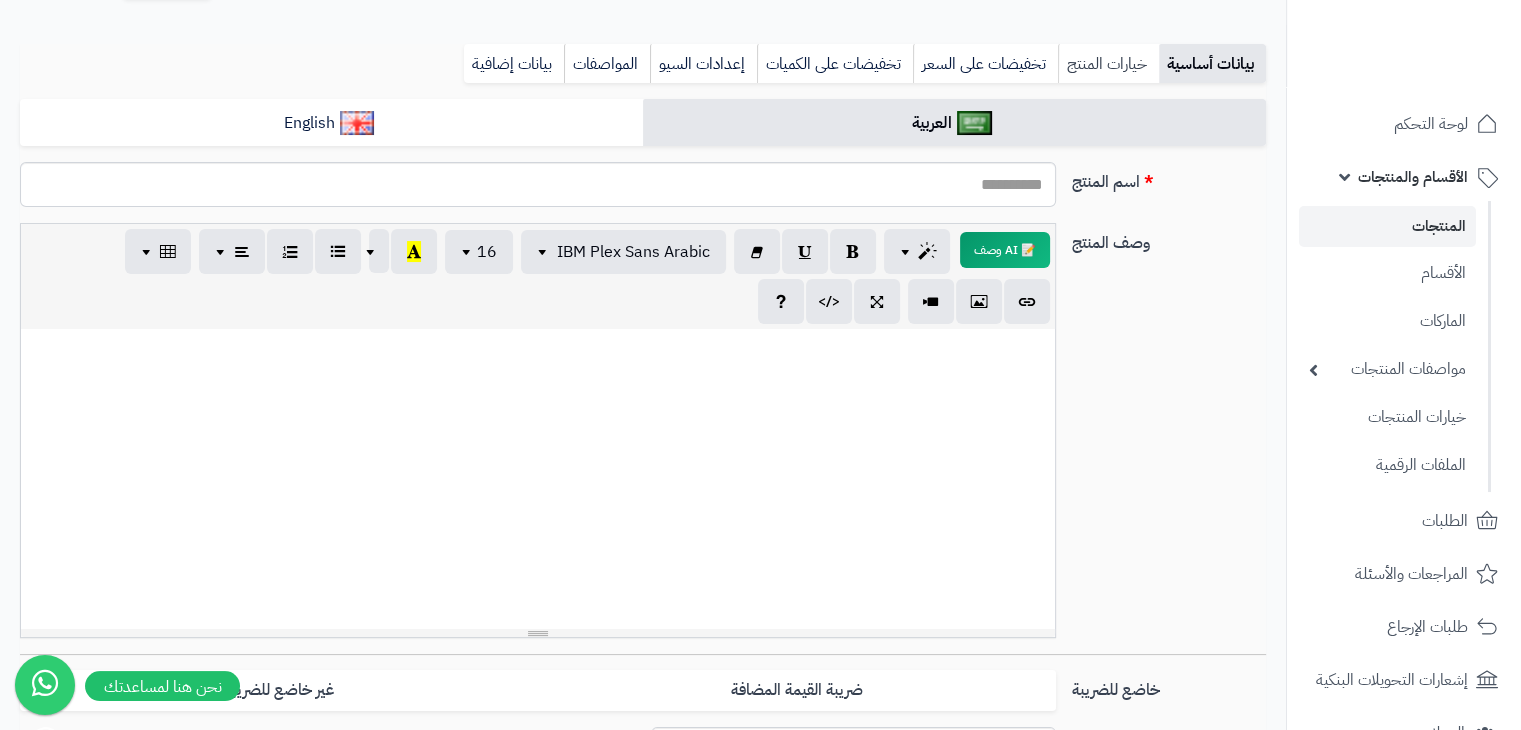click on "خيارات المنتج" at bounding box center [1108, 64] 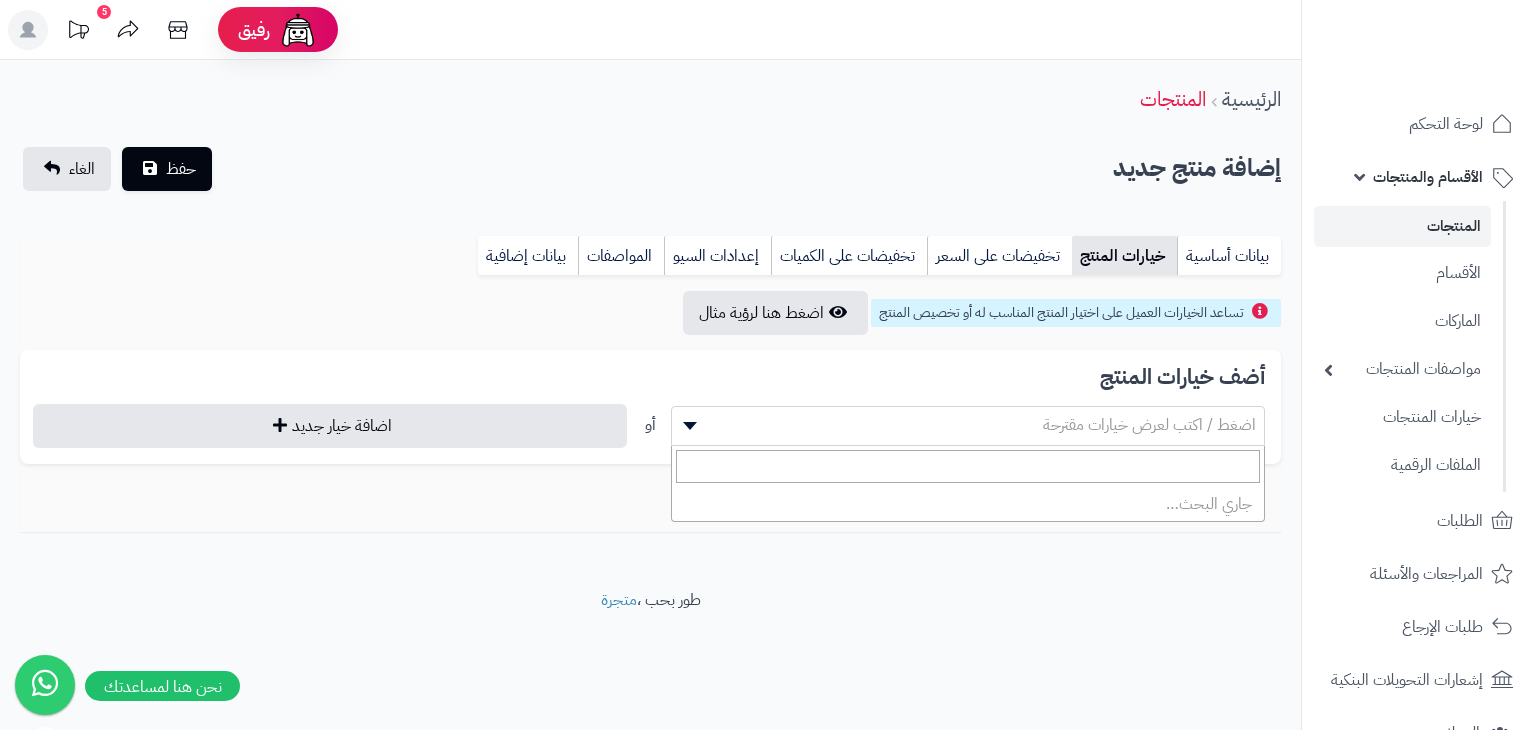 click on "اضغط / اكتب لعرض خيارات مقترحة" at bounding box center [968, 425] 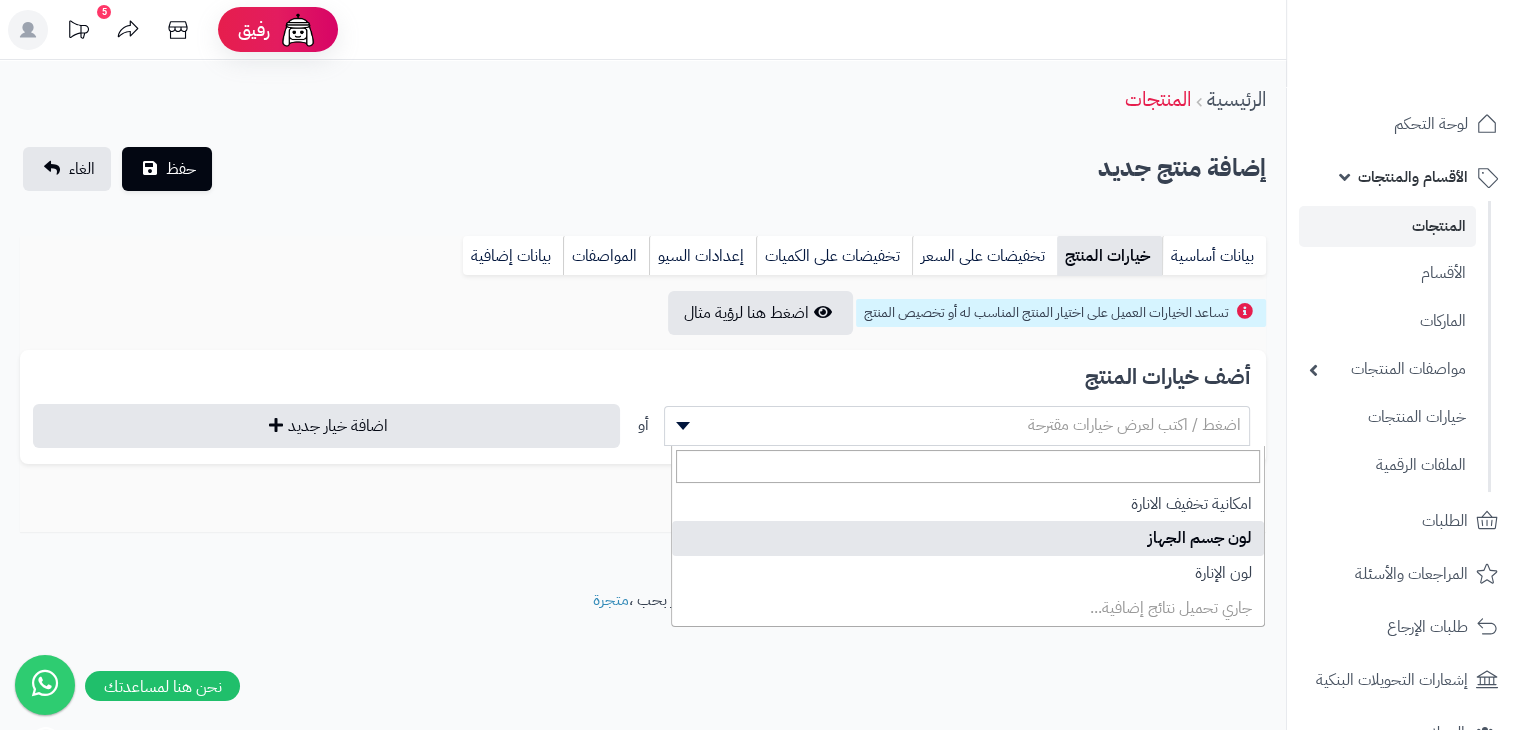 select on "**" 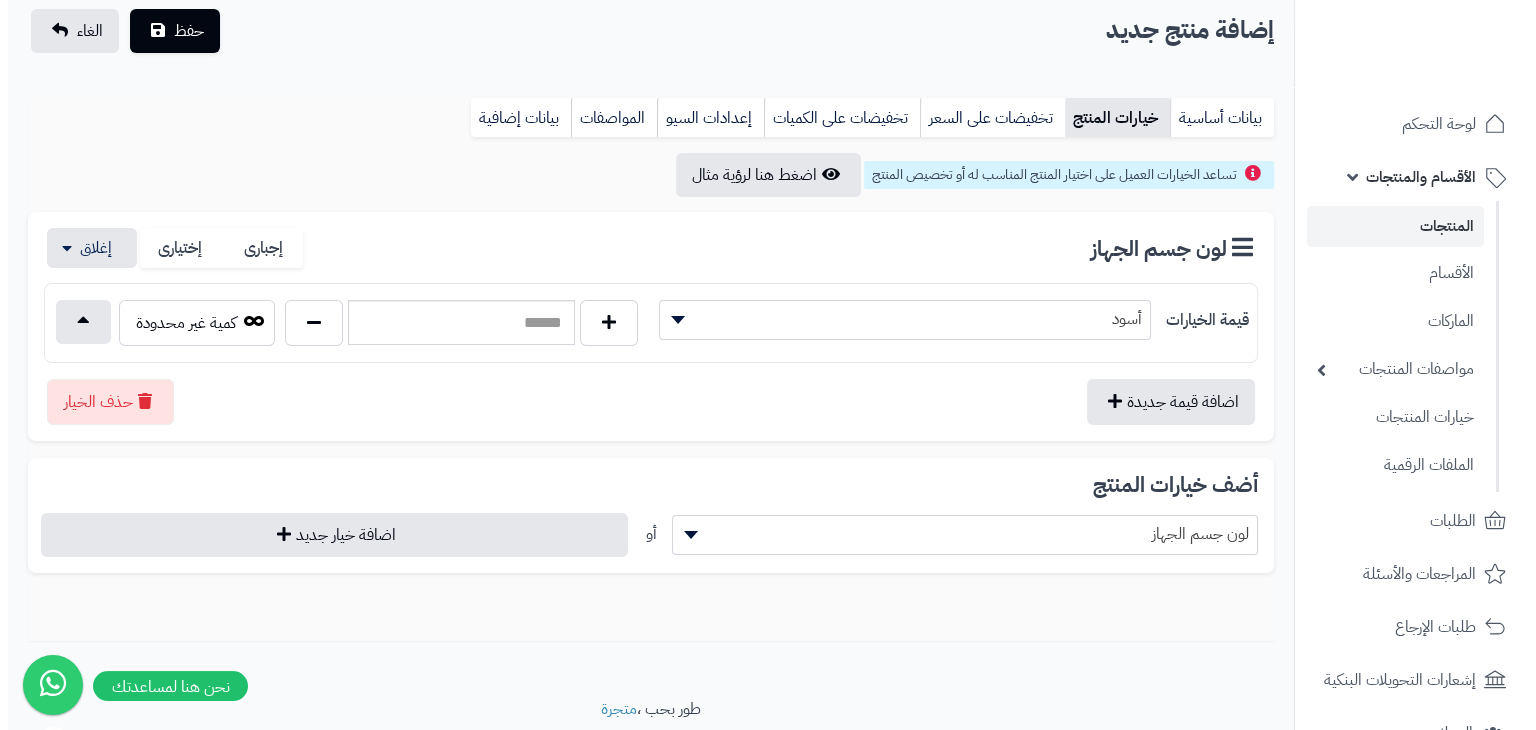 scroll, scrollTop: 144, scrollLeft: 0, axis: vertical 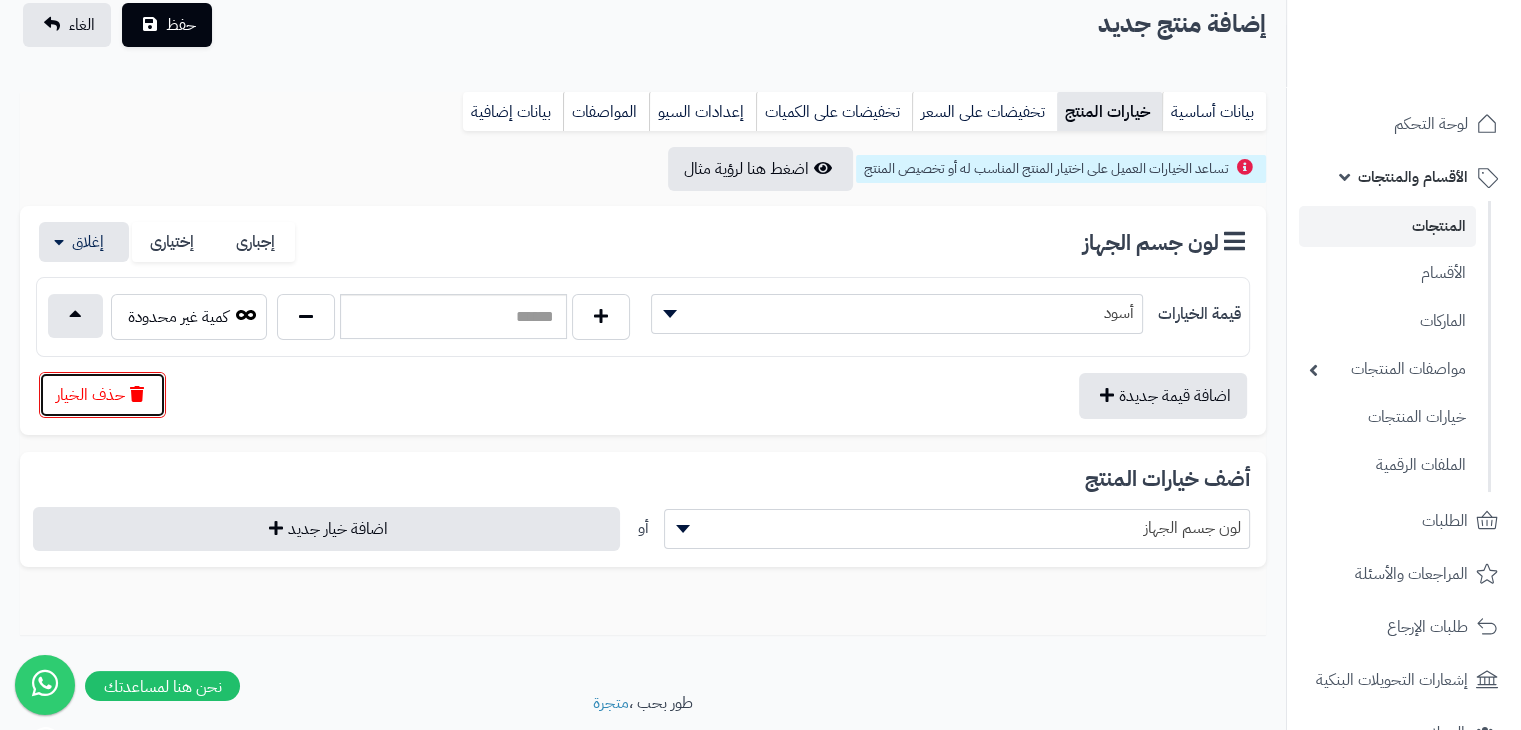 click on "حذف الخيار" at bounding box center [102, 395] 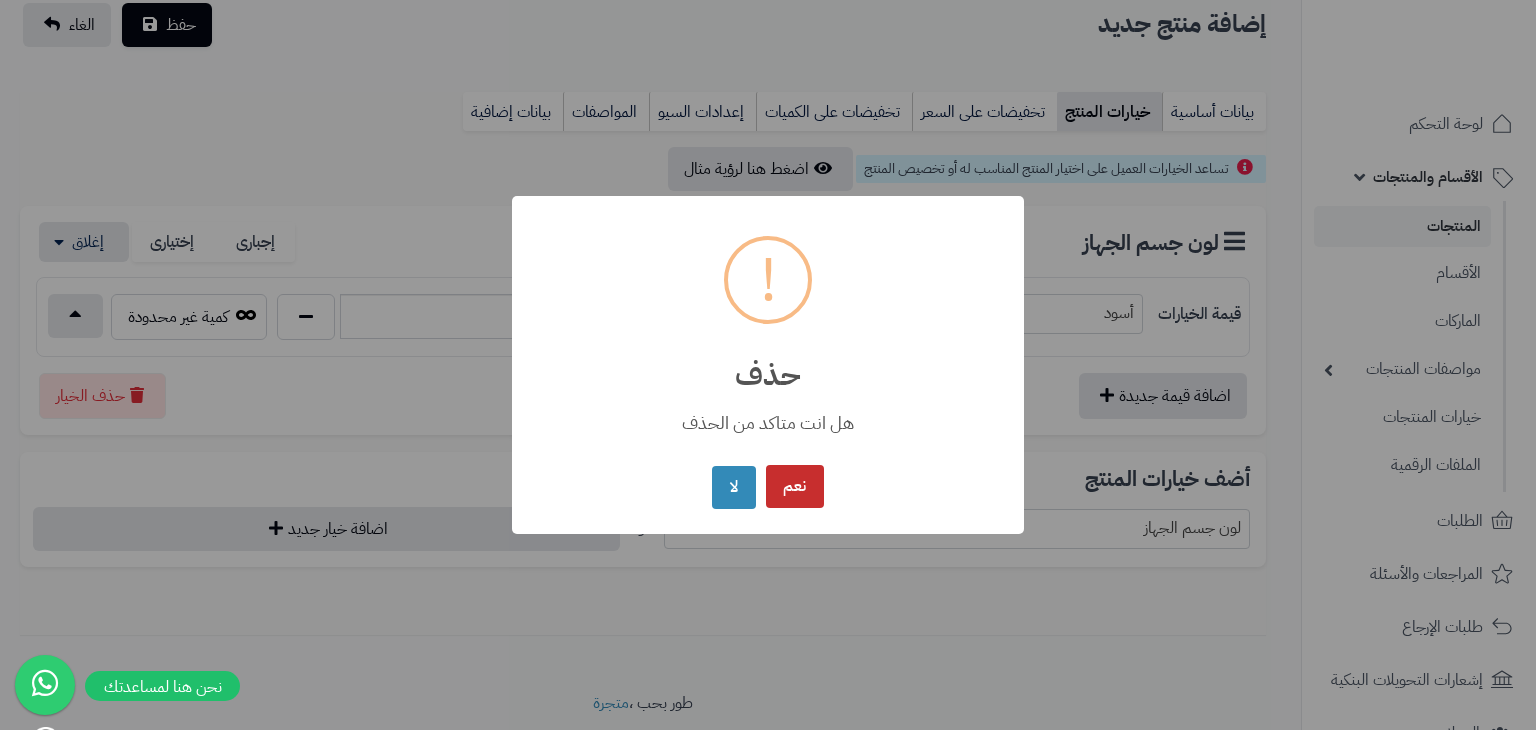 click on "نعم" at bounding box center (795, 486) 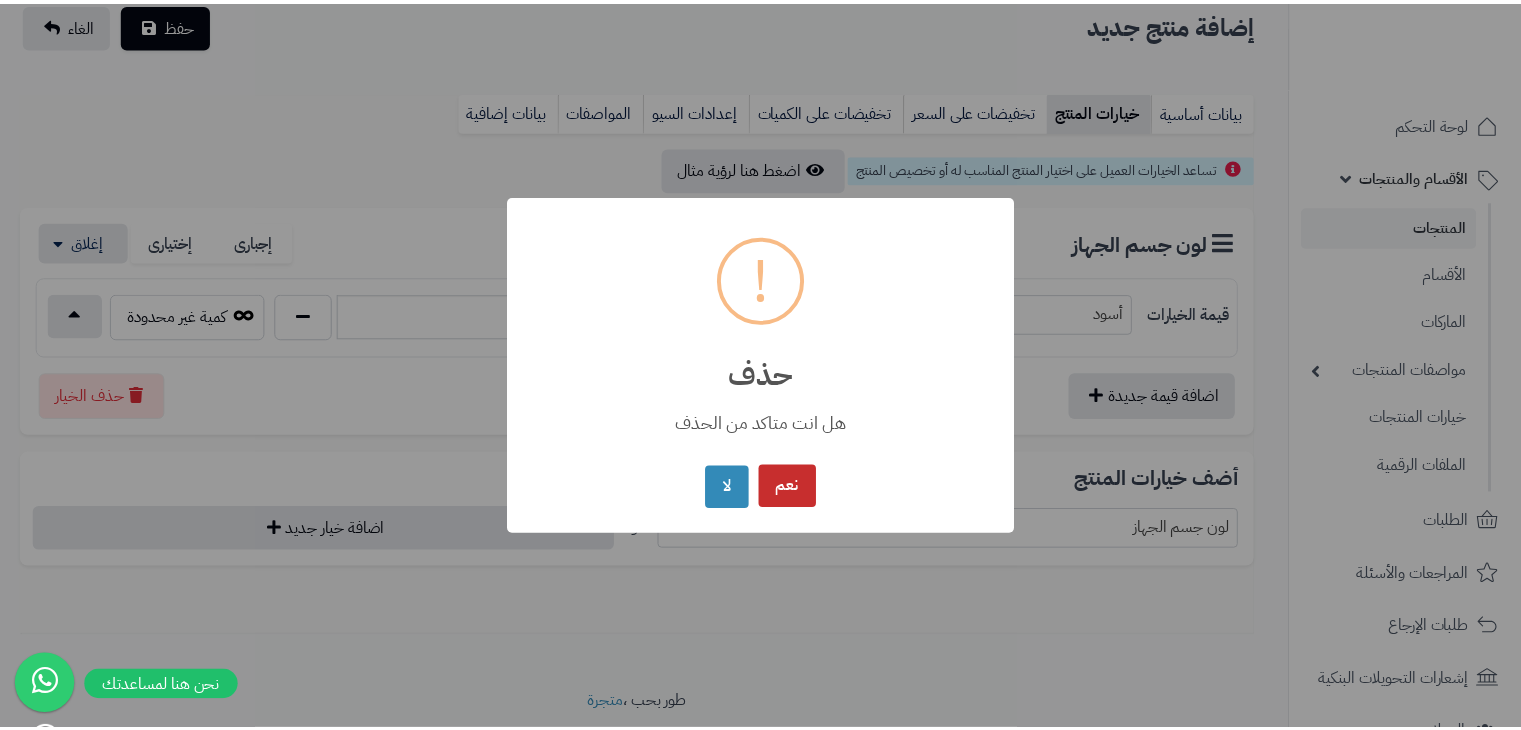 scroll, scrollTop: 0, scrollLeft: 0, axis: both 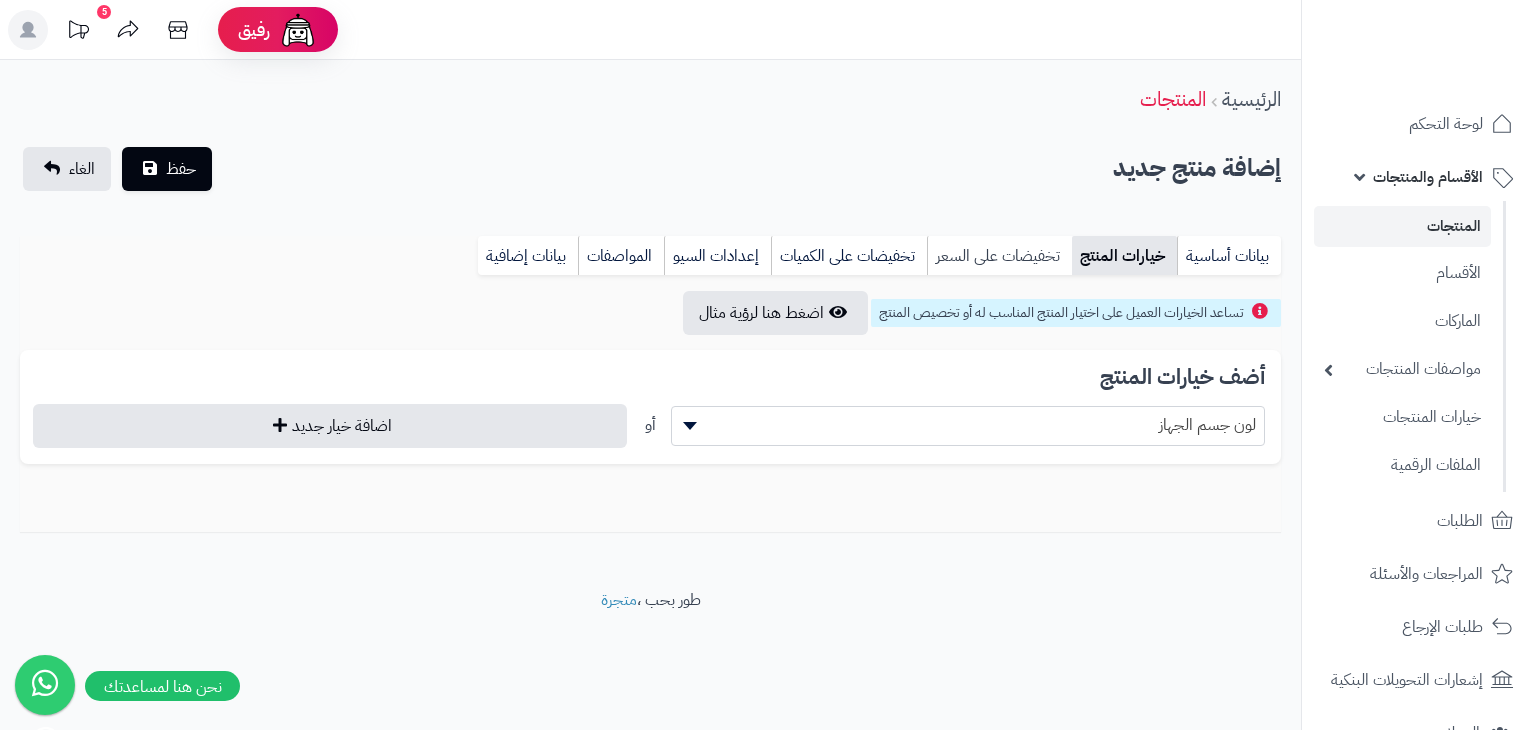 click on "تخفيضات على السعر" at bounding box center [999, 256] 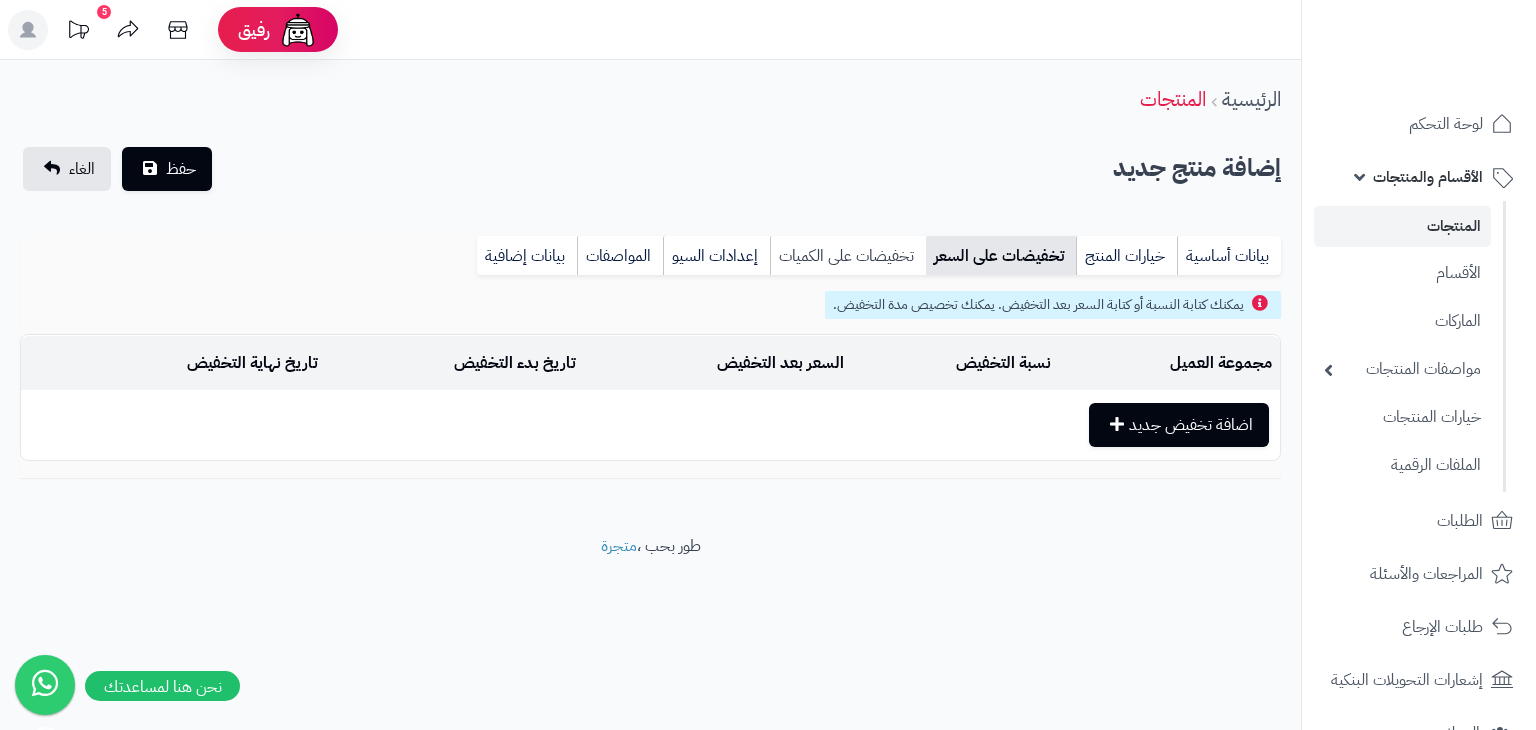 click on "تخفيضات على الكميات" at bounding box center [848, 256] 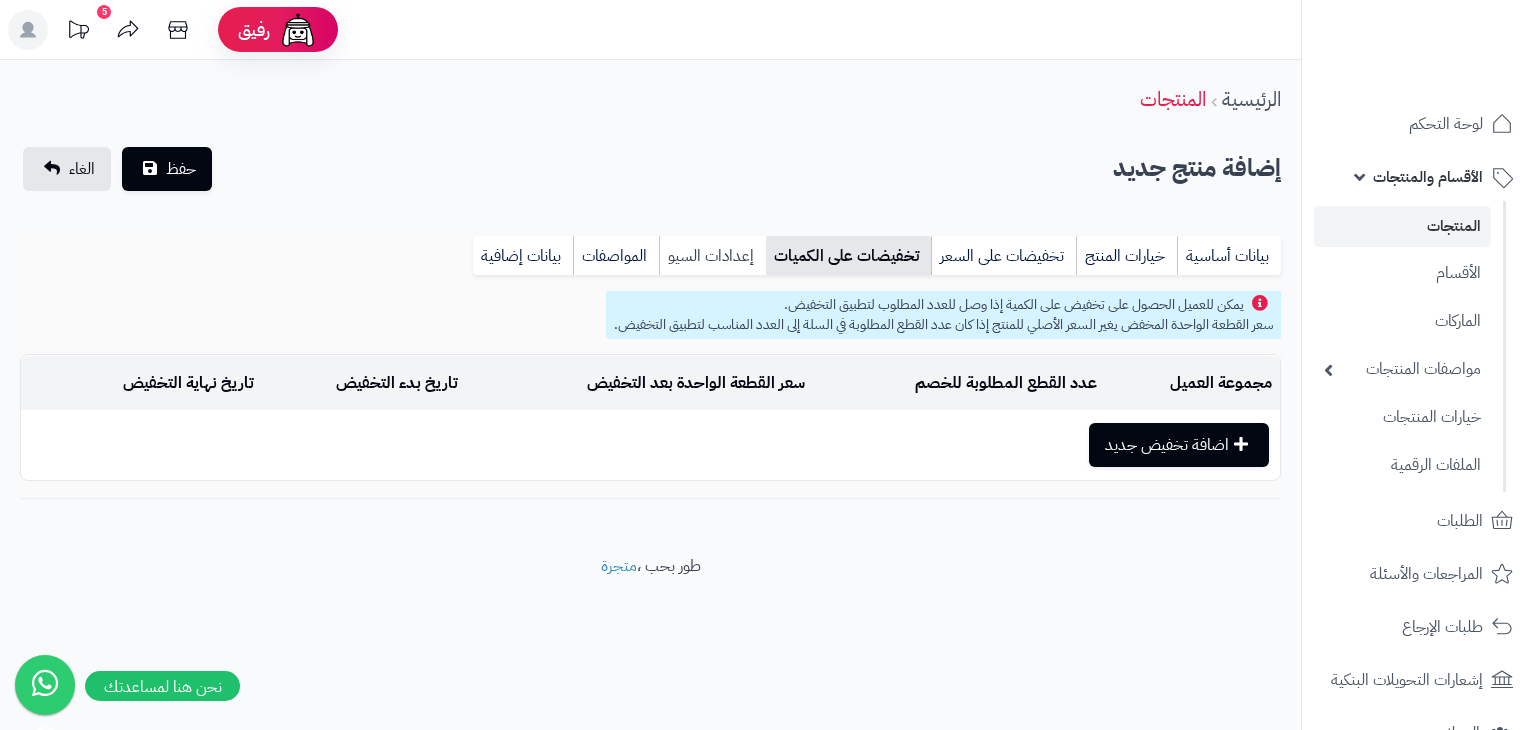 click on "إعدادات السيو" at bounding box center (712, 256) 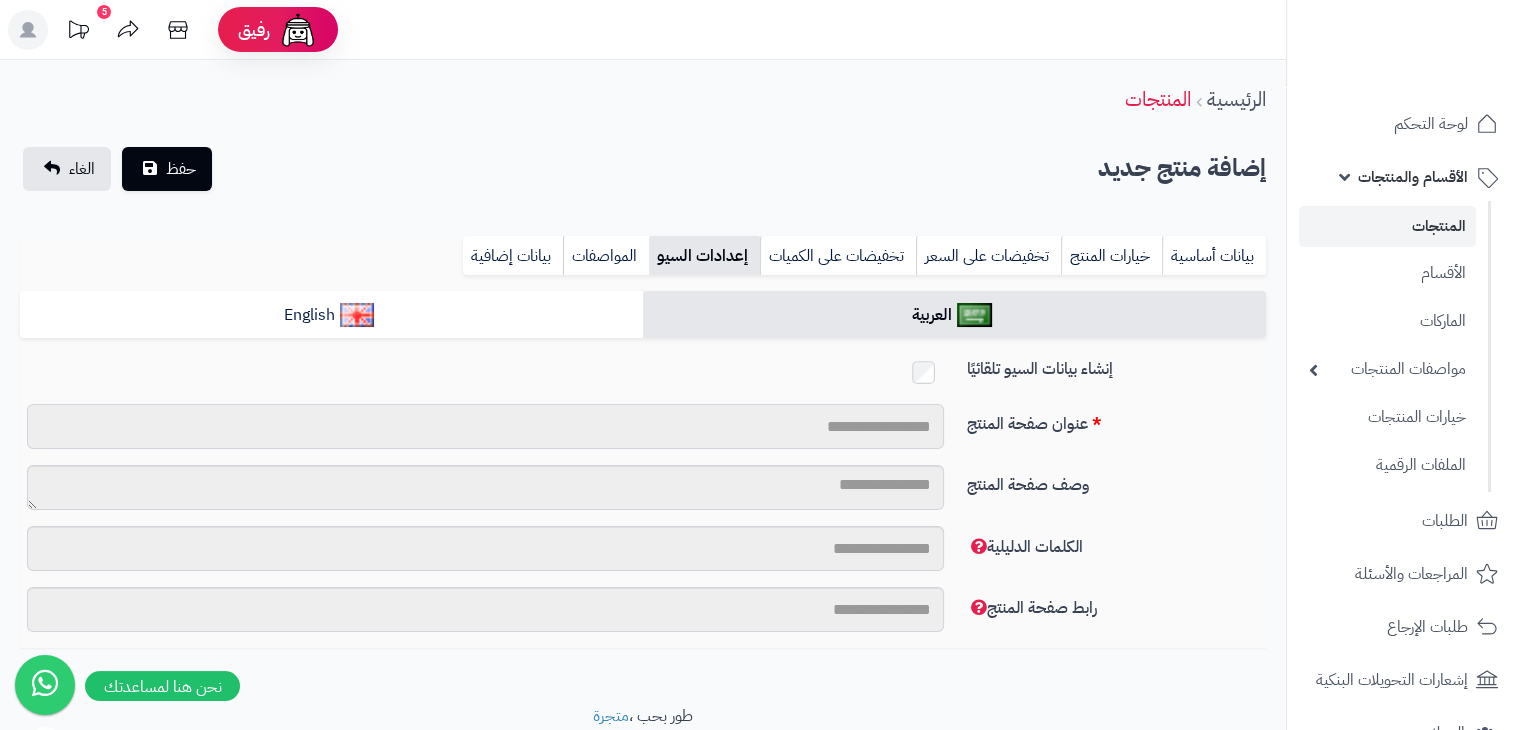 click on "عنوان صفحة المنتج" at bounding box center (485, 426) 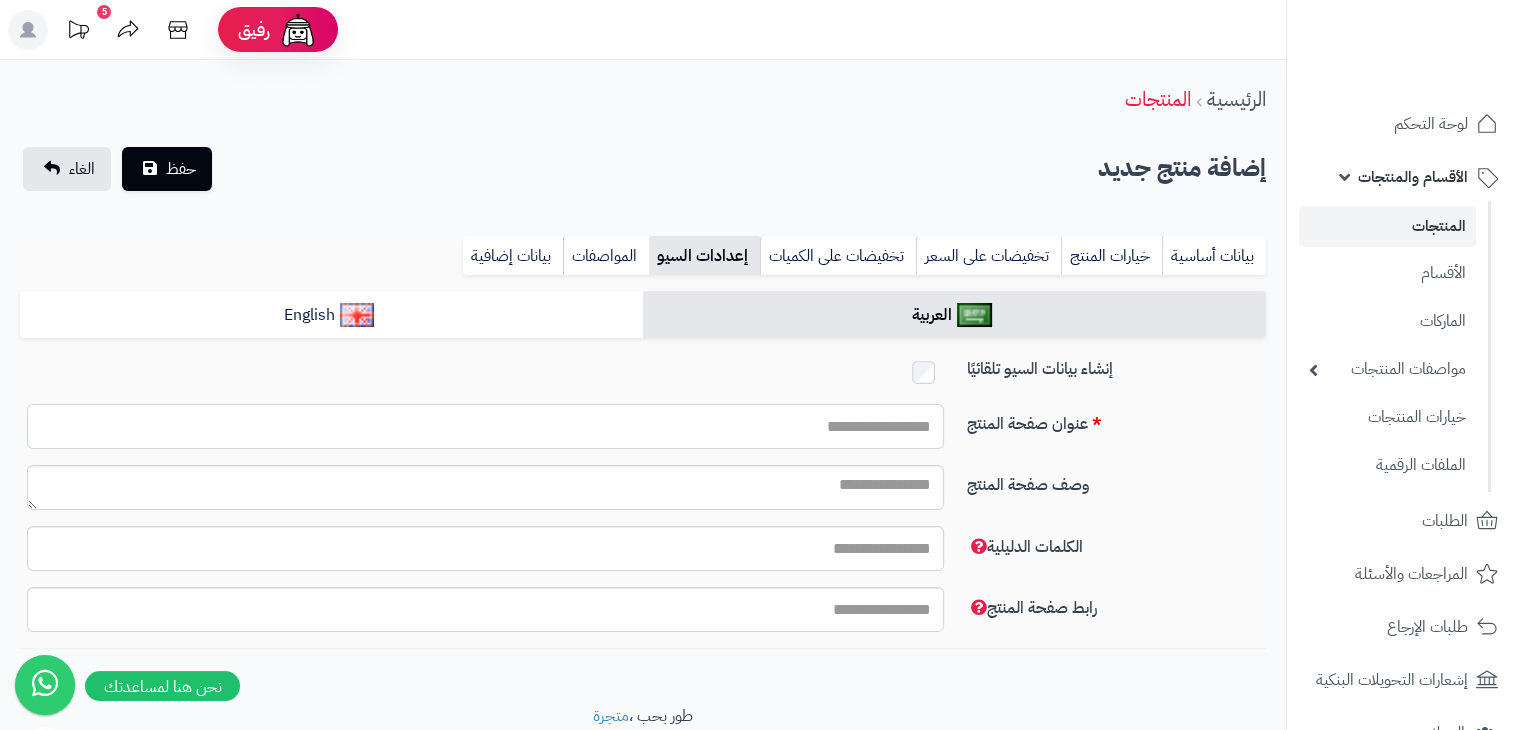click on "عنوان صفحة المنتج" at bounding box center (485, 426) 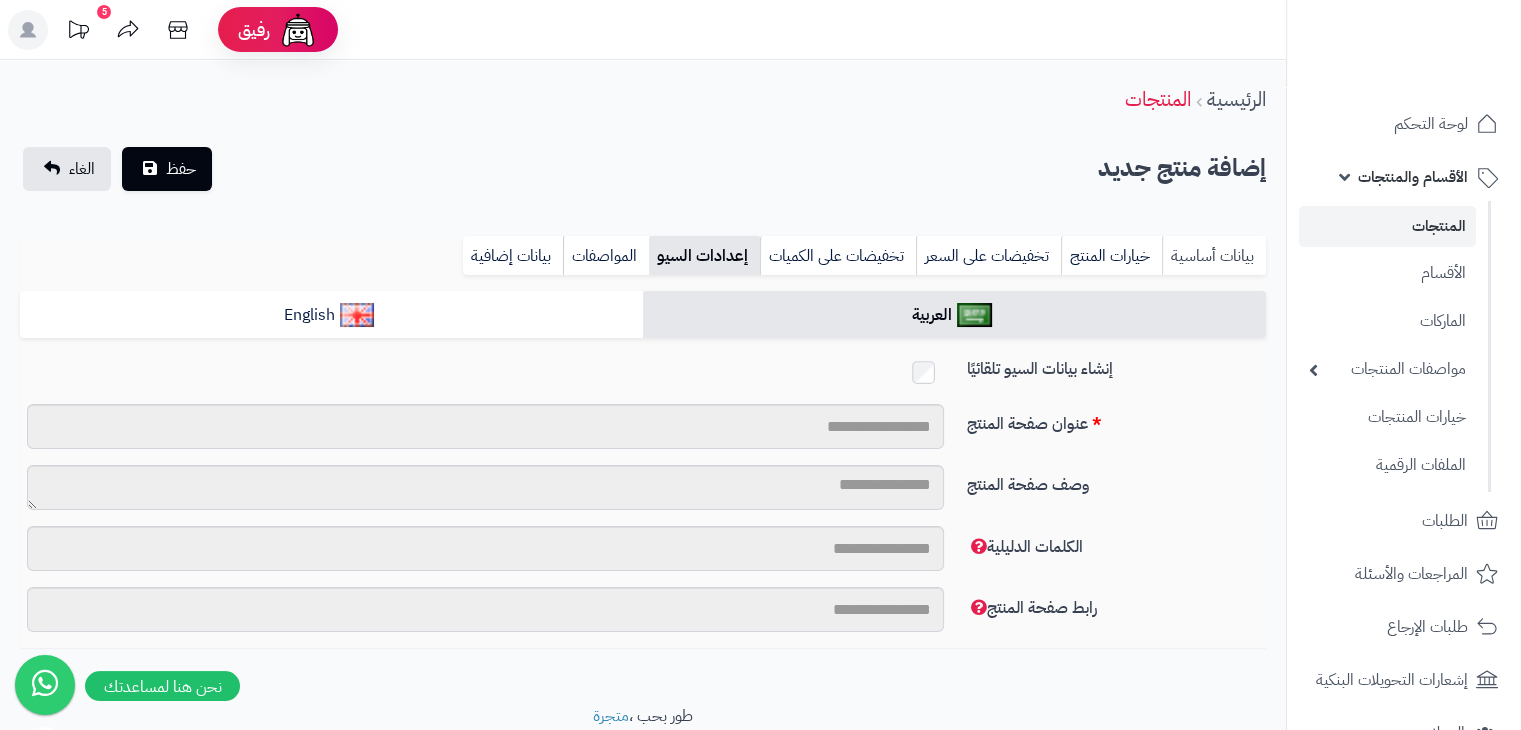 click on "بيانات أساسية" at bounding box center [1214, 256] 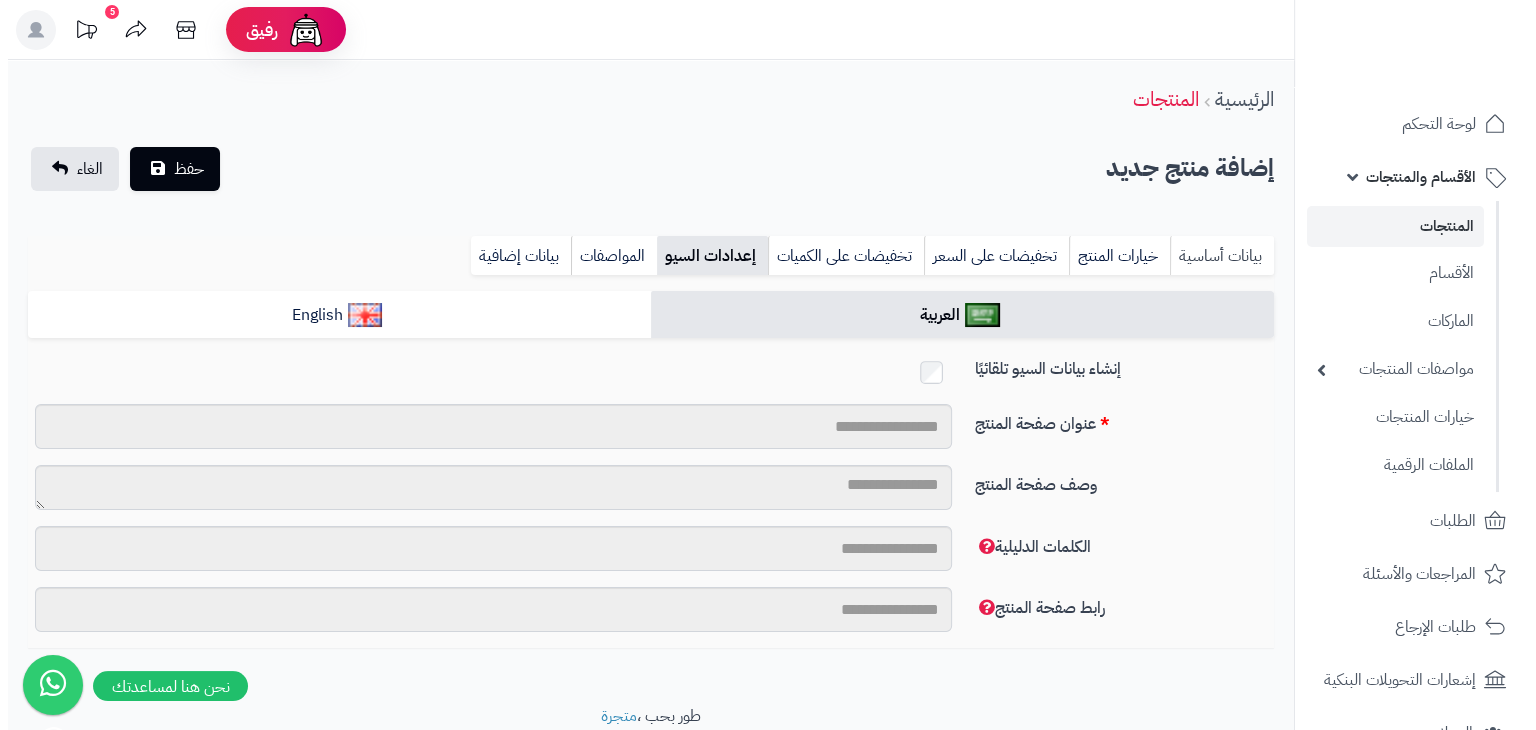 scroll, scrollTop: 0, scrollLeft: 0, axis: both 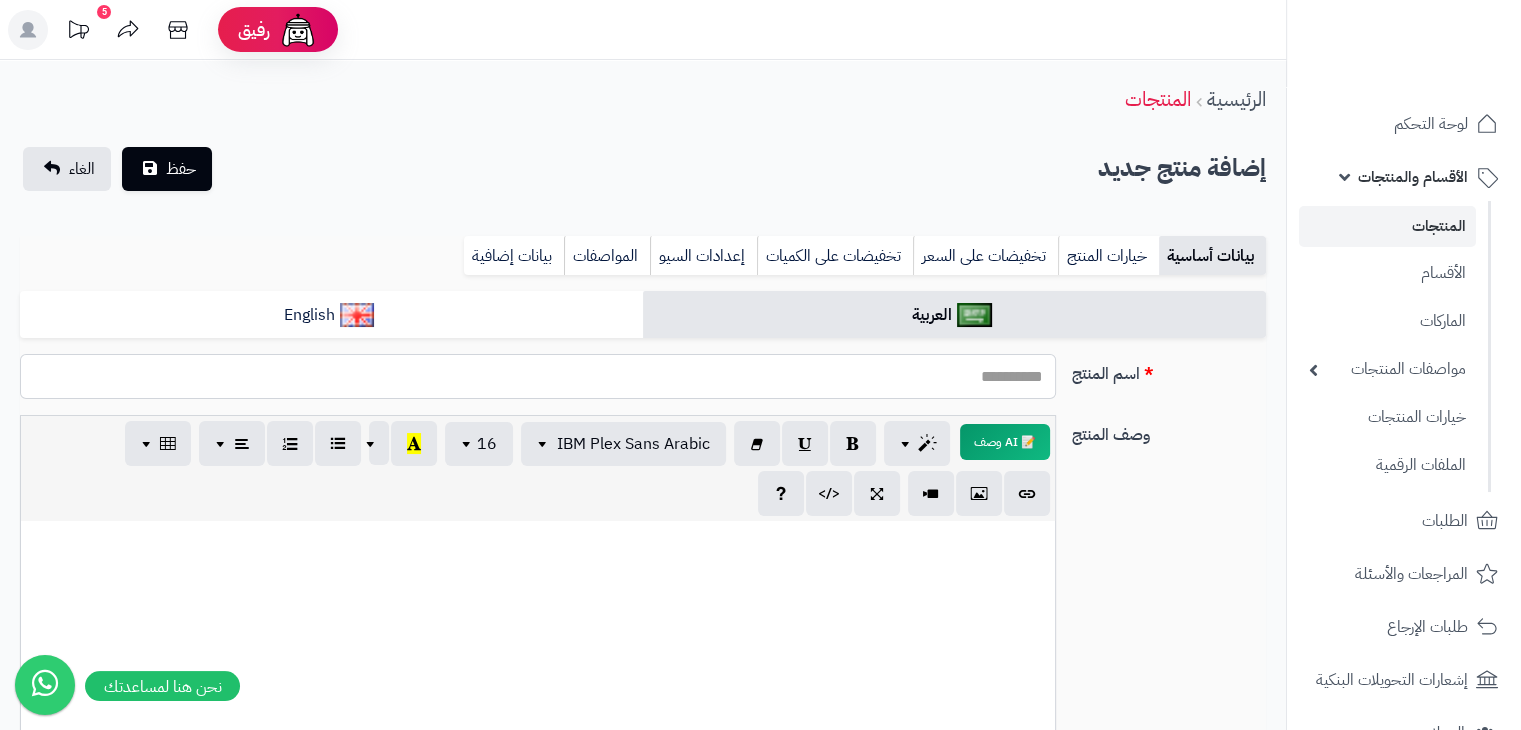 click on "اسم المنتج" at bounding box center (538, 376) 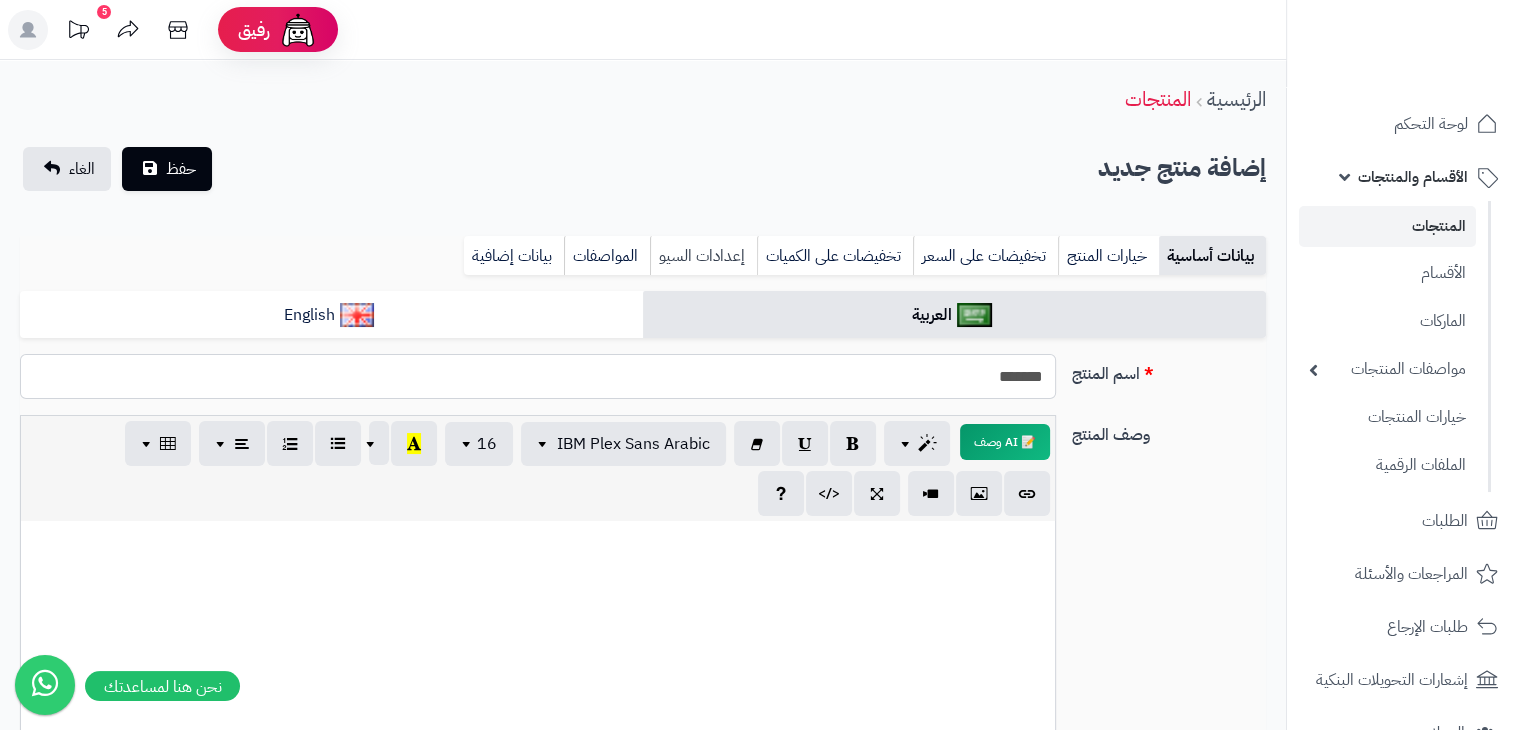 type on "*******" 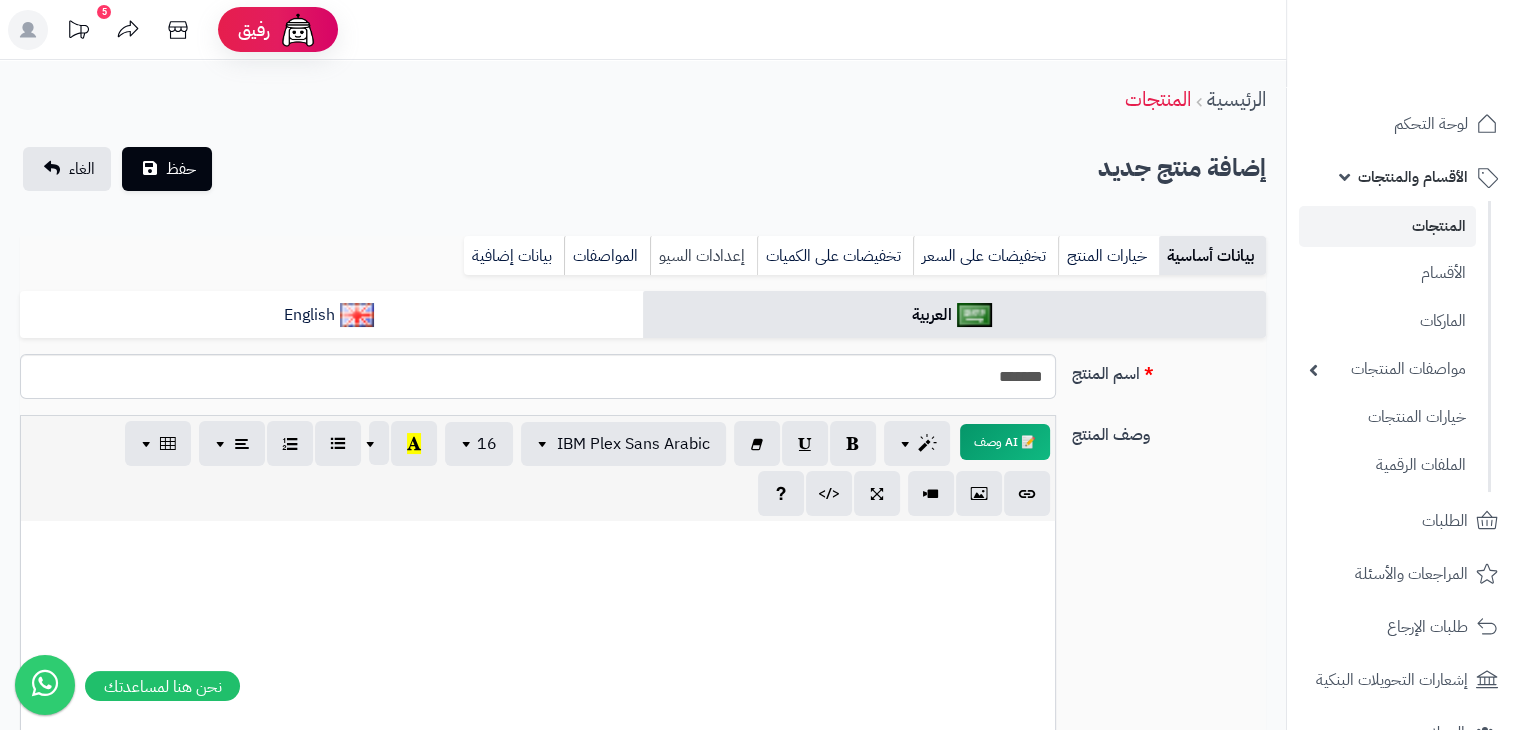 click on "إعدادات السيو" at bounding box center [703, 256] 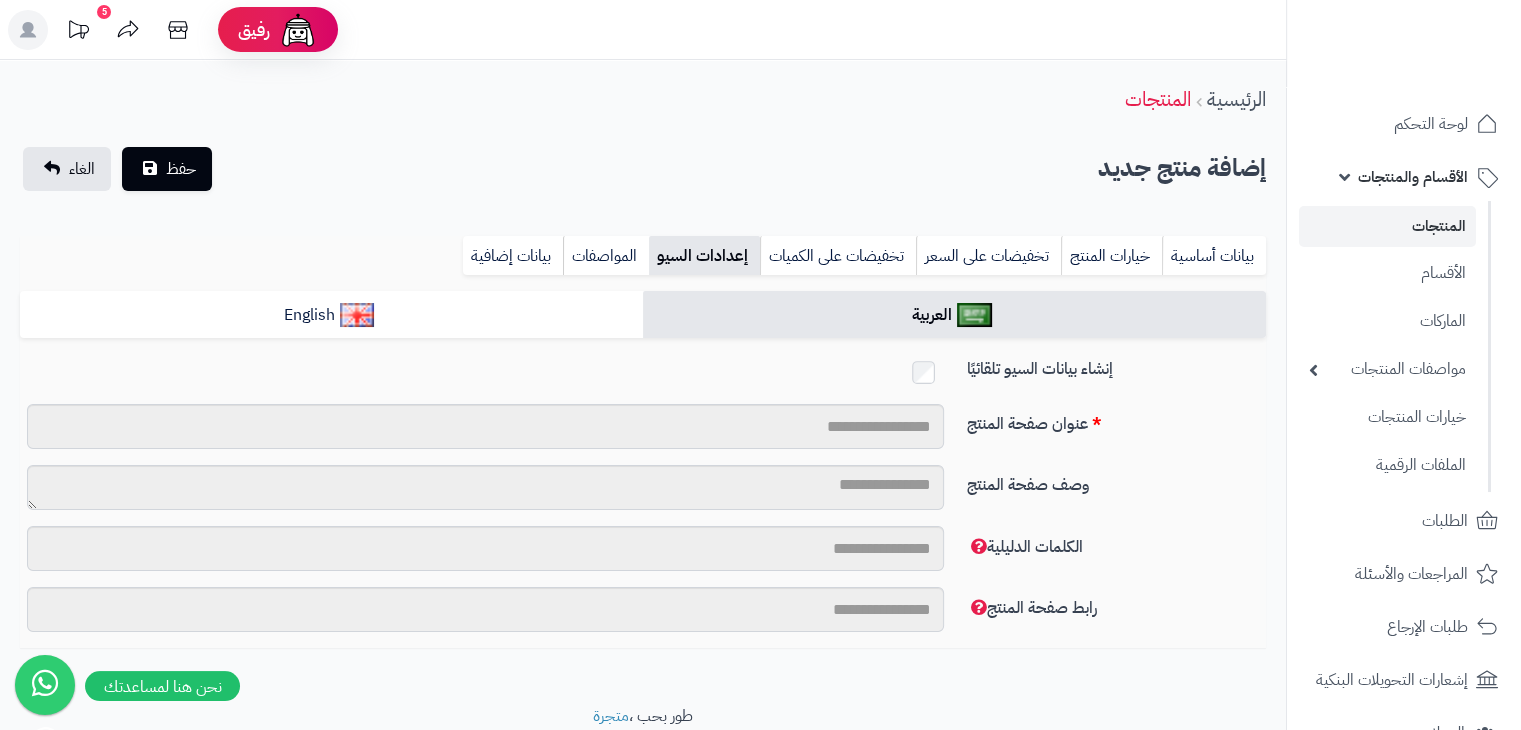 click on "إنشاء بيانات السيو تلقائيًا" at bounding box center [643, 380] 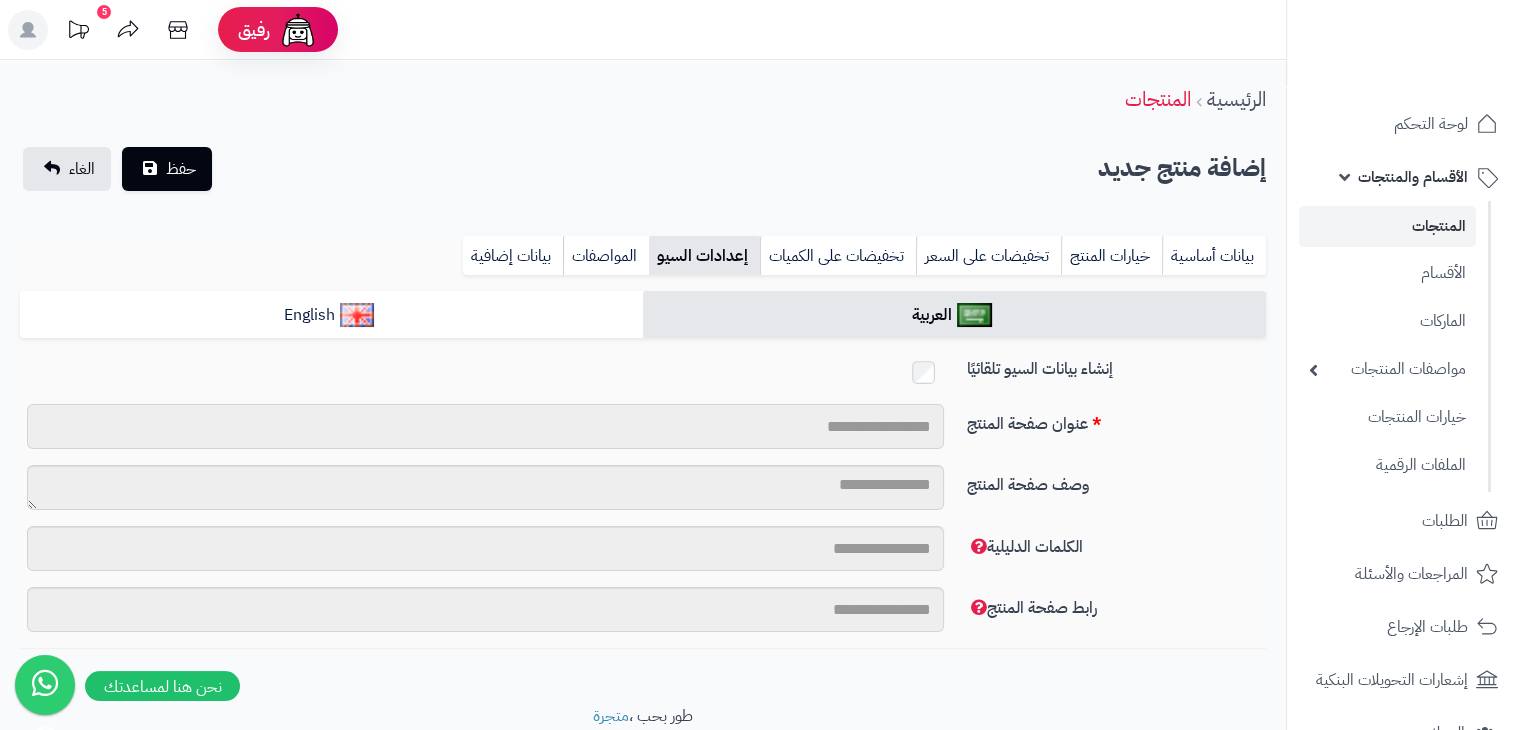 click on "عنوان صفحة المنتج" at bounding box center (485, 426) 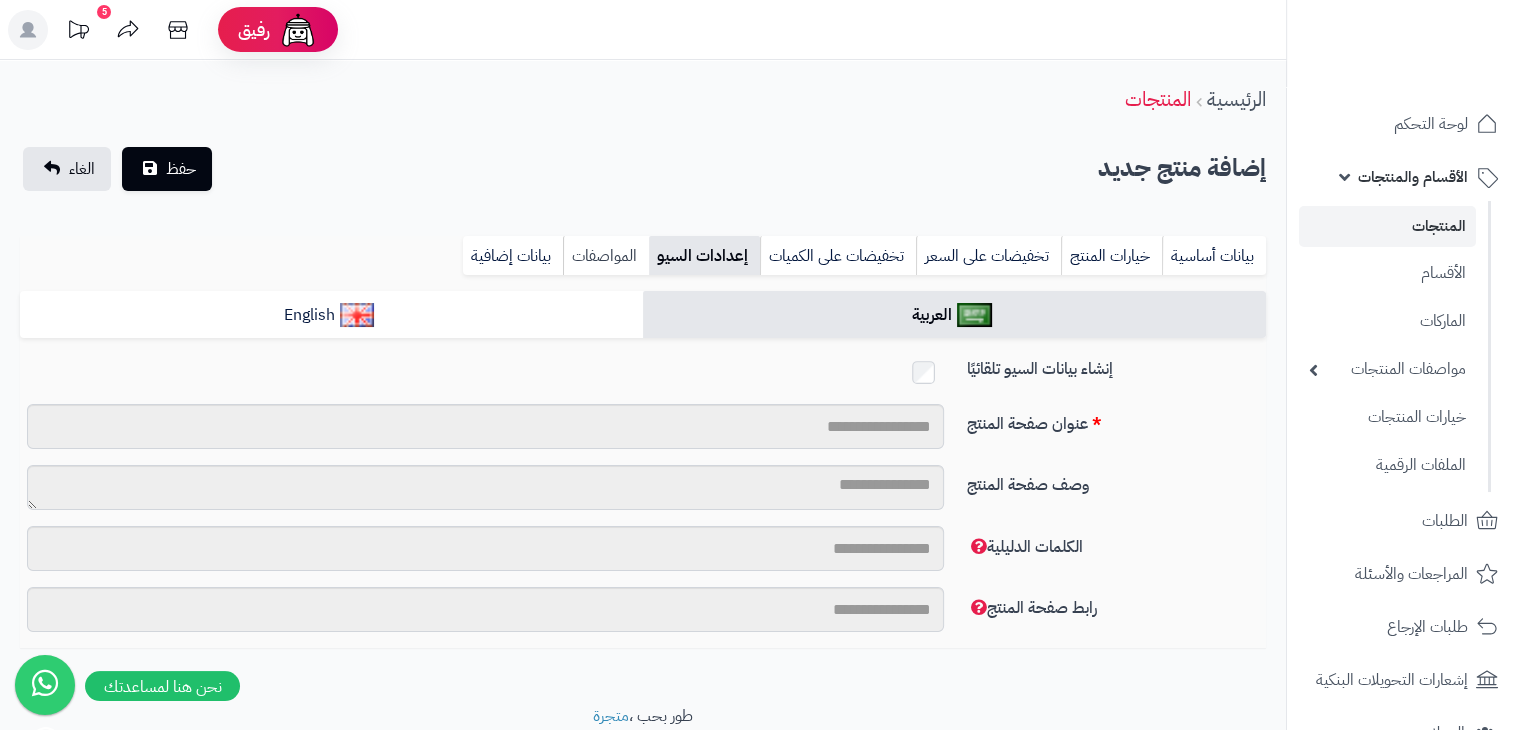 click on "المواصفات" at bounding box center (606, 256) 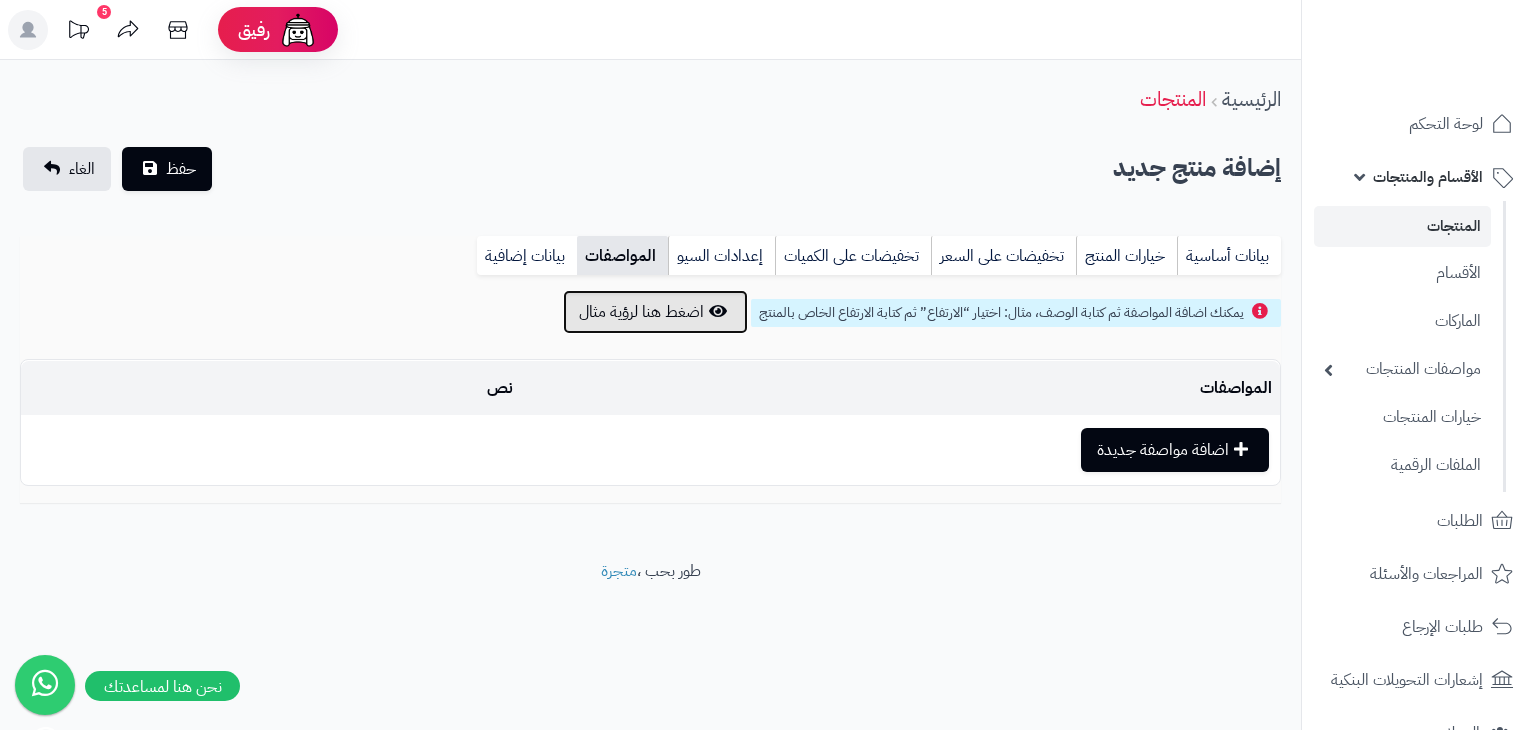 click on "اضغط هنا لرؤية مثال" at bounding box center [655, 312] 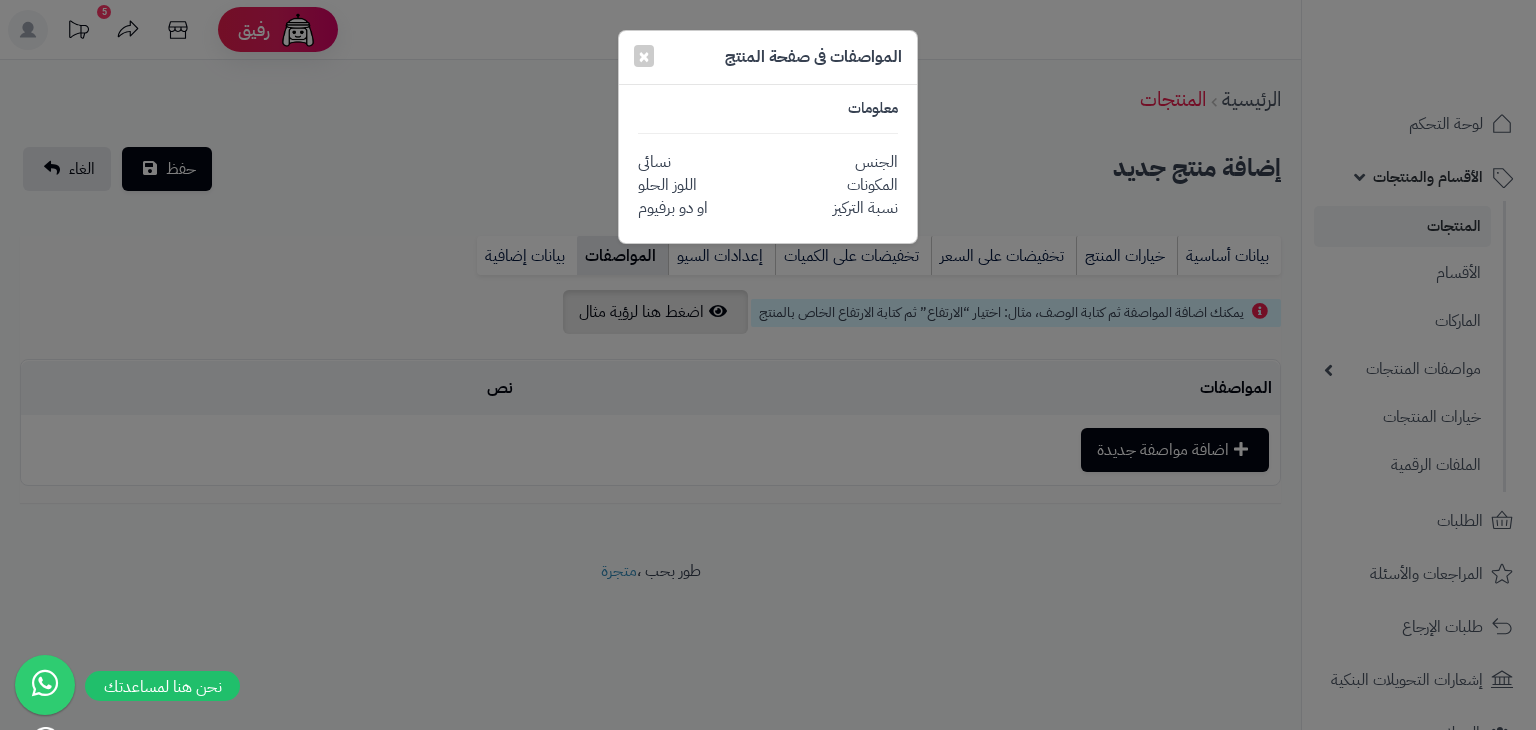 click on "× المواصفات فى صفحة المنتج معلومات الجنس   نسائى المكونات   اللوز الحلو نسبة التركيز   او دو برفيوم" at bounding box center [768, 365] 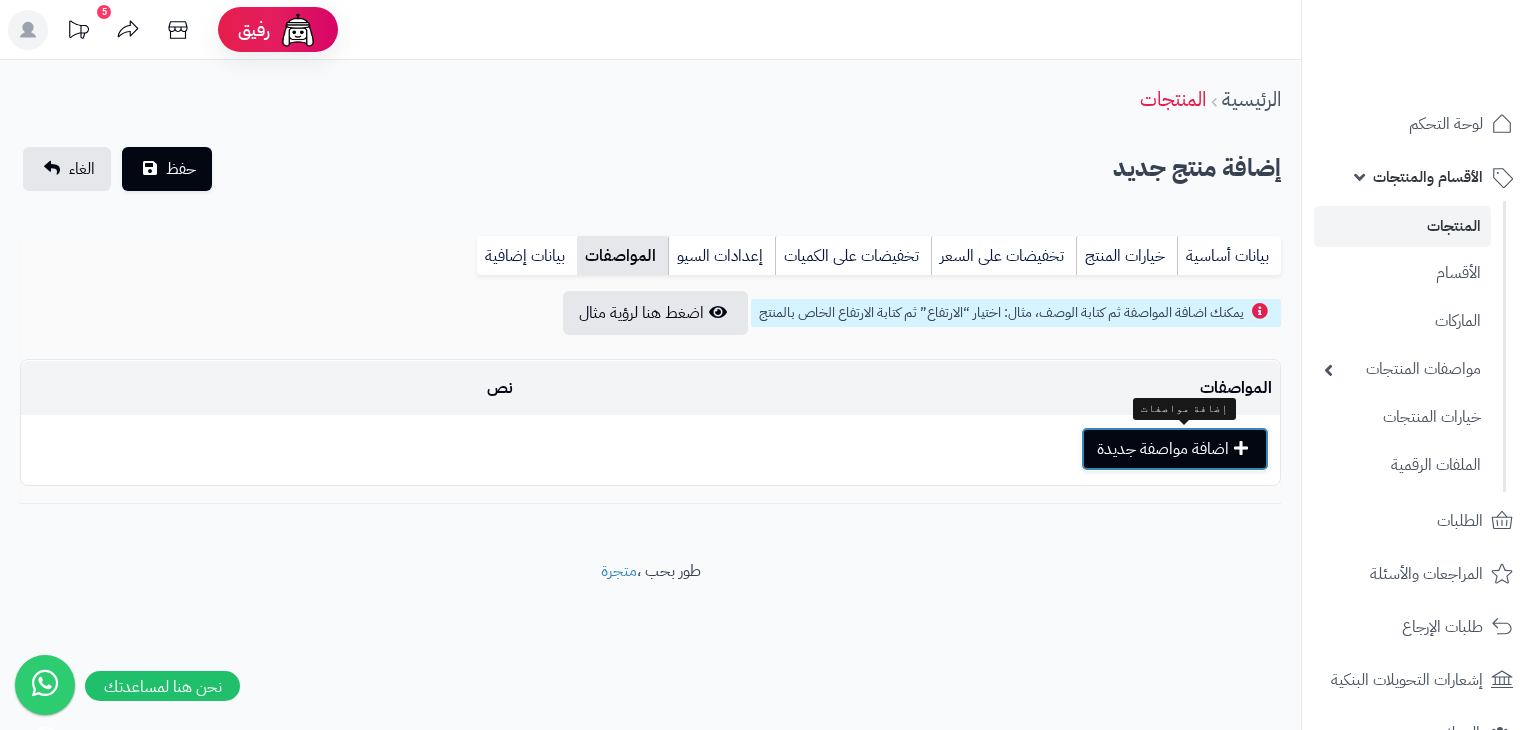 click on "اضافة مواصفة جديدة" at bounding box center [1175, 449] 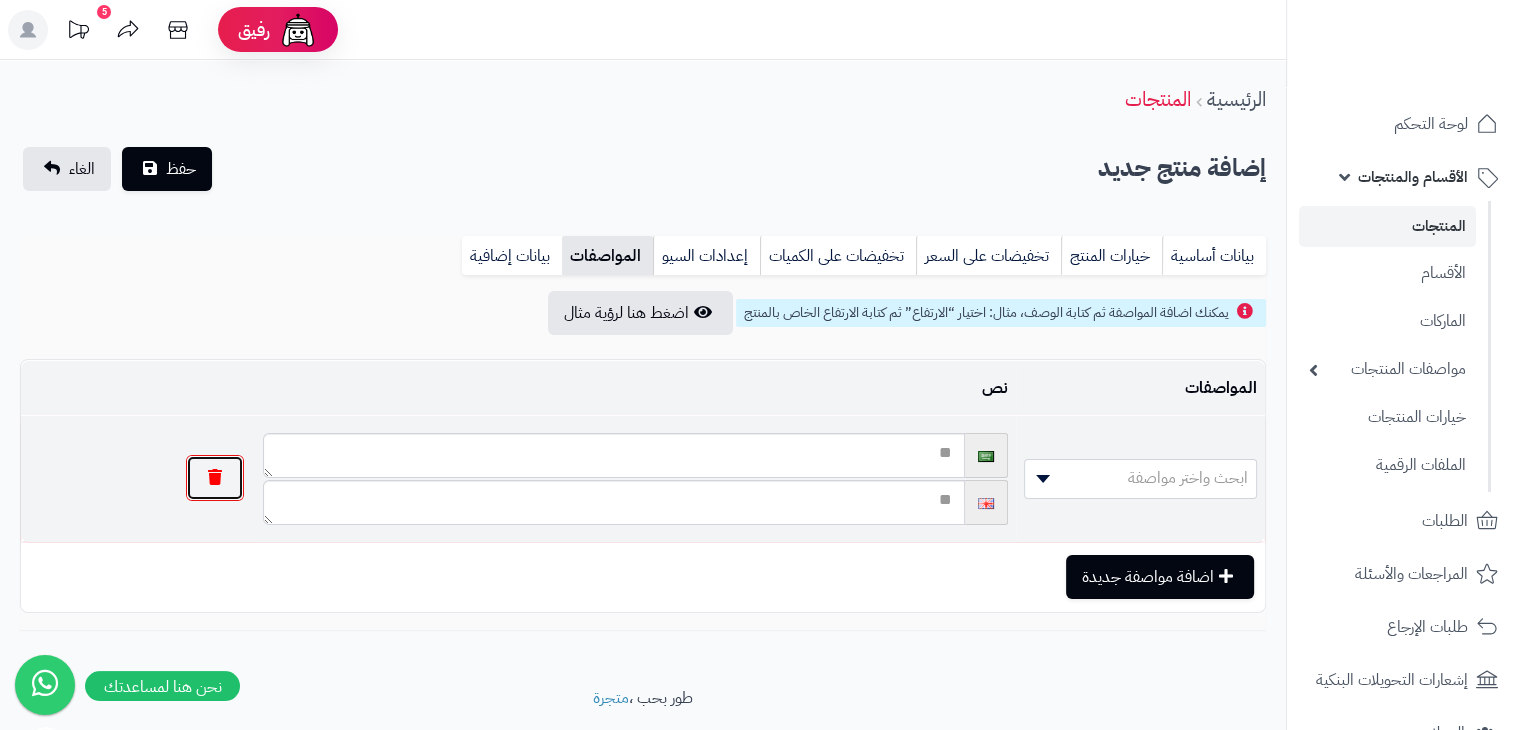 click at bounding box center [215, 478] 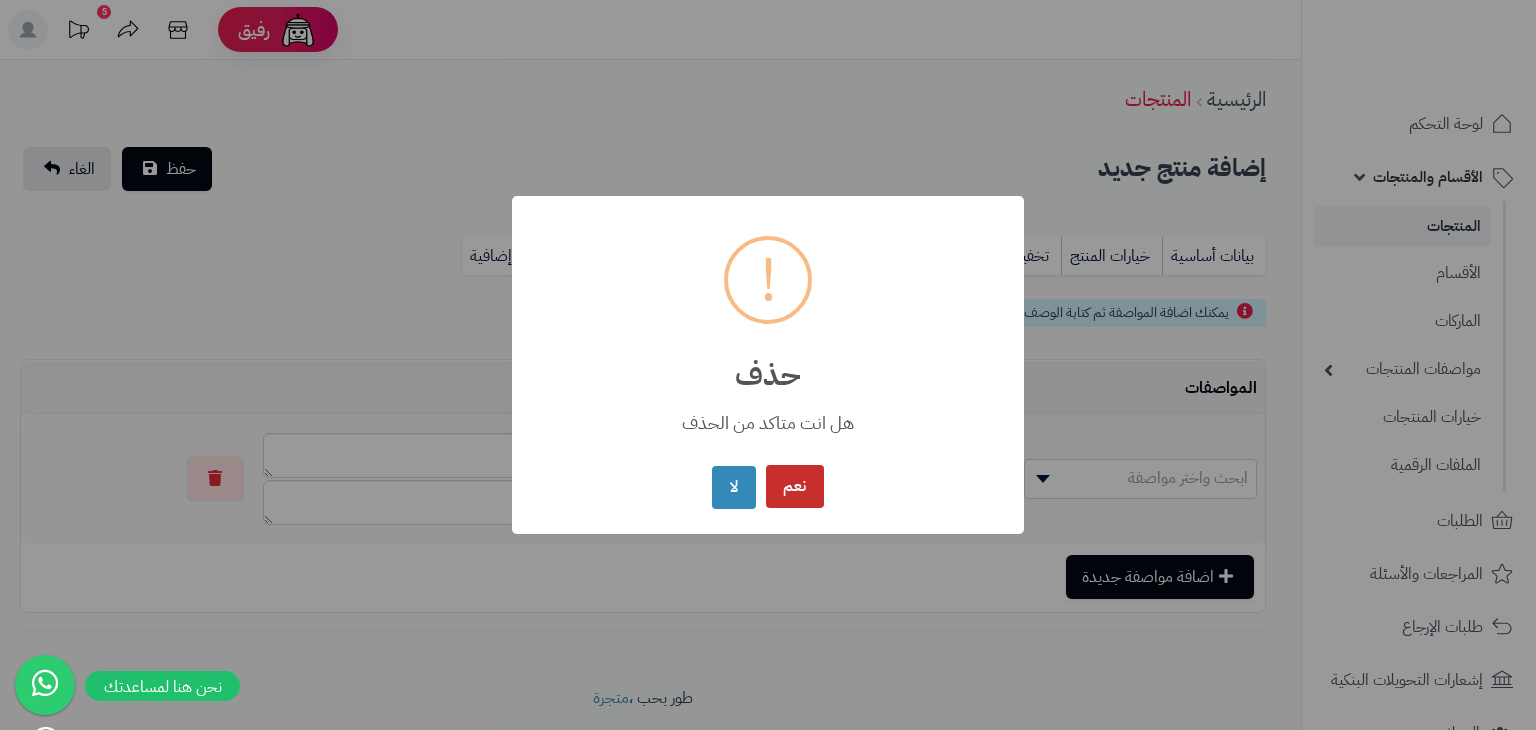 click on "نعم" at bounding box center [795, 486] 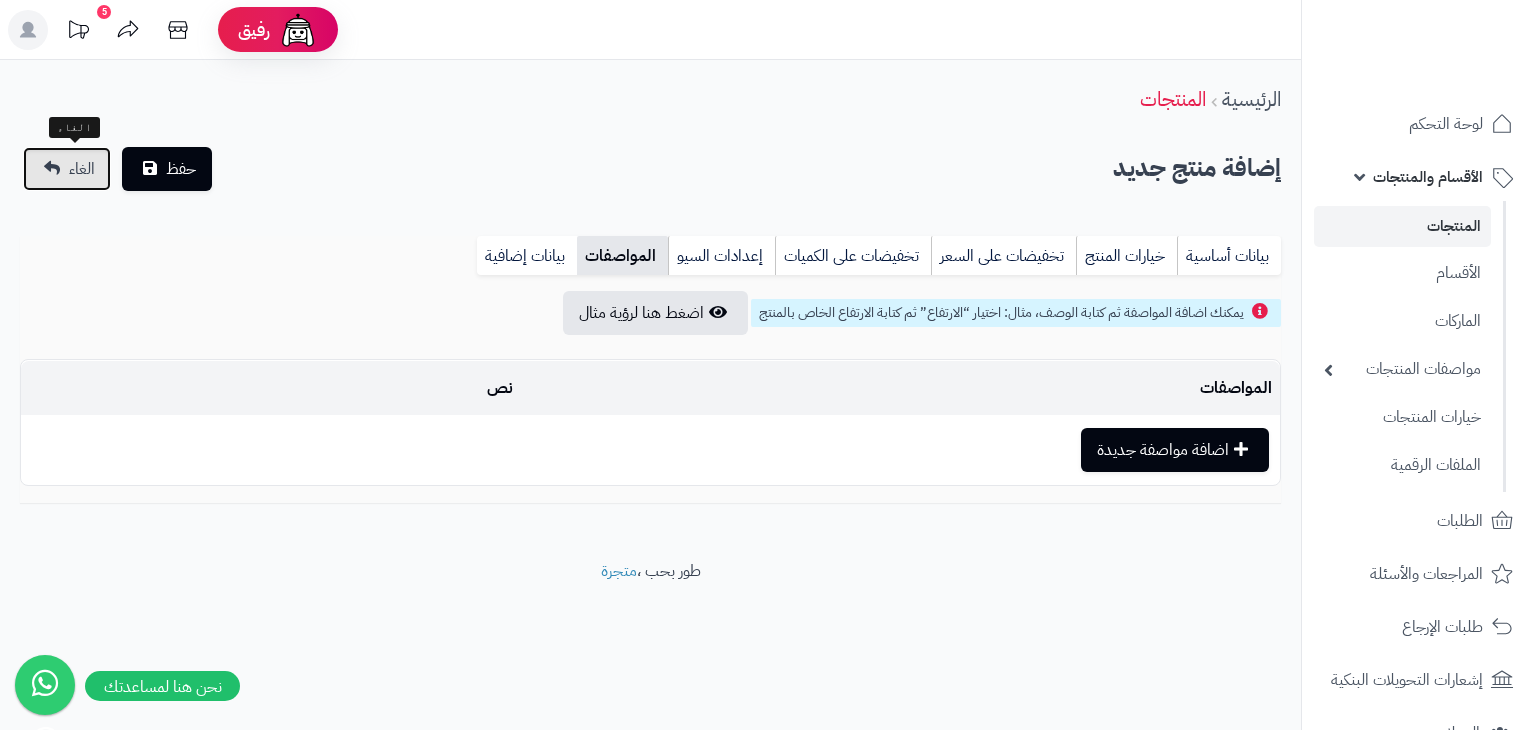 click on "الغاء" at bounding box center (82, 169) 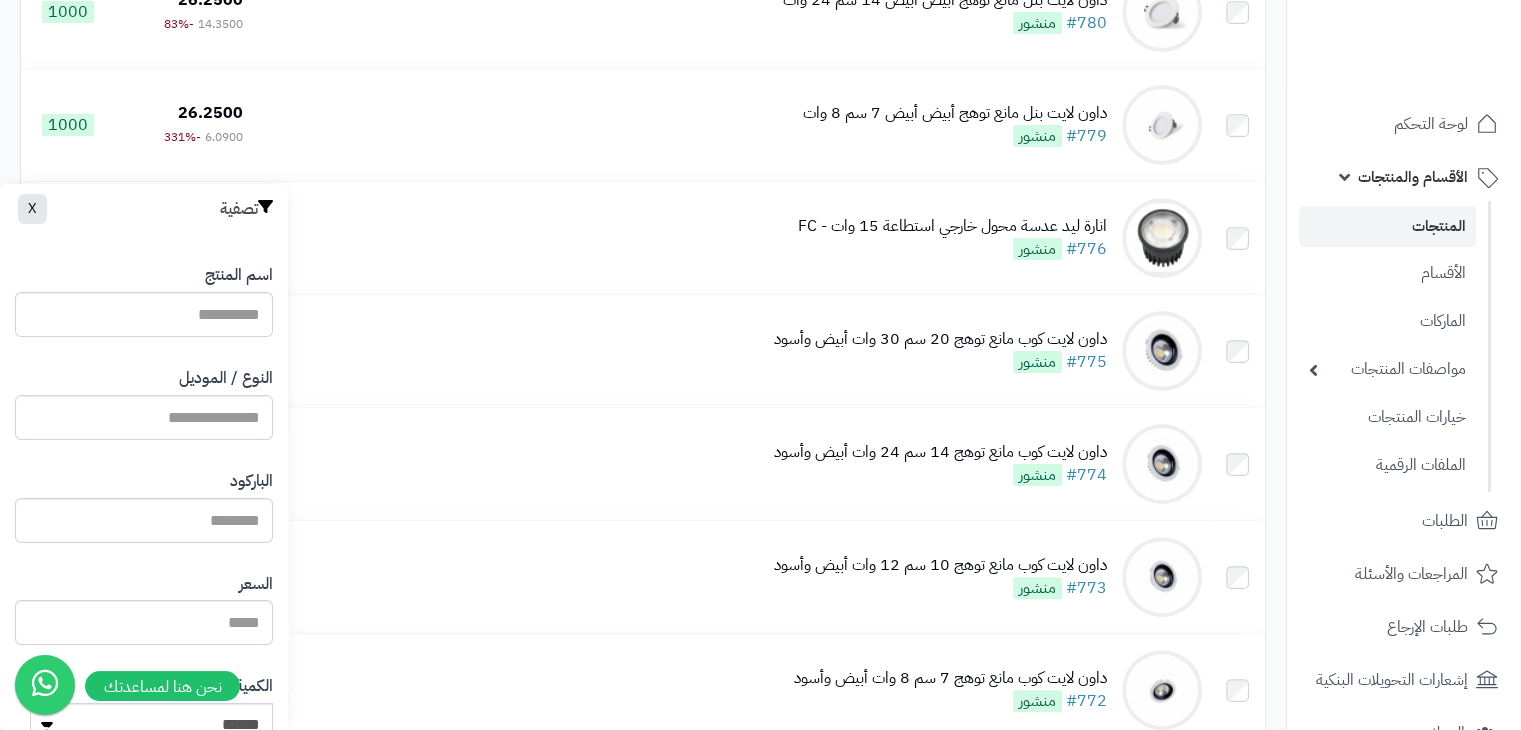 scroll, scrollTop: 422, scrollLeft: 0, axis: vertical 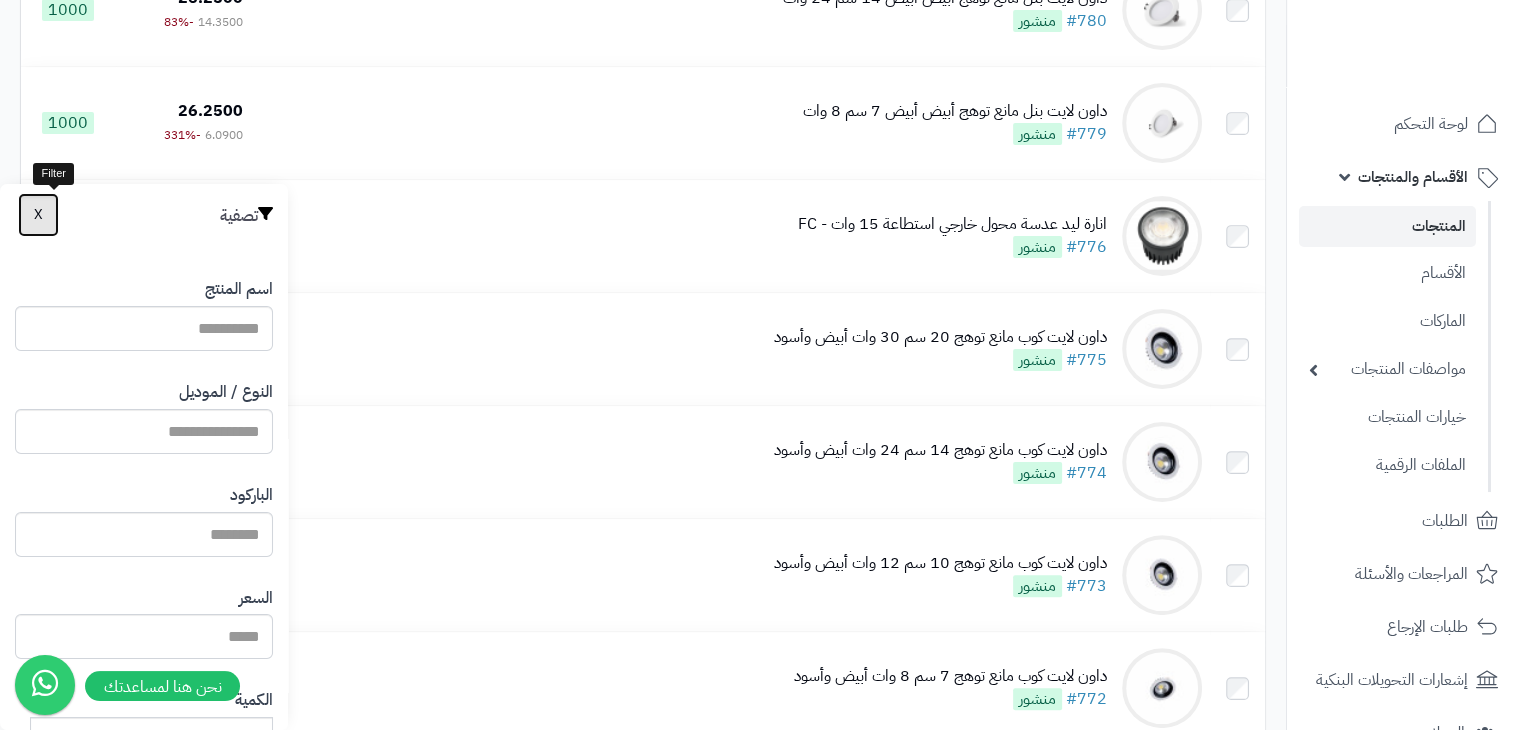 click on "X" at bounding box center (38, 215) 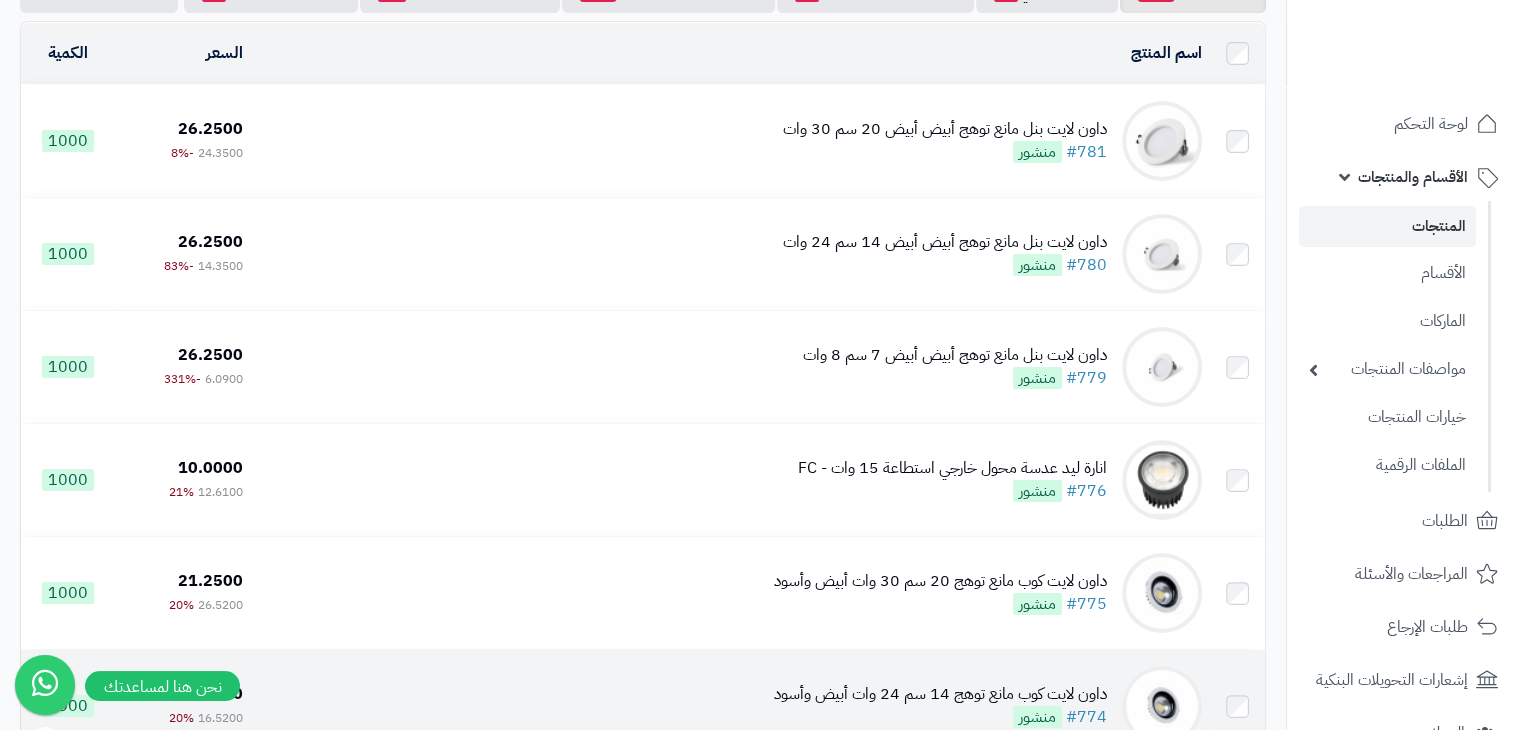 scroll, scrollTop: 0, scrollLeft: 0, axis: both 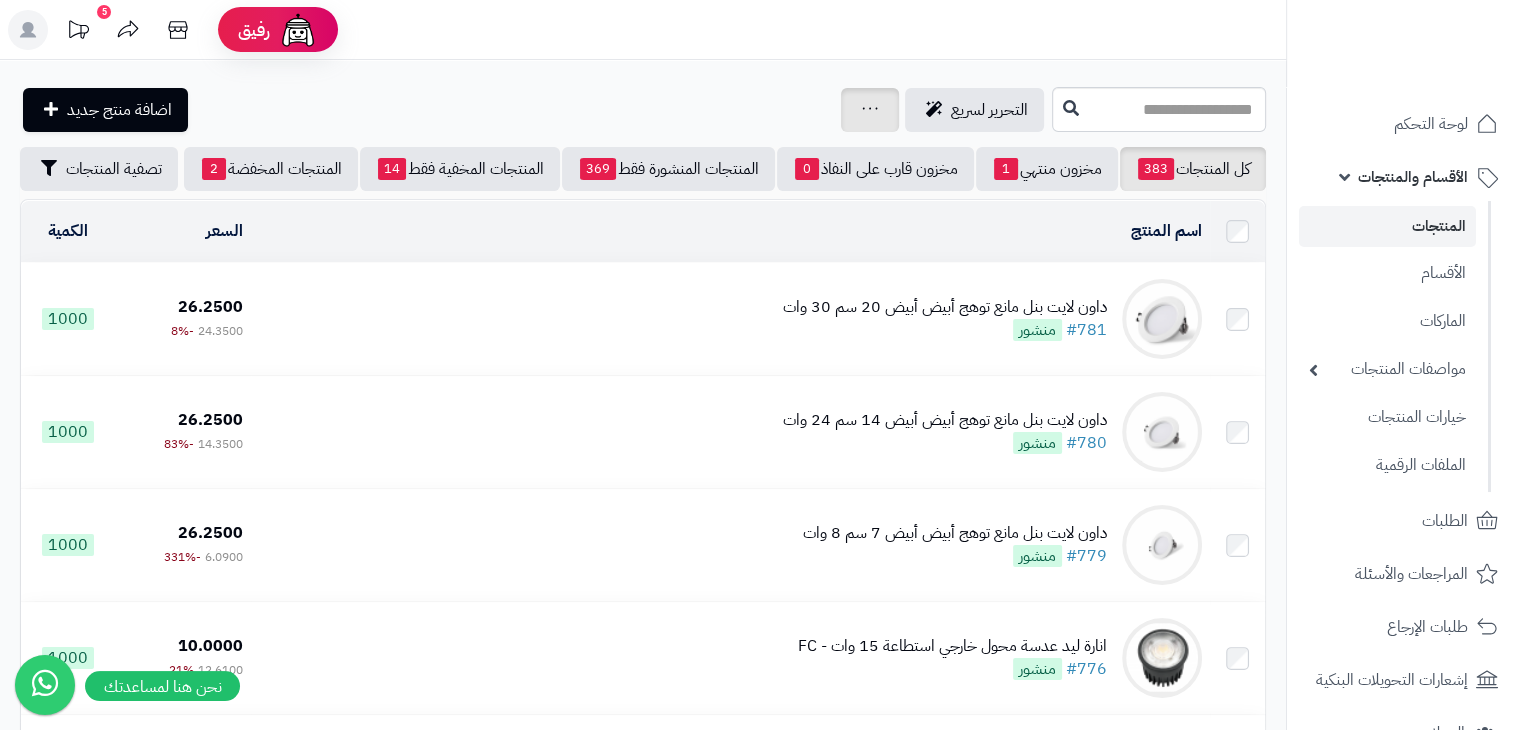 click on "جرد مخزون المنتجات    جرد مخزون الخيارات فقط   تعديل أسعار المنتجات   الملصقات   تصدير المنتجات   استيراد/تحديث المنتجات   اكسل تحديث الكميات   سجل المخزون
المنتجات المحذوفة" at bounding box center [870, 110] 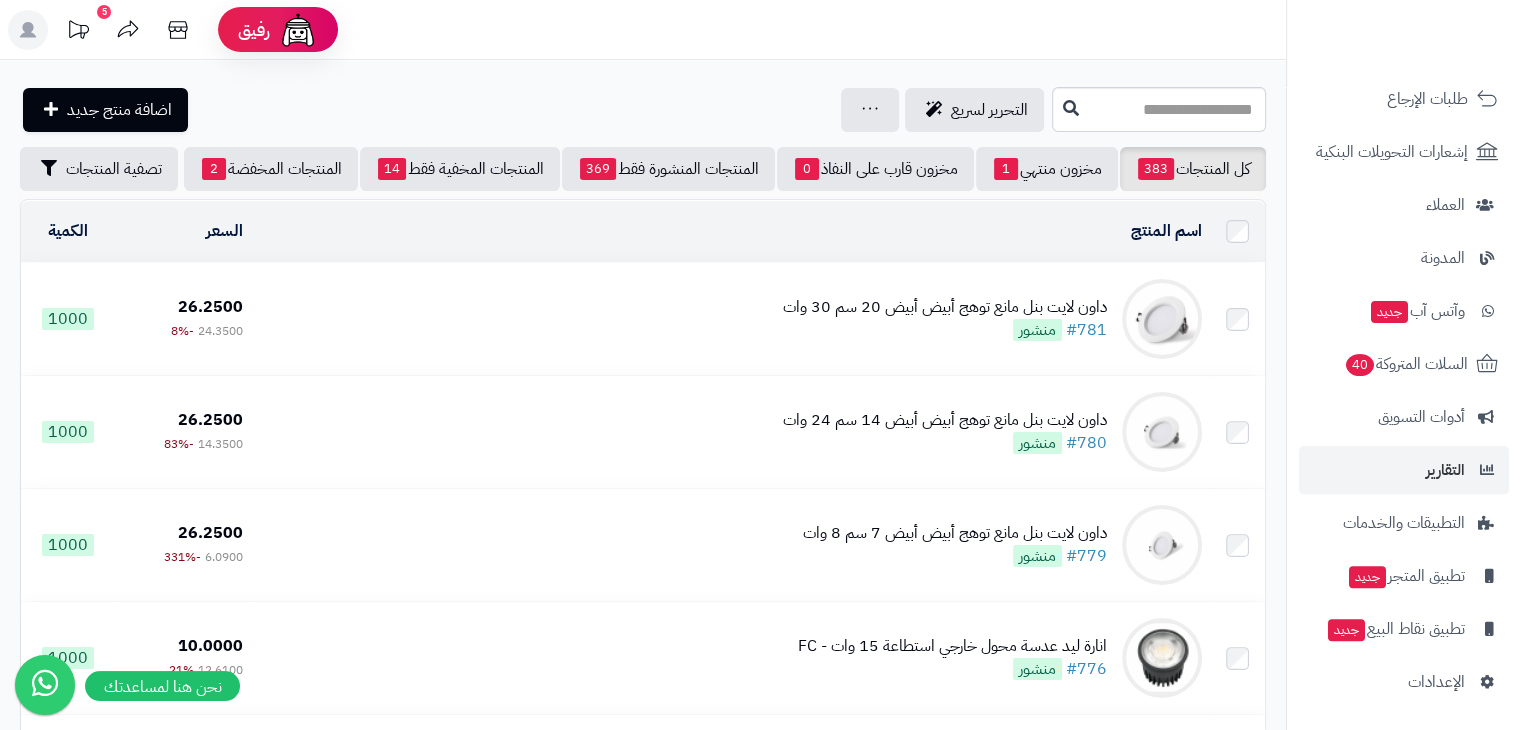 scroll, scrollTop: 528, scrollLeft: 0, axis: vertical 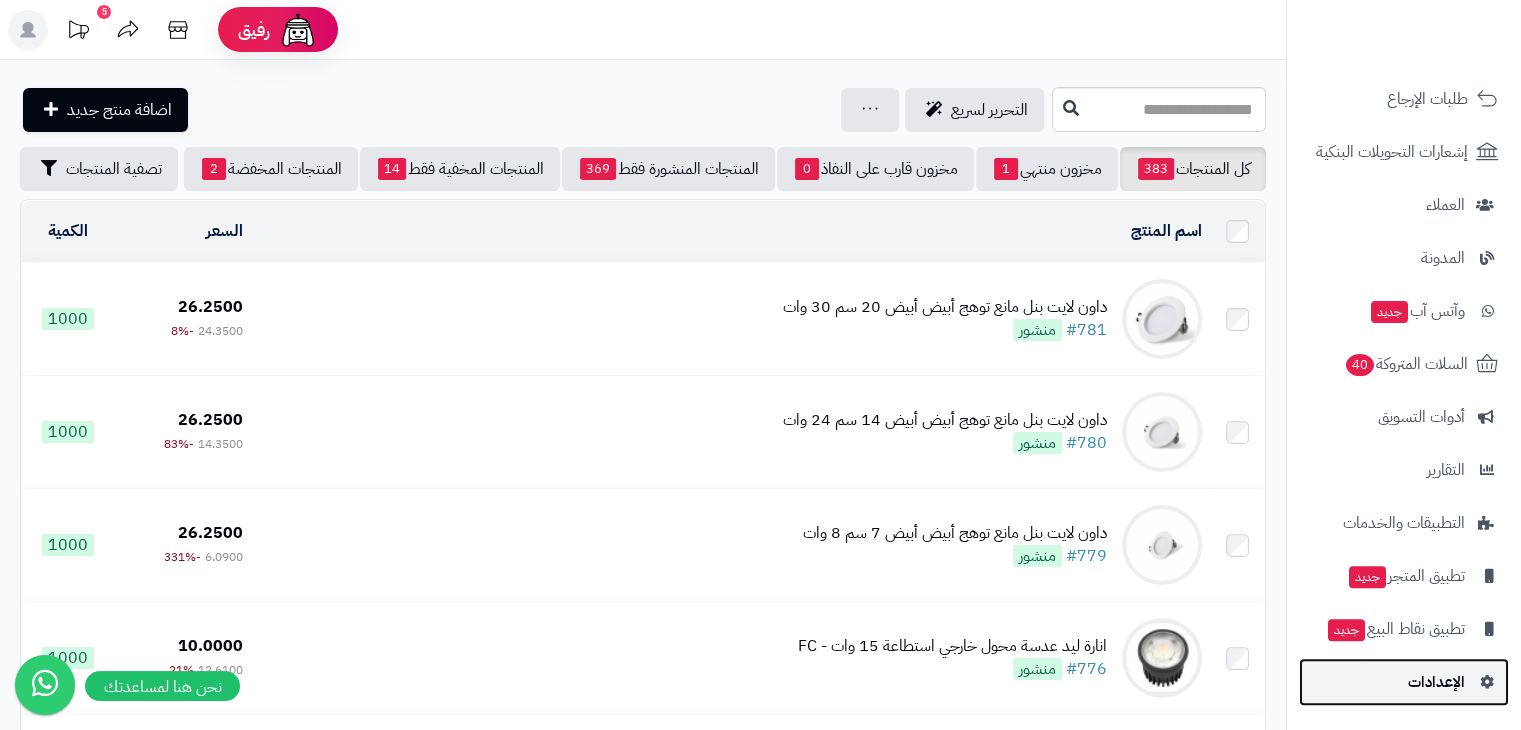 click on "الإعدادات" at bounding box center [1436, 682] 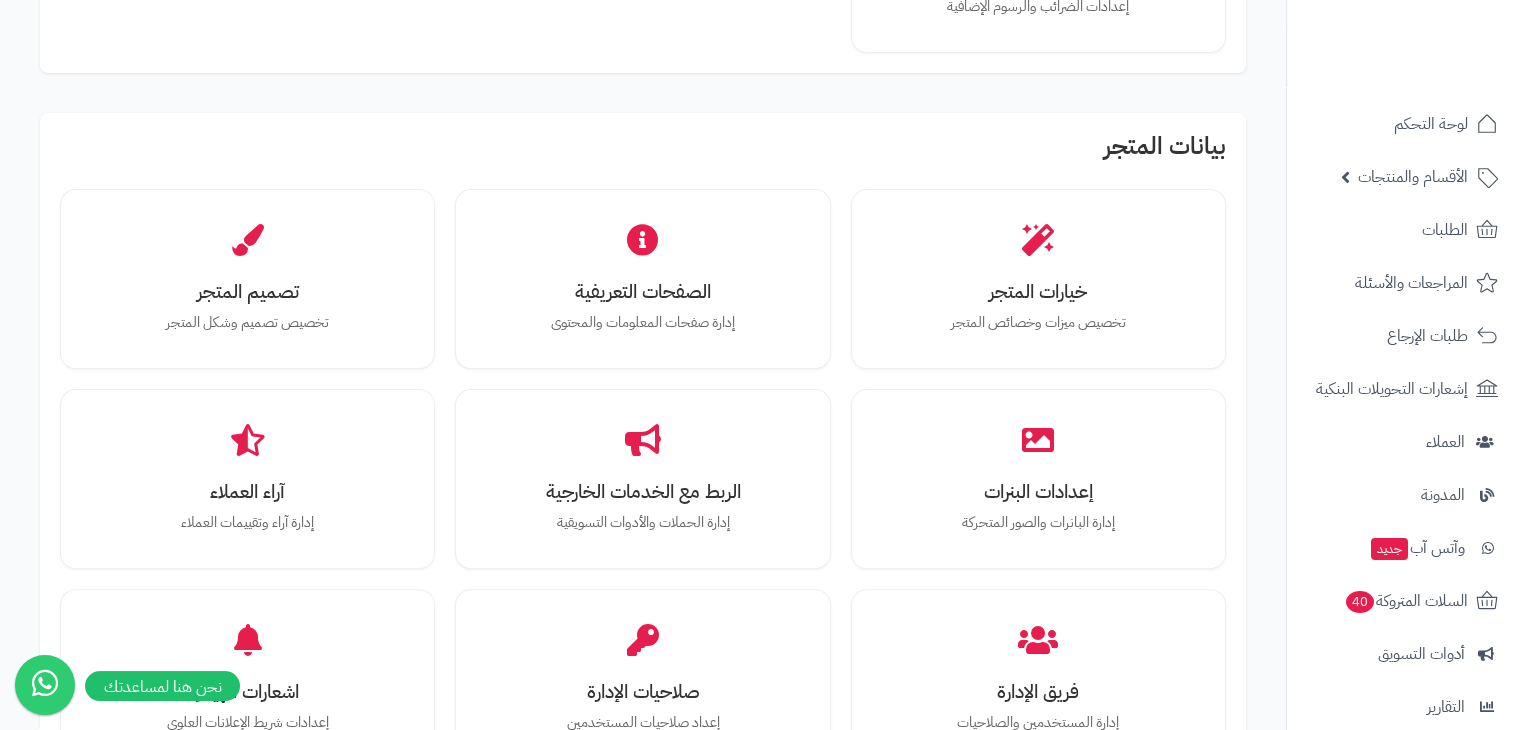 scroll, scrollTop: 511, scrollLeft: 0, axis: vertical 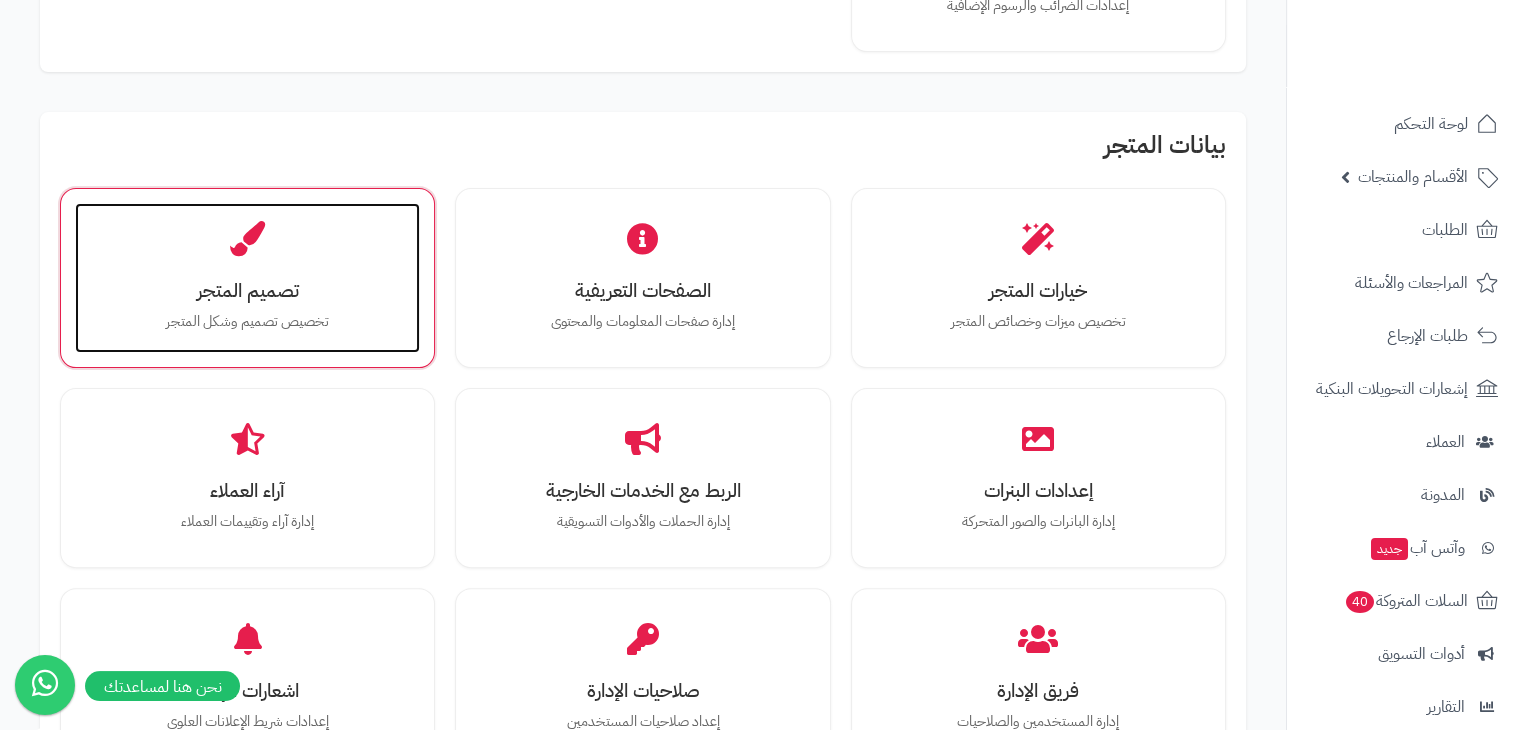 click on "تصميم المتجر" at bounding box center [247, 290] 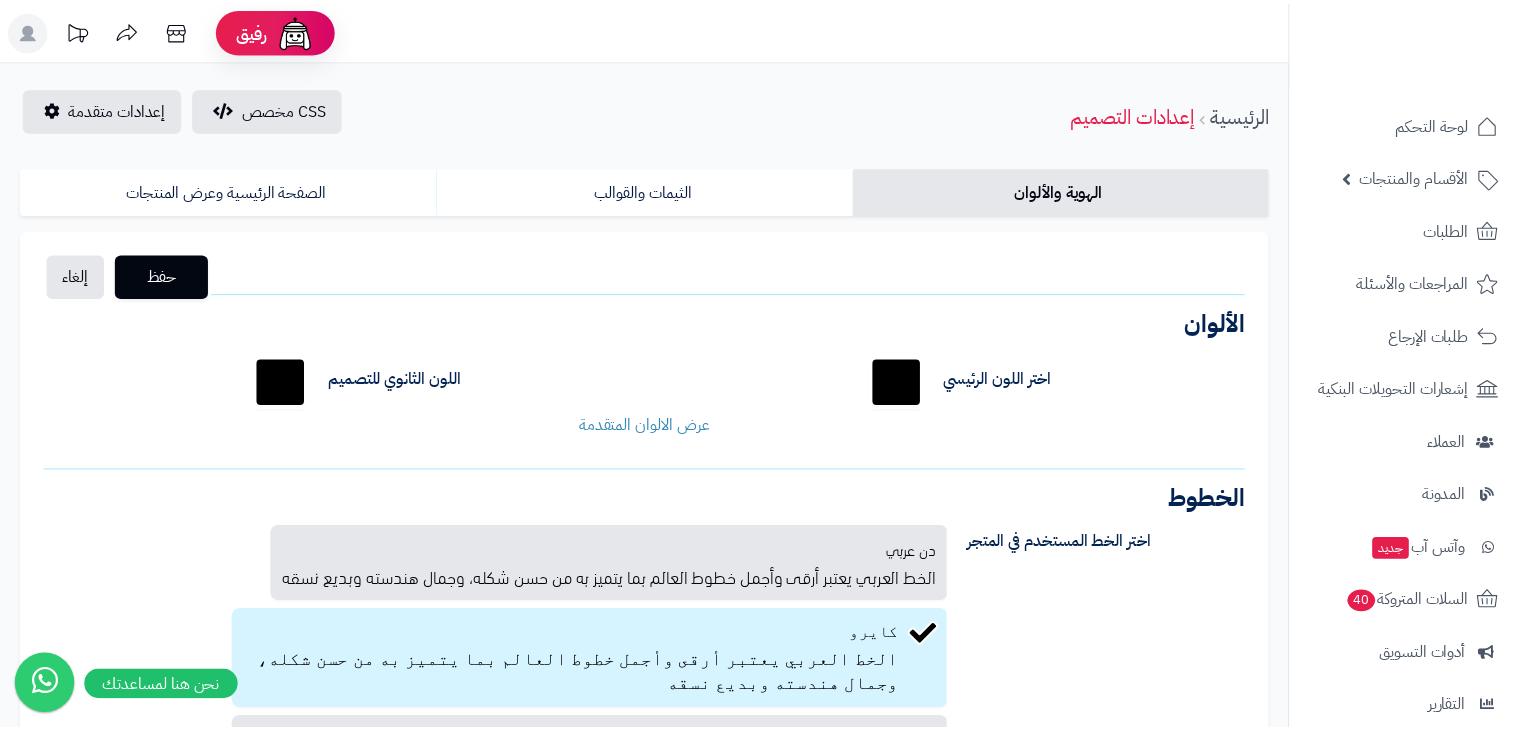 scroll, scrollTop: 0, scrollLeft: 0, axis: both 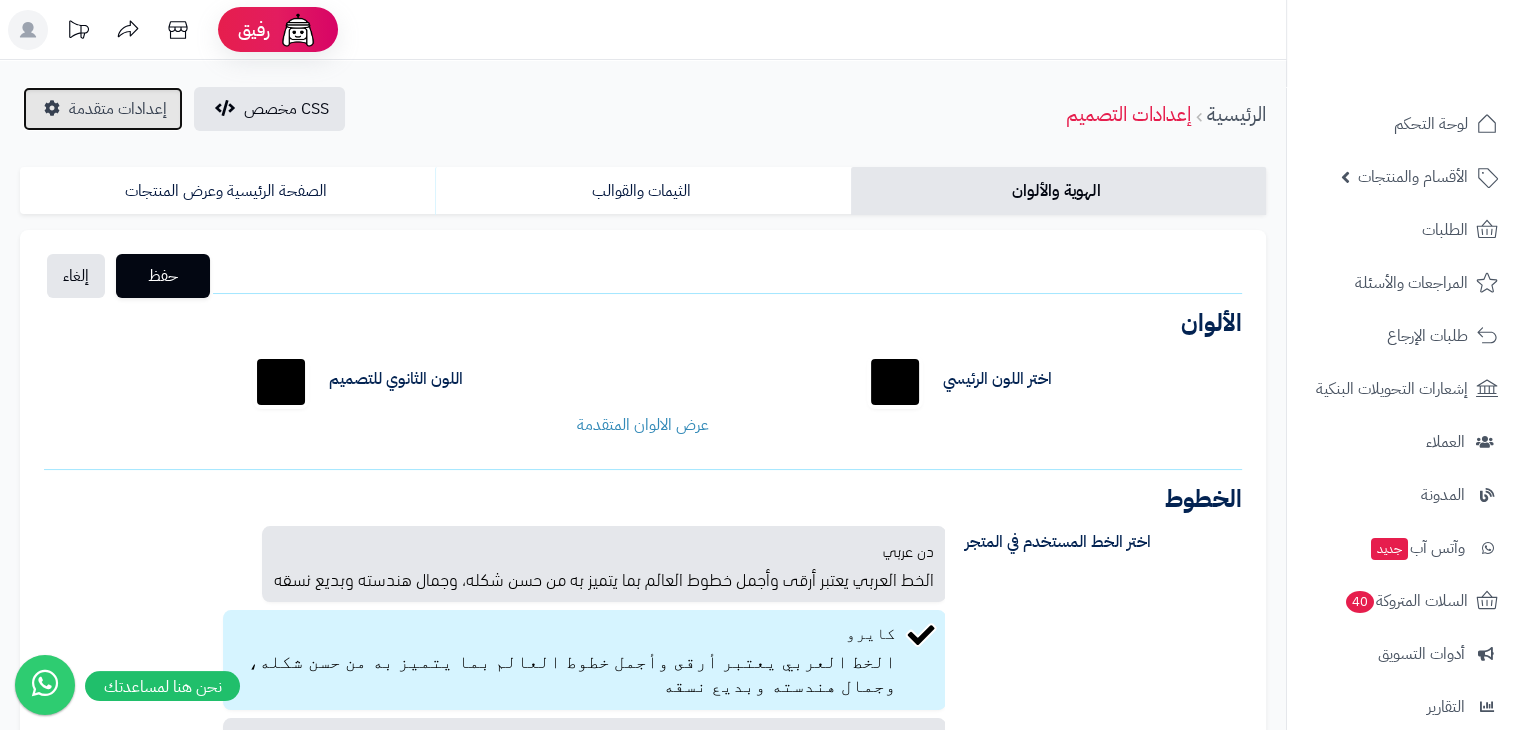 click on "إعدادات متقدمة" at bounding box center [118, 109] 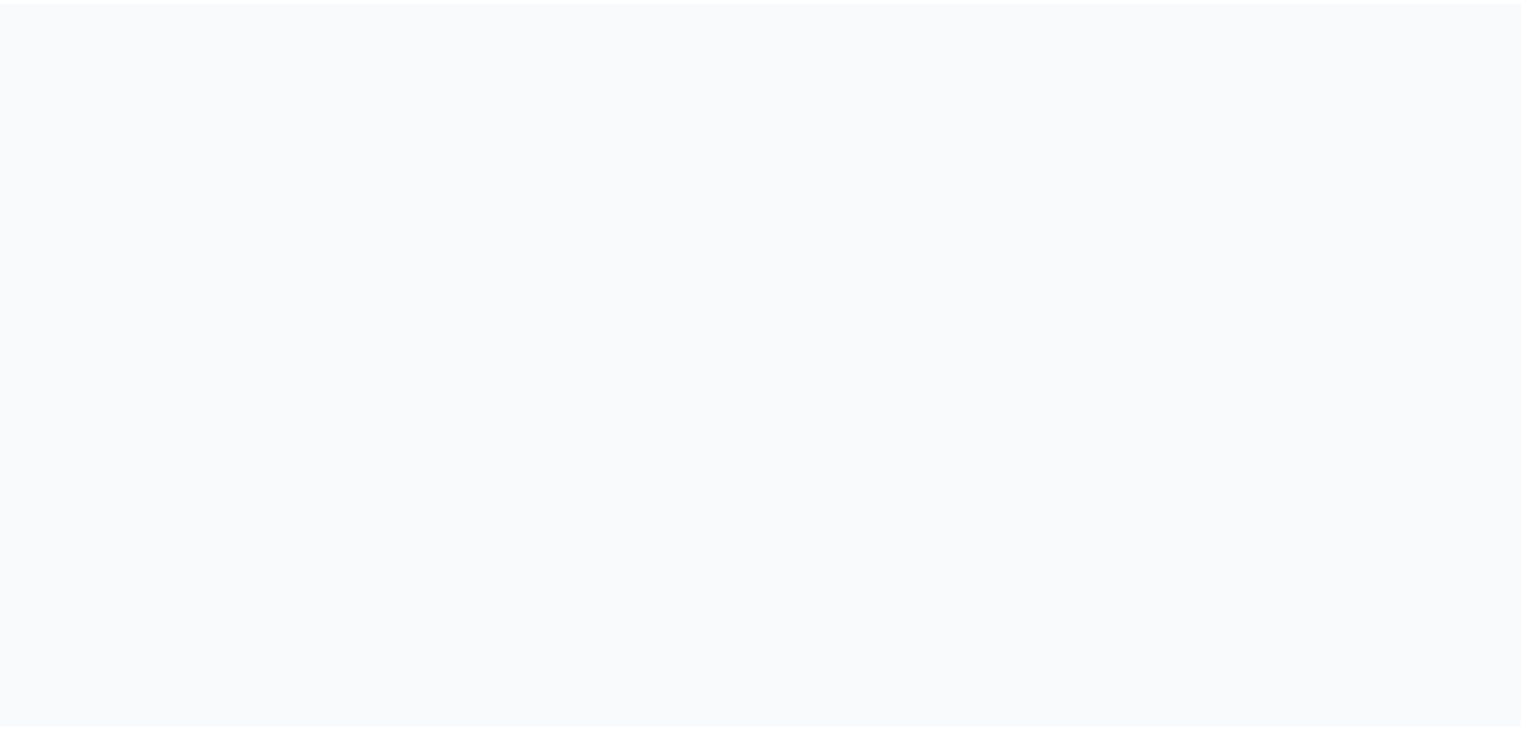 scroll, scrollTop: 0, scrollLeft: 0, axis: both 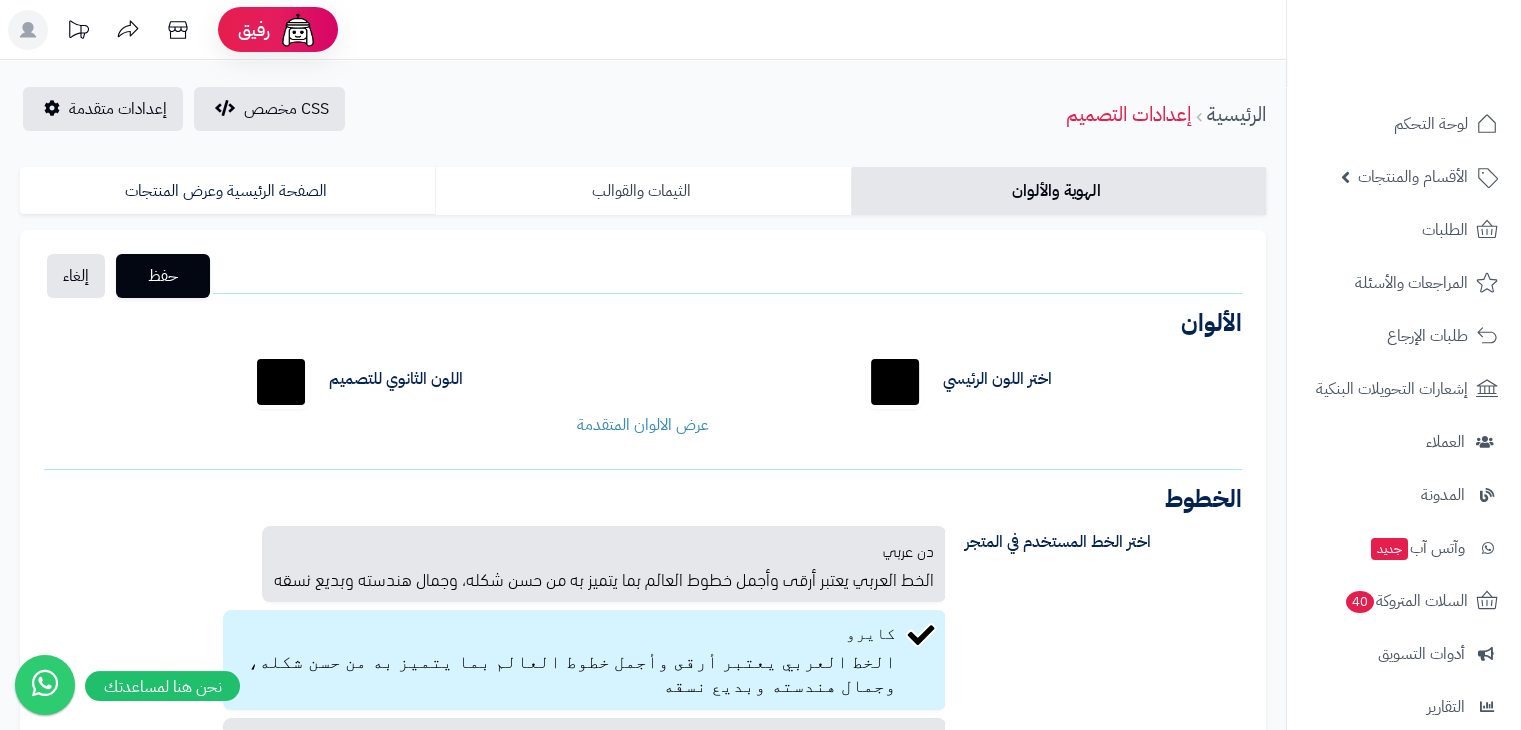 click on "الثيمات والقوالب" at bounding box center (642, 191) 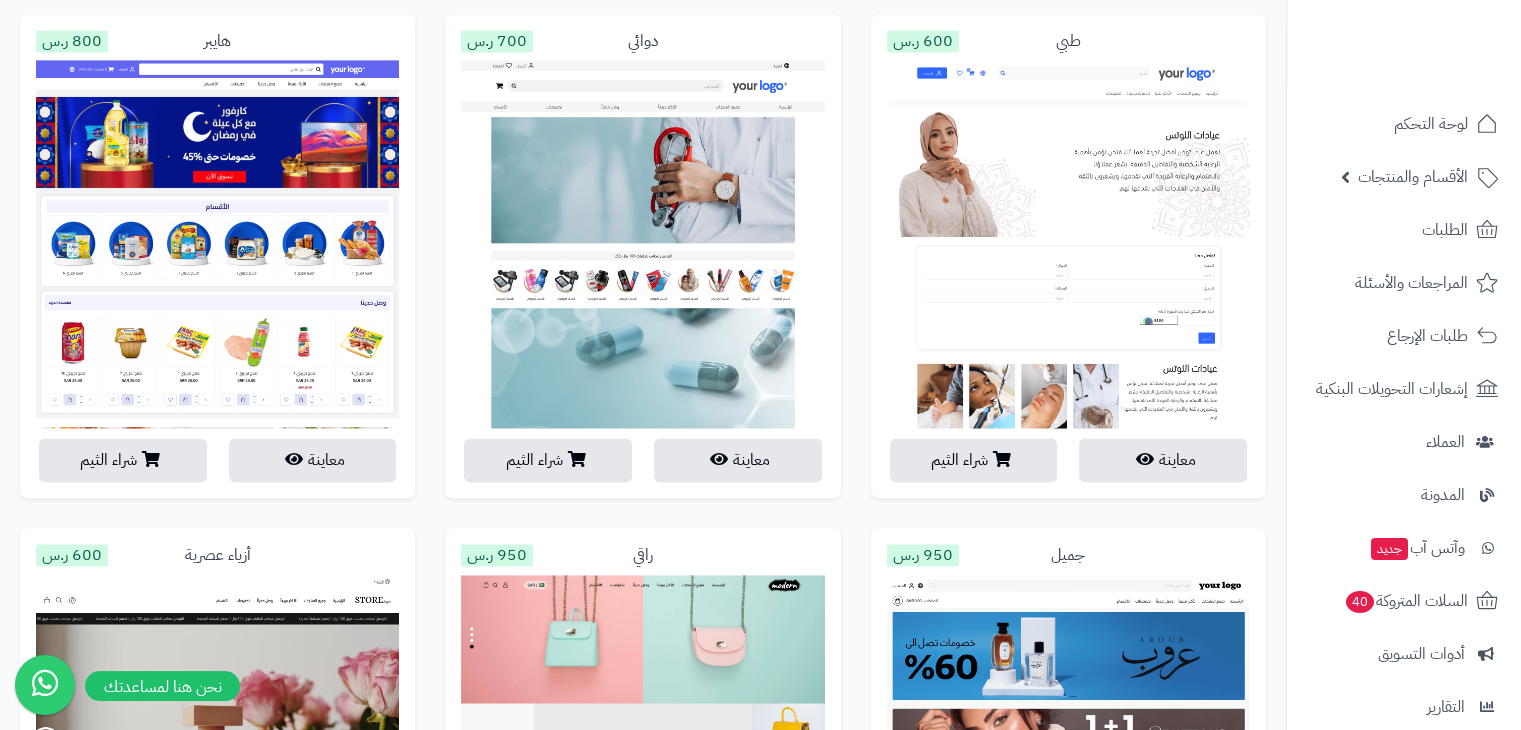 scroll, scrollTop: 2856, scrollLeft: 0, axis: vertical 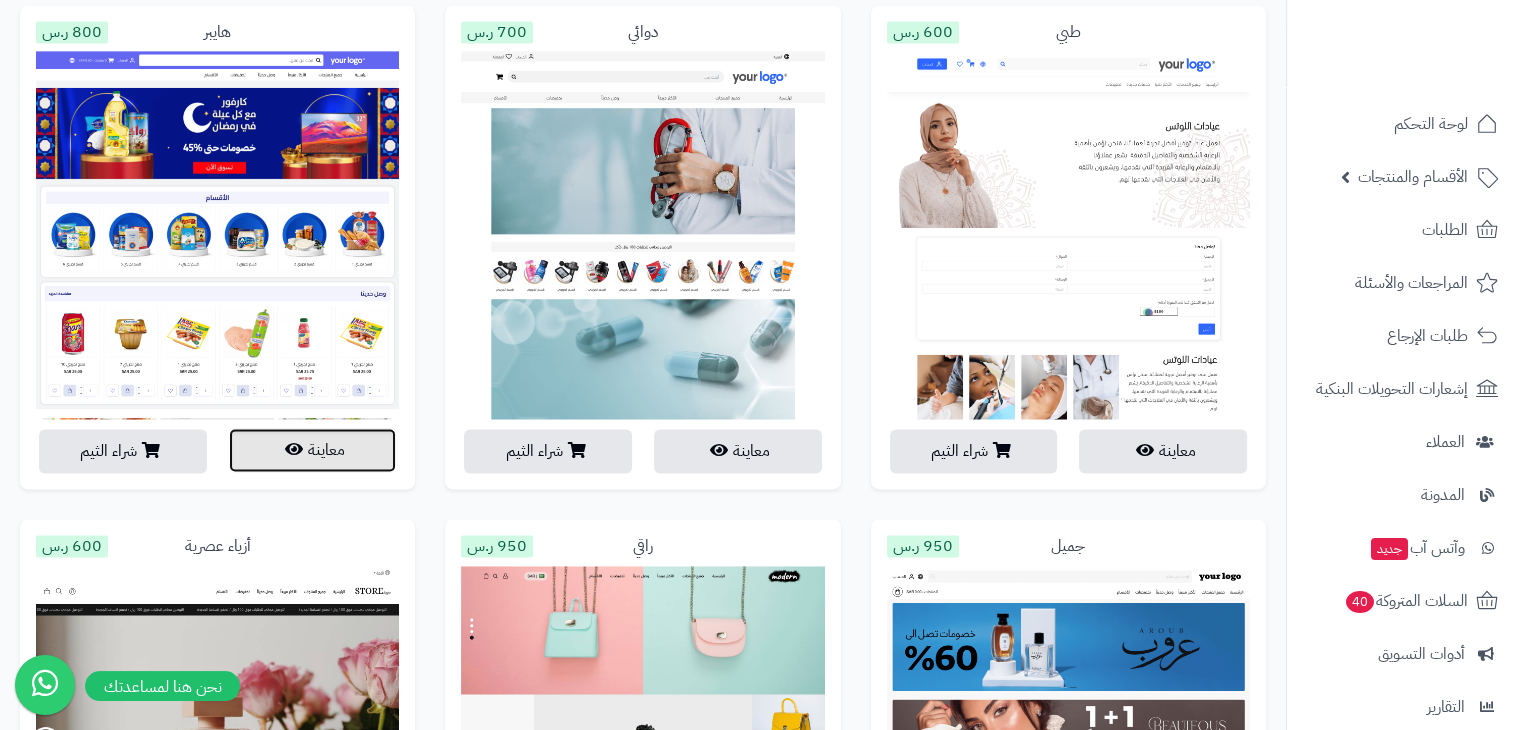 click on "معاينة" at bounding box center (313, 450) 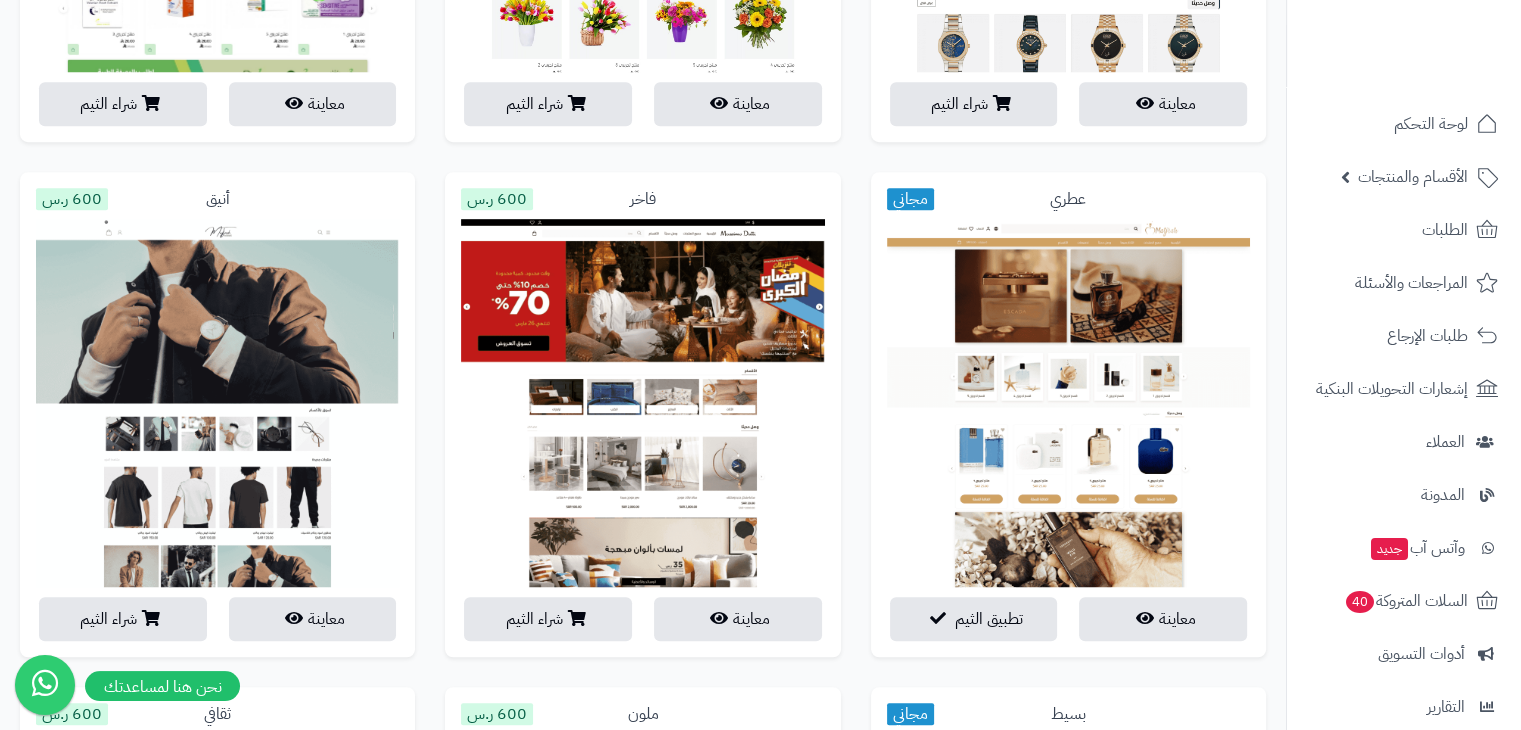scroll, scrollTop: 1146, scrollLeft: 0, axis: vertical 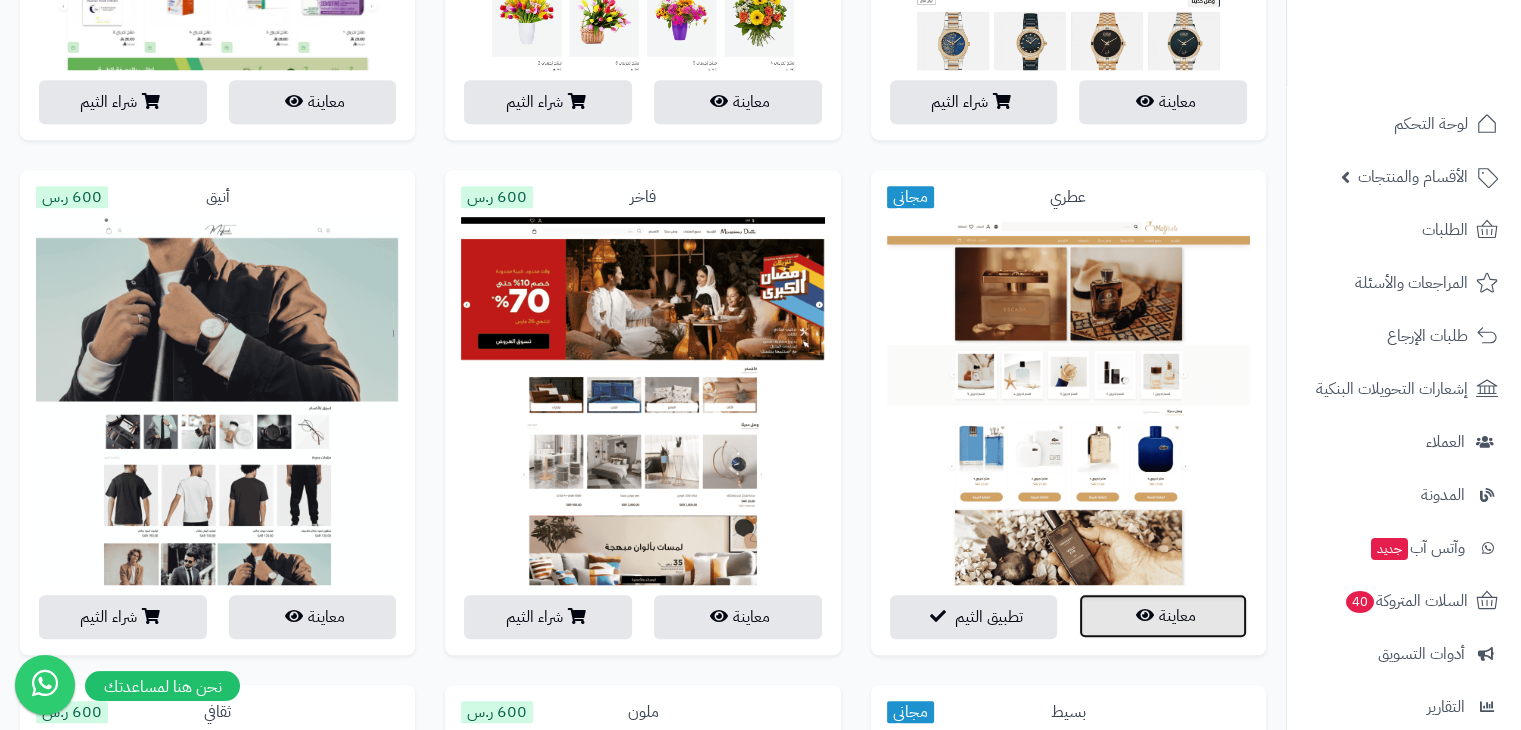 click at bounding box center [1145, 615] 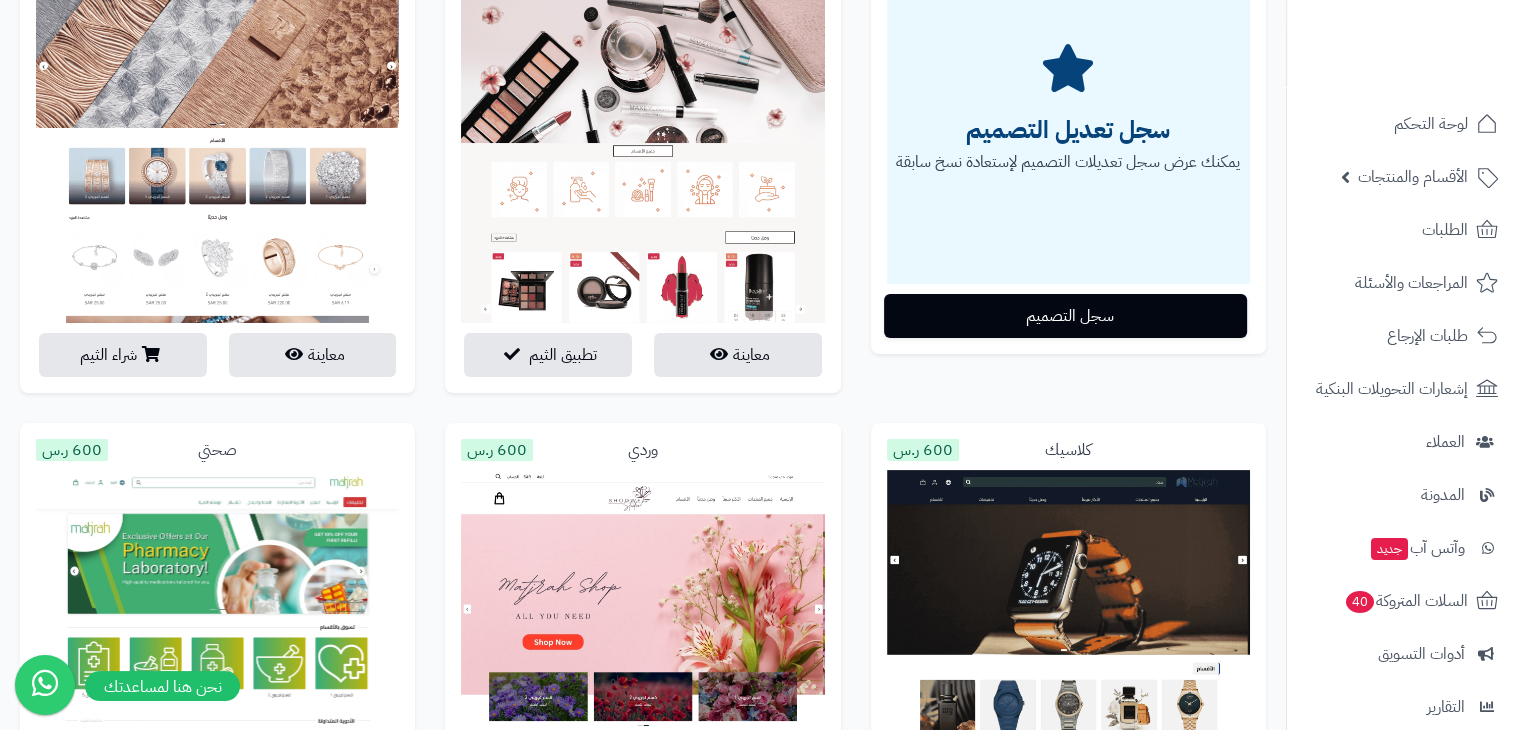scroll, scrollTop: 0, scrollLeft: 0, axis: both 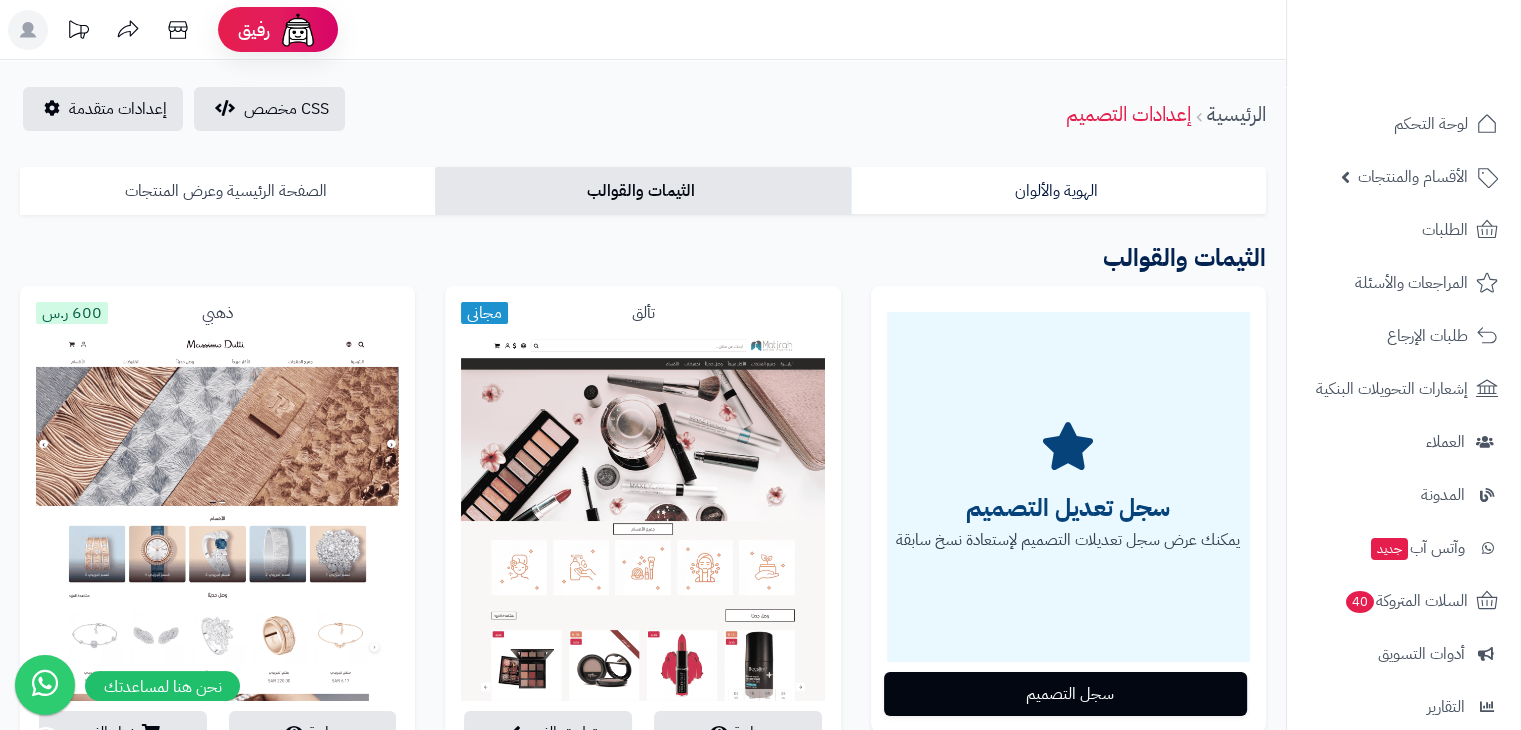 click on "الصفحة الرئيسية وعرض المنتجات" at bounding box center [227, 191] 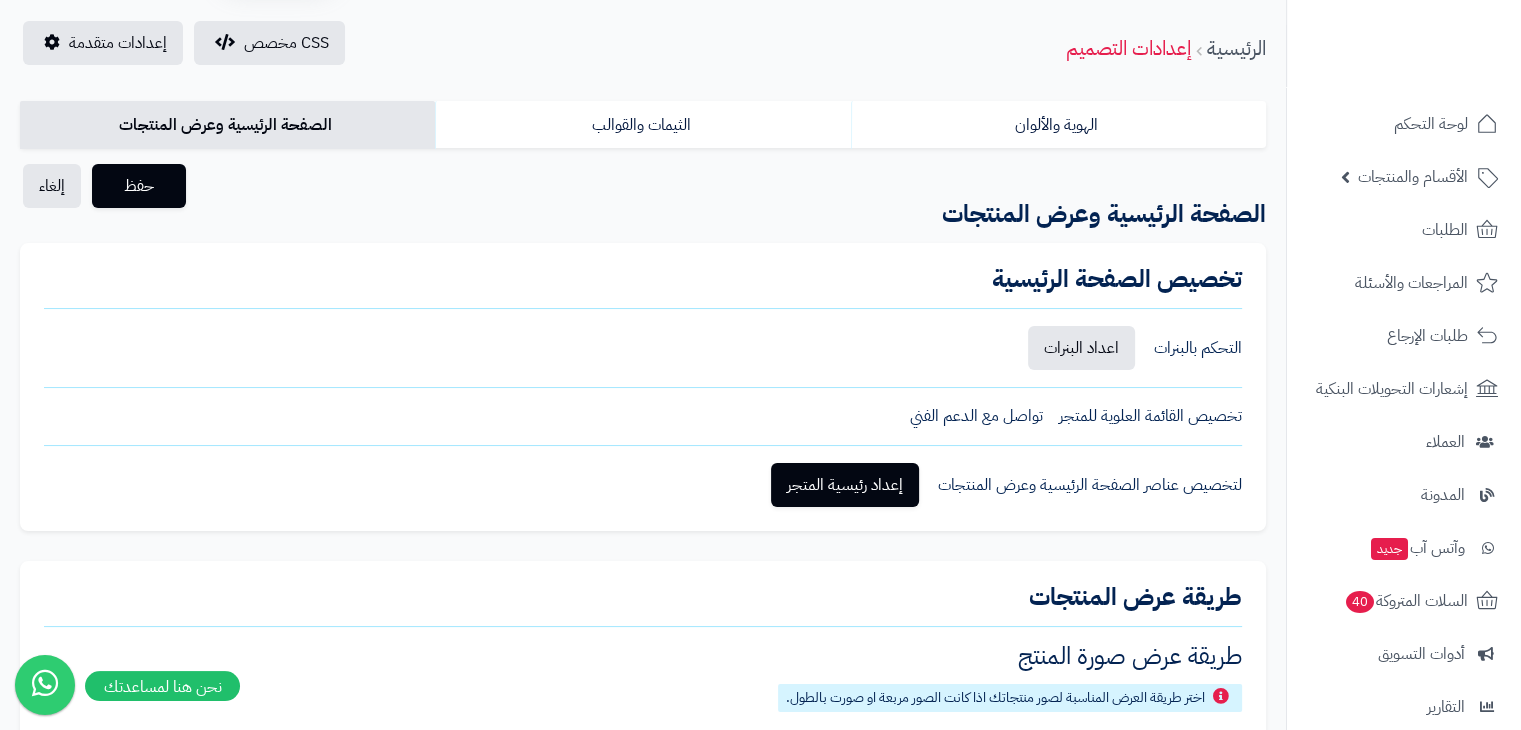 scroll, scrollTop: 64, scrollLeft: 0, axis: vertical 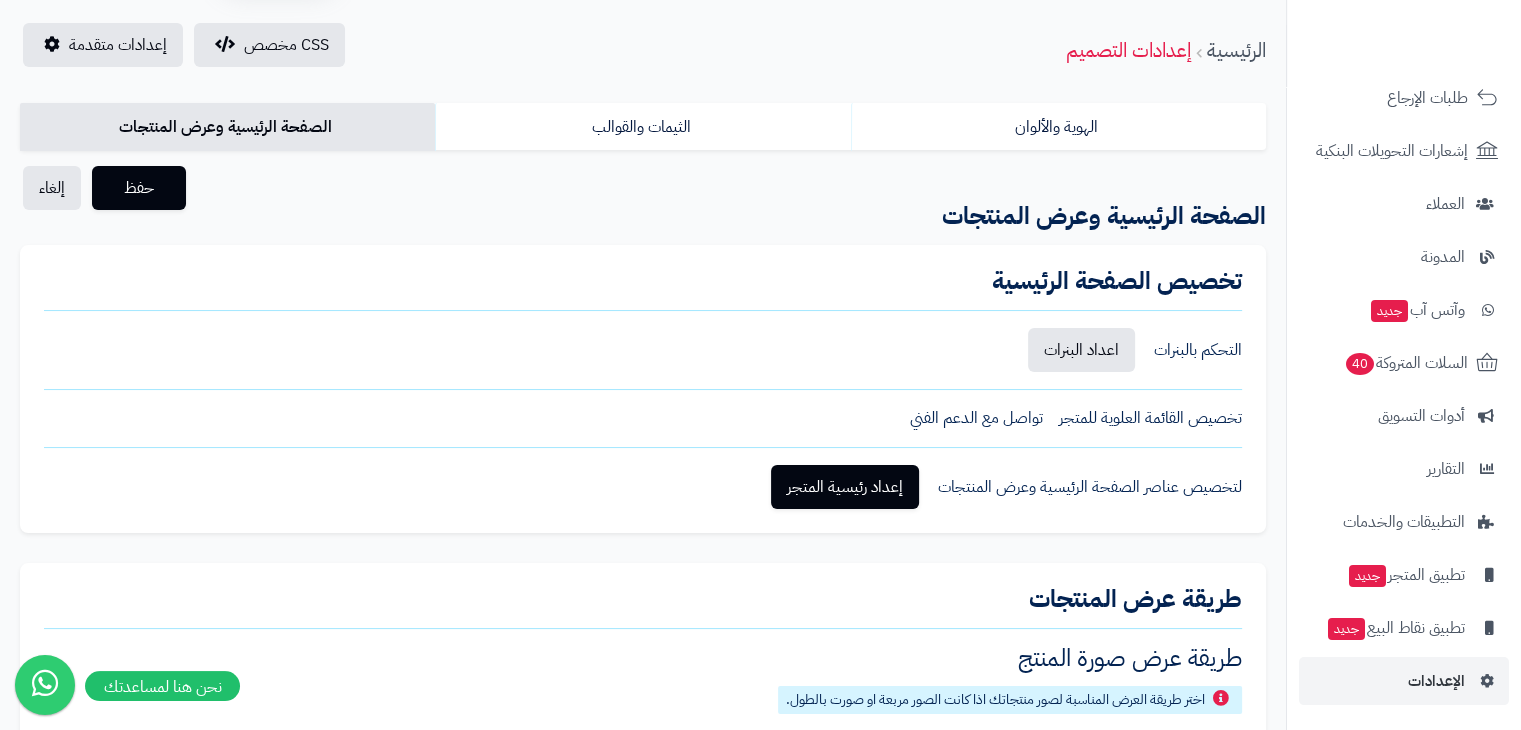 click on "CSS مخصص
إعدادات متقدمة   الرئيسية إعدادات التصميم" at bounding box center [643, 50] 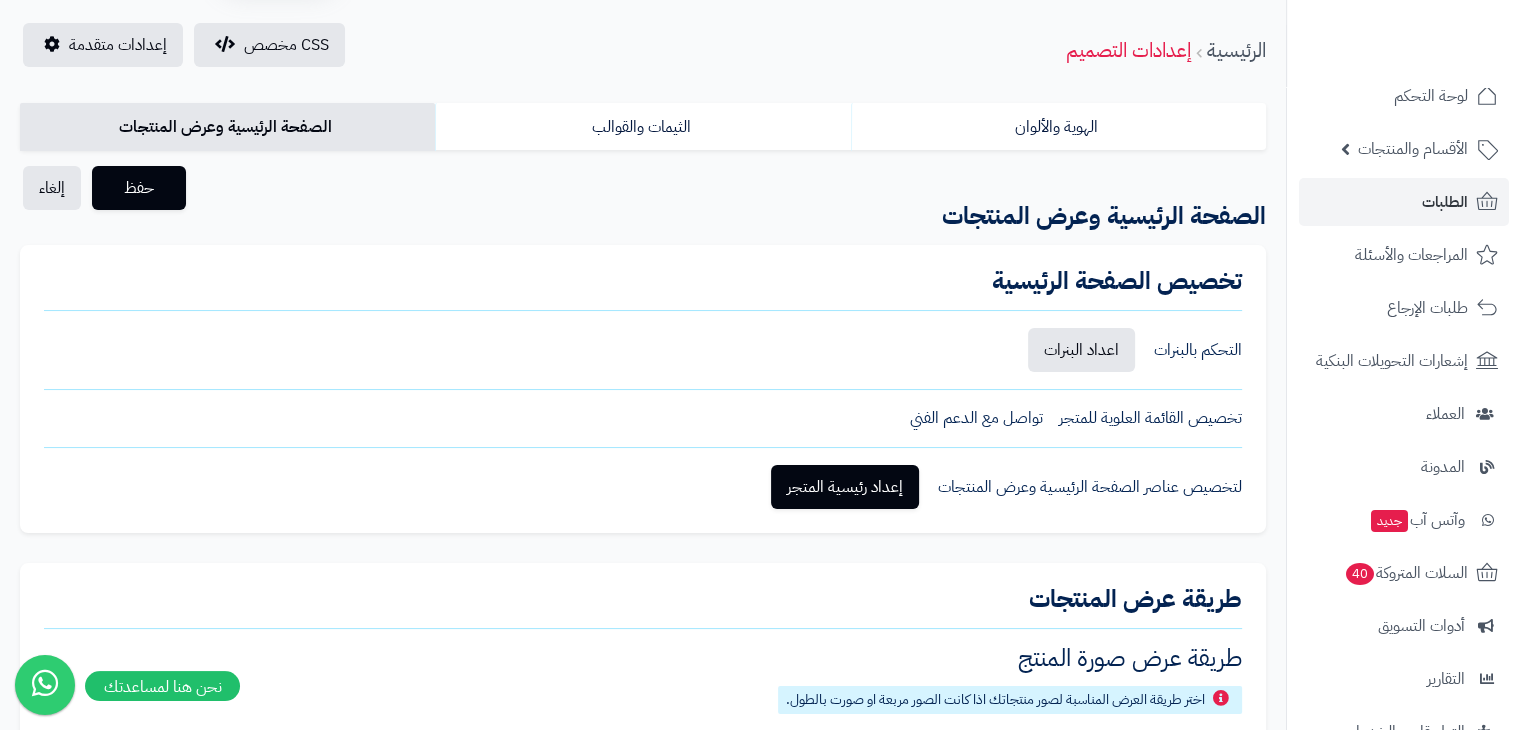 scroll, scrollTop: 0, scrollLeft: 0, axis: both 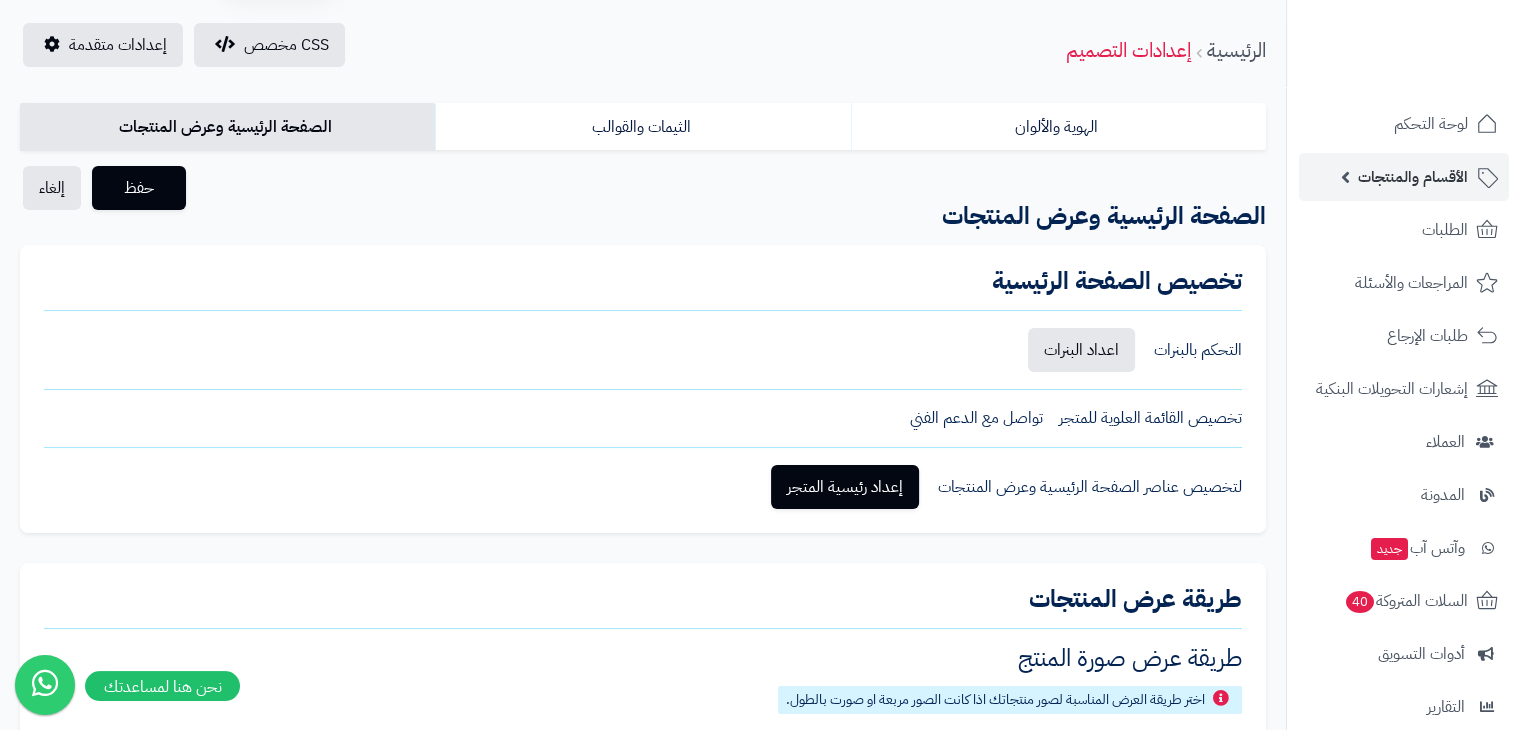 click on "الأقسام والمنتجات" at bounding box center (1413, 177) 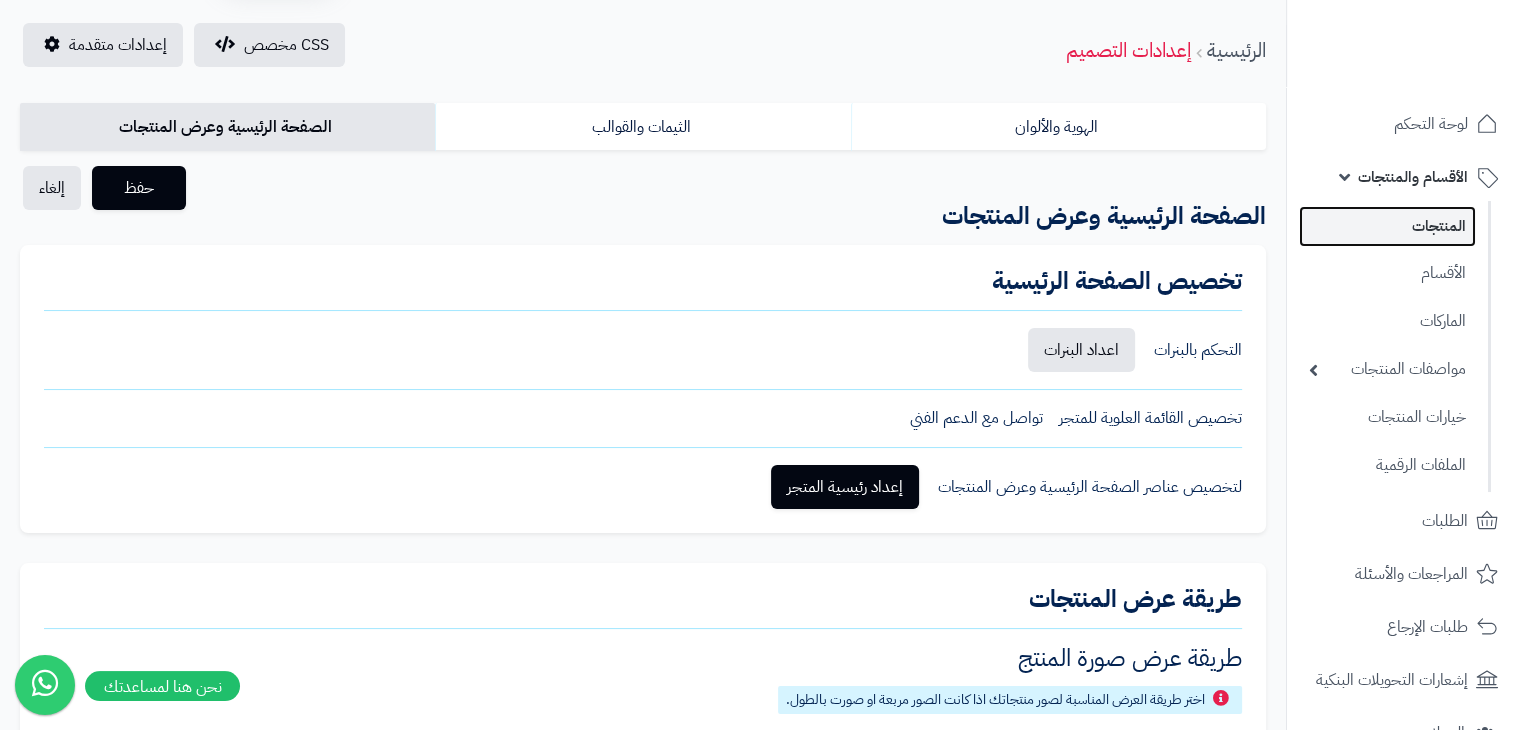click on "المنتجات" at bounding box center [1387, 226] 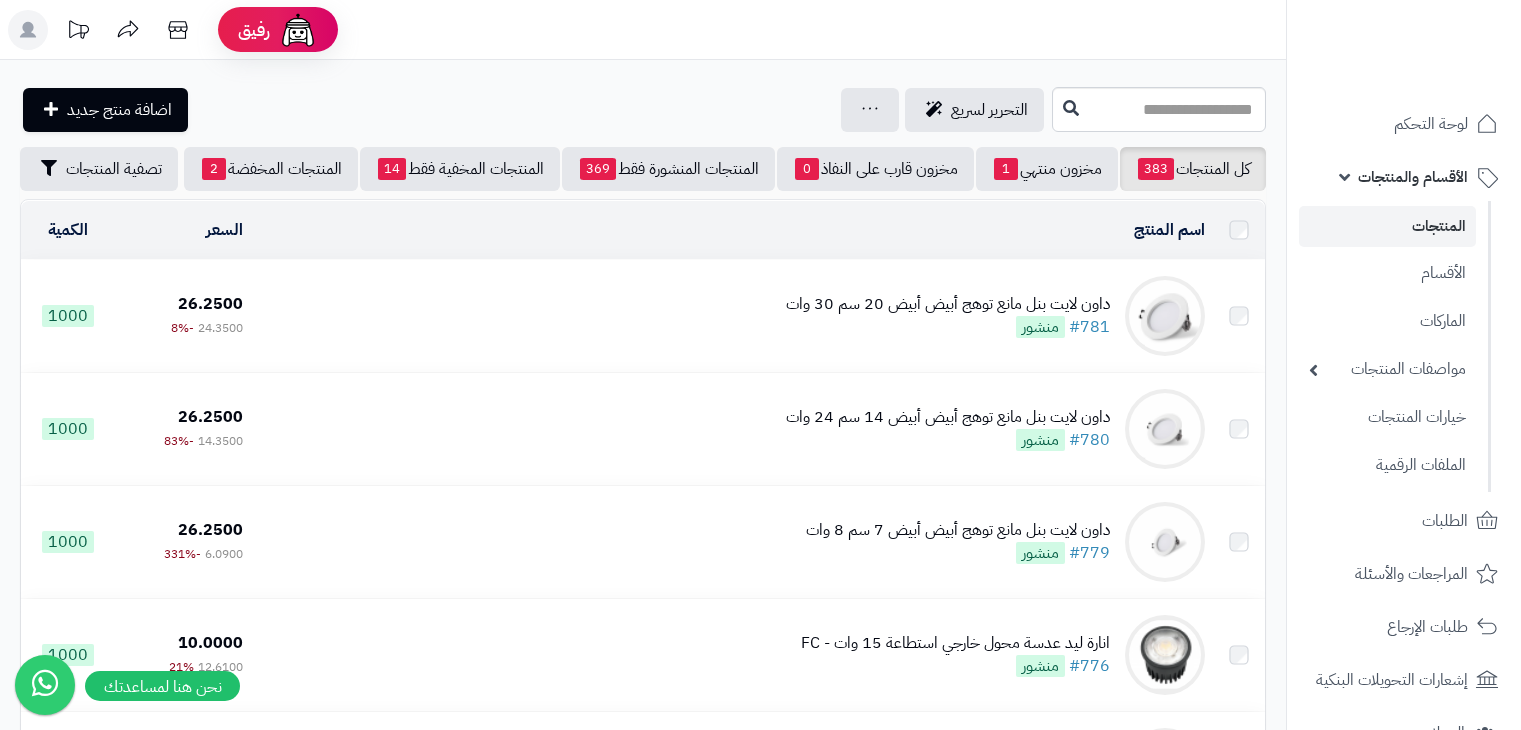 scroll, scrollTop: 0, scrollLeft: 0, axis: both 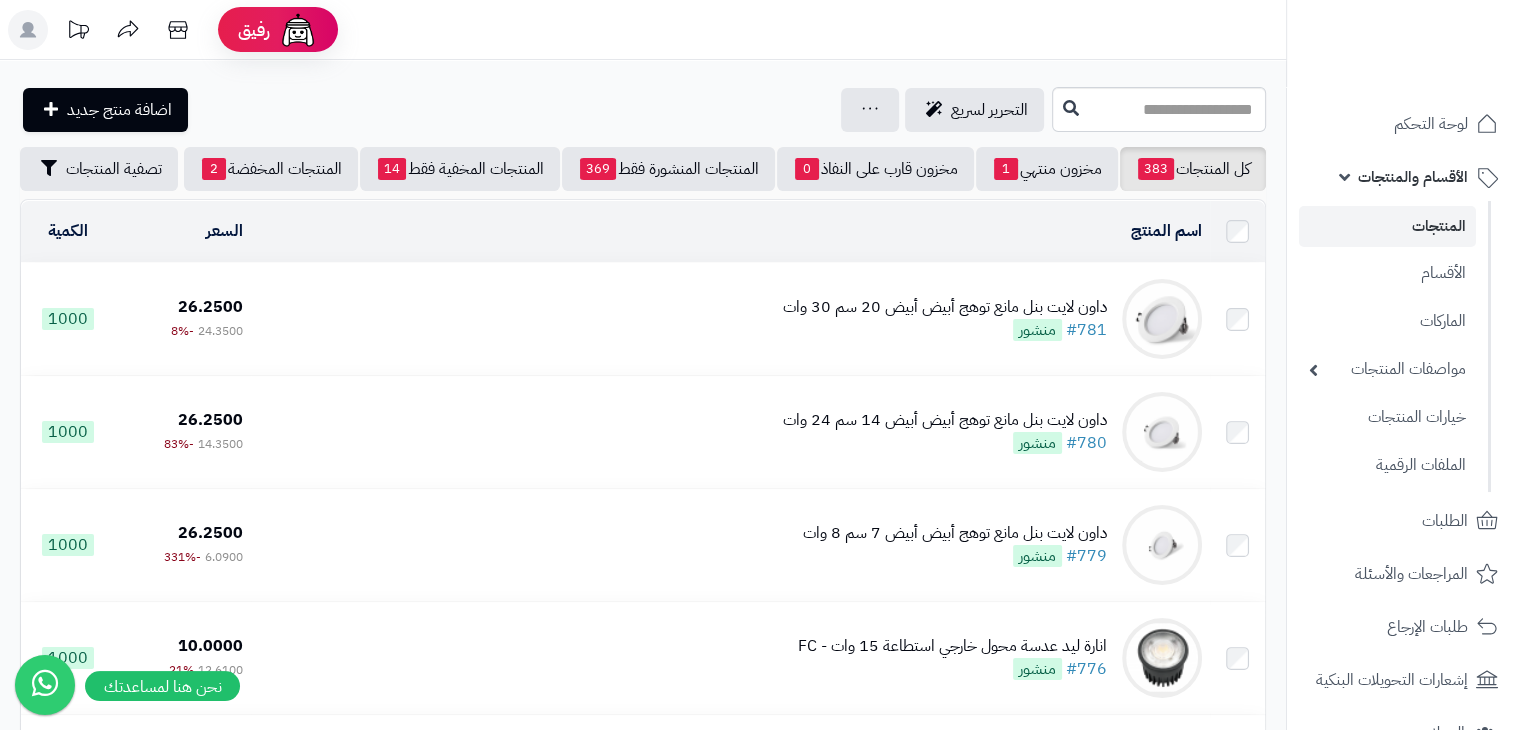 click on "داون لايت بنل مانع توهج أبيض أبيض  20 سم 30 وات
#781
منشور" at bounding box center [730, 319] 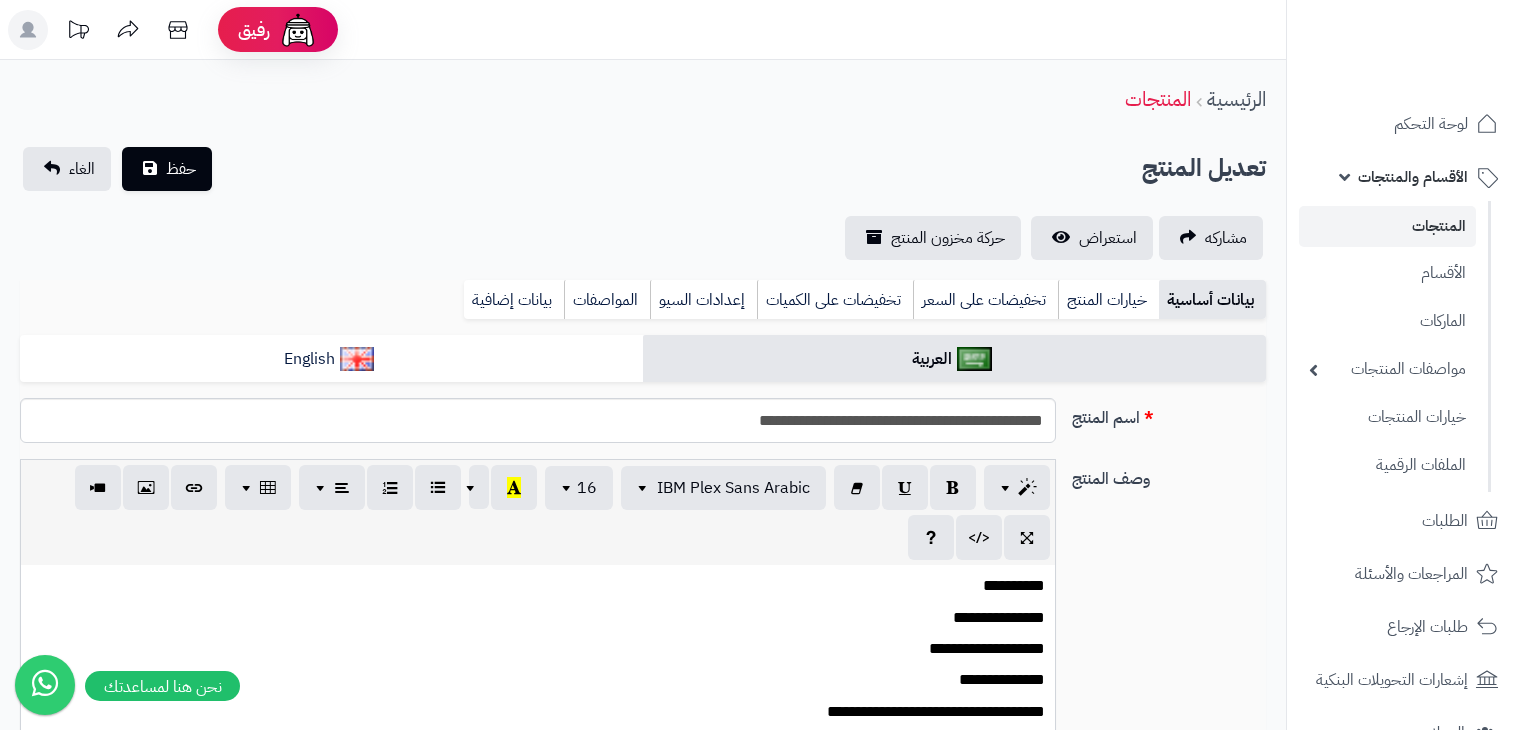 scroll, scrollTop: 0, scrollLeft: 0, axis: both 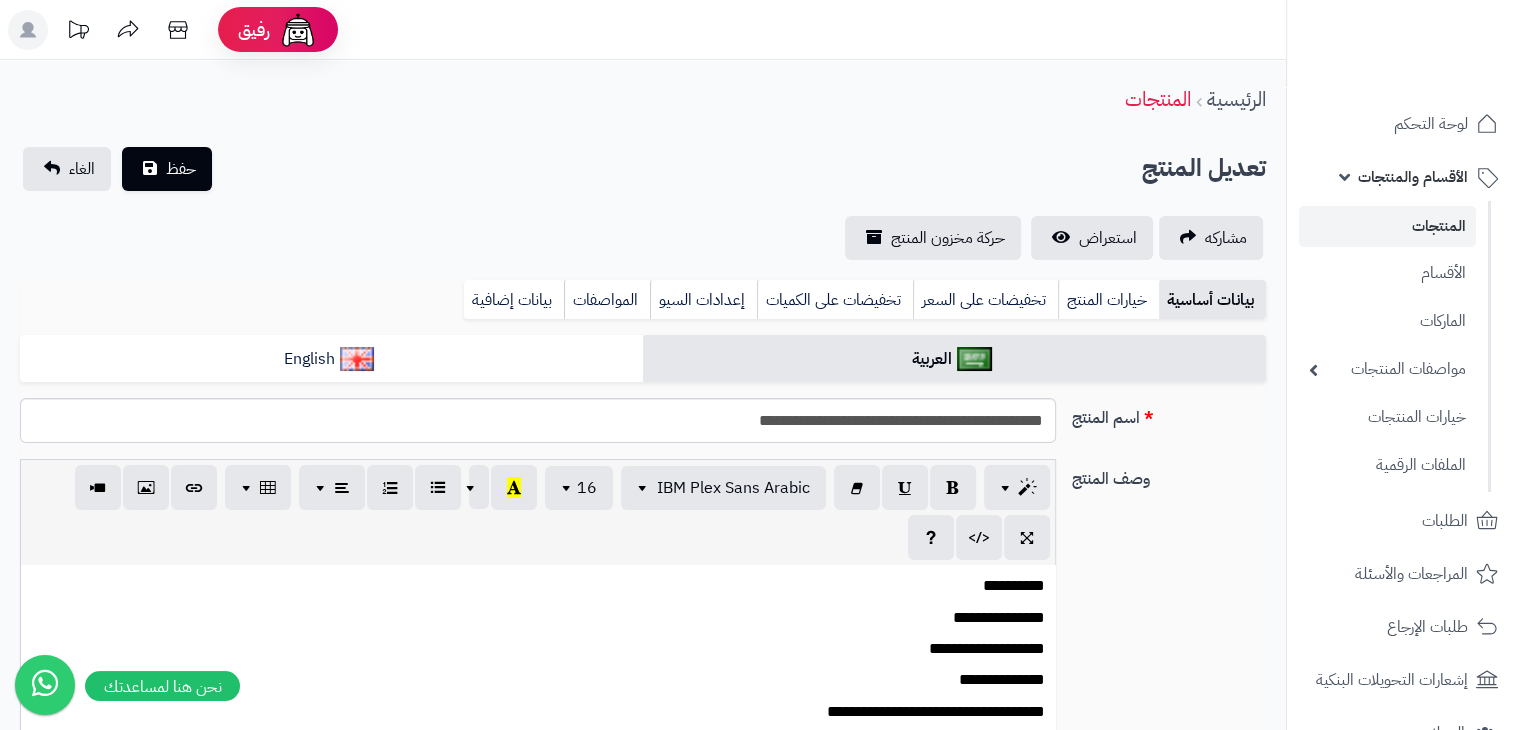 type on "*****" 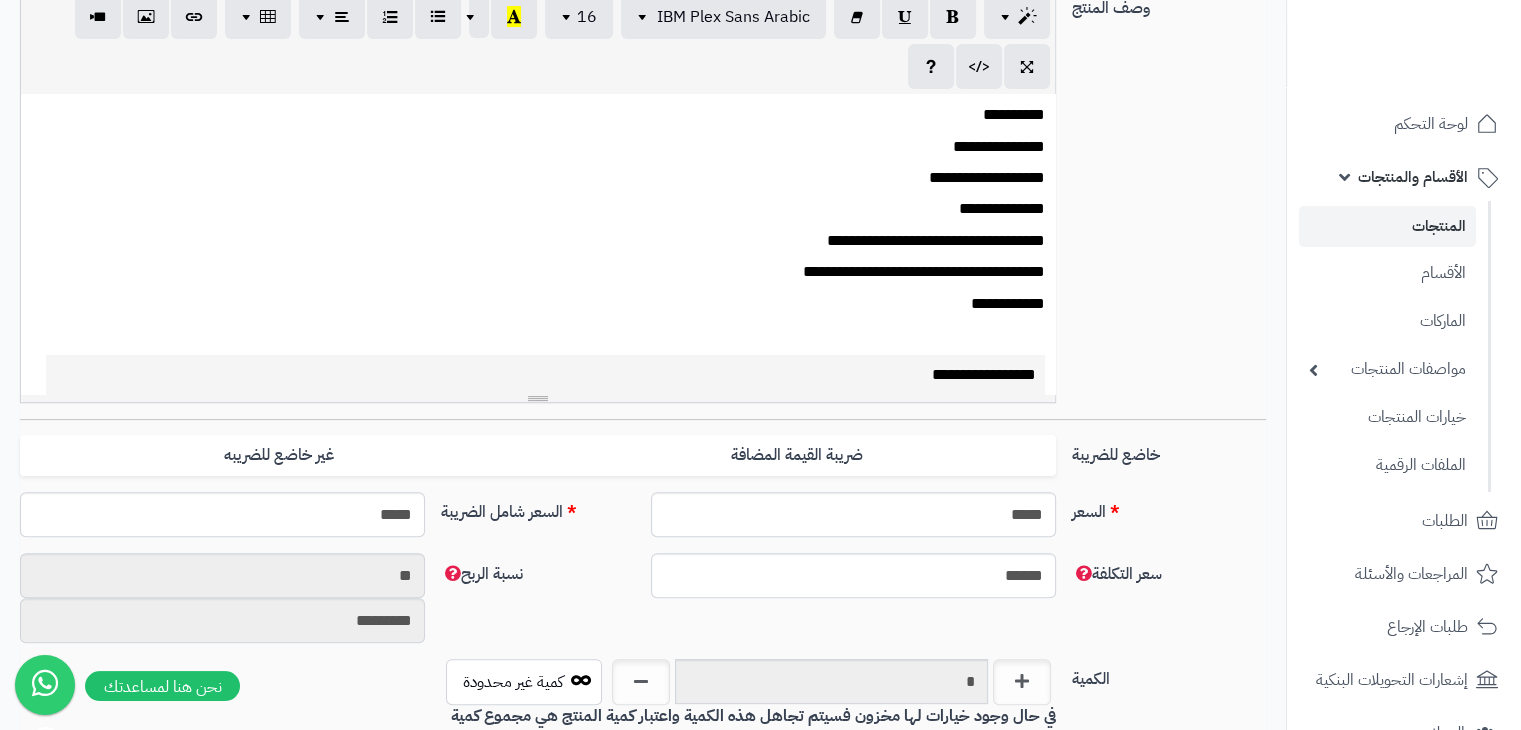 scroll, scrollTop: 470, scrollLeft: 0, axis: vertical 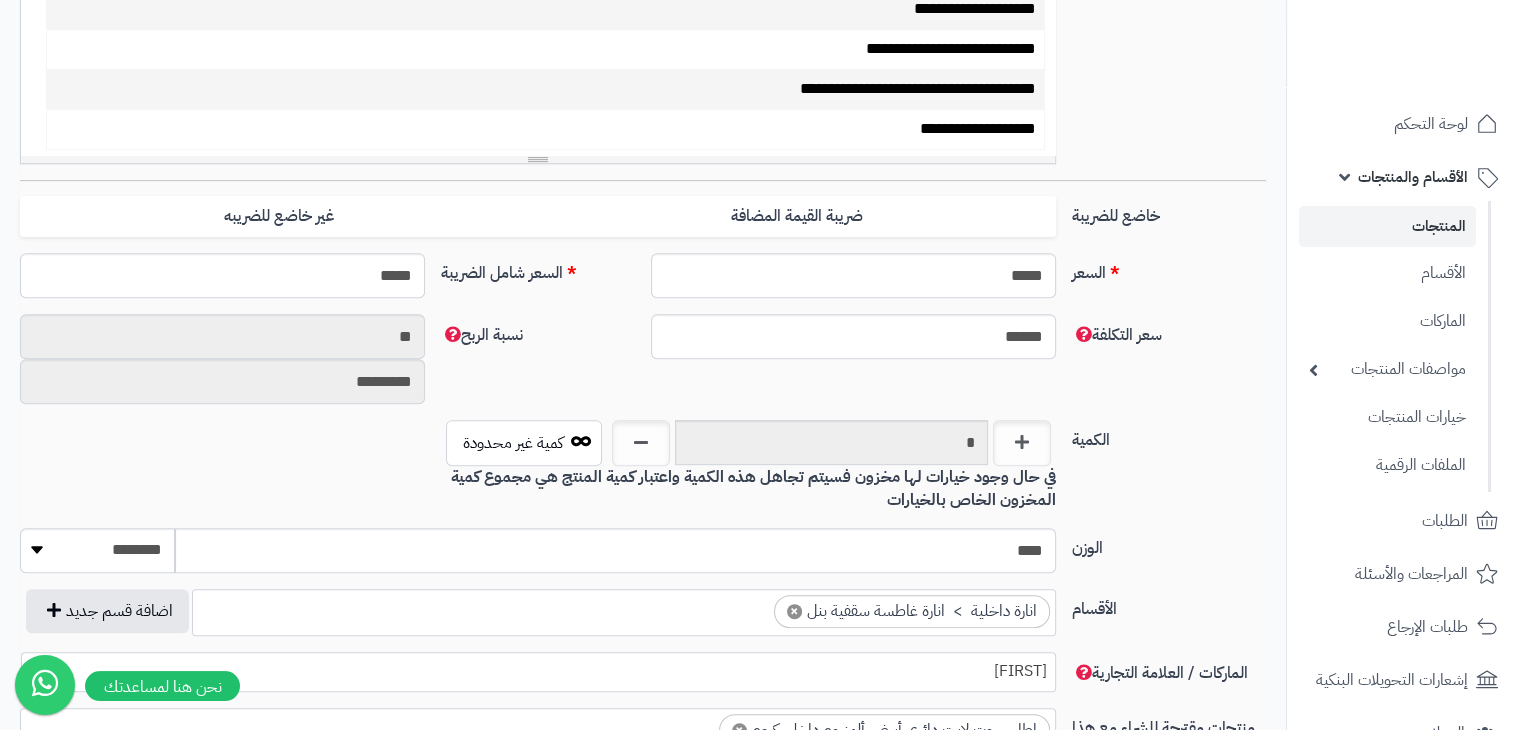 click on "**********" at bounding box center [545, 129] 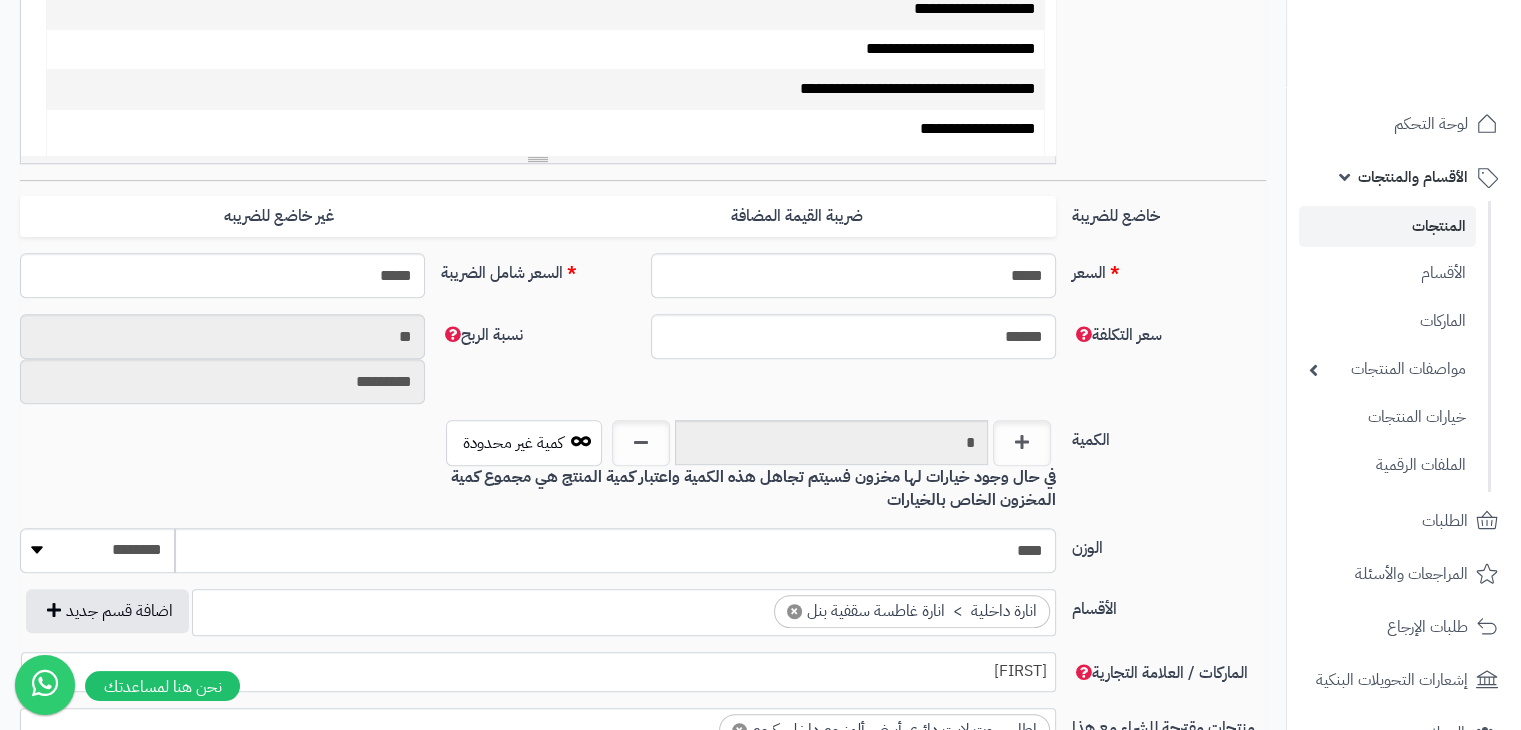 scroll, scrollTop: 668, scrollLeft: 0, axis: vertical 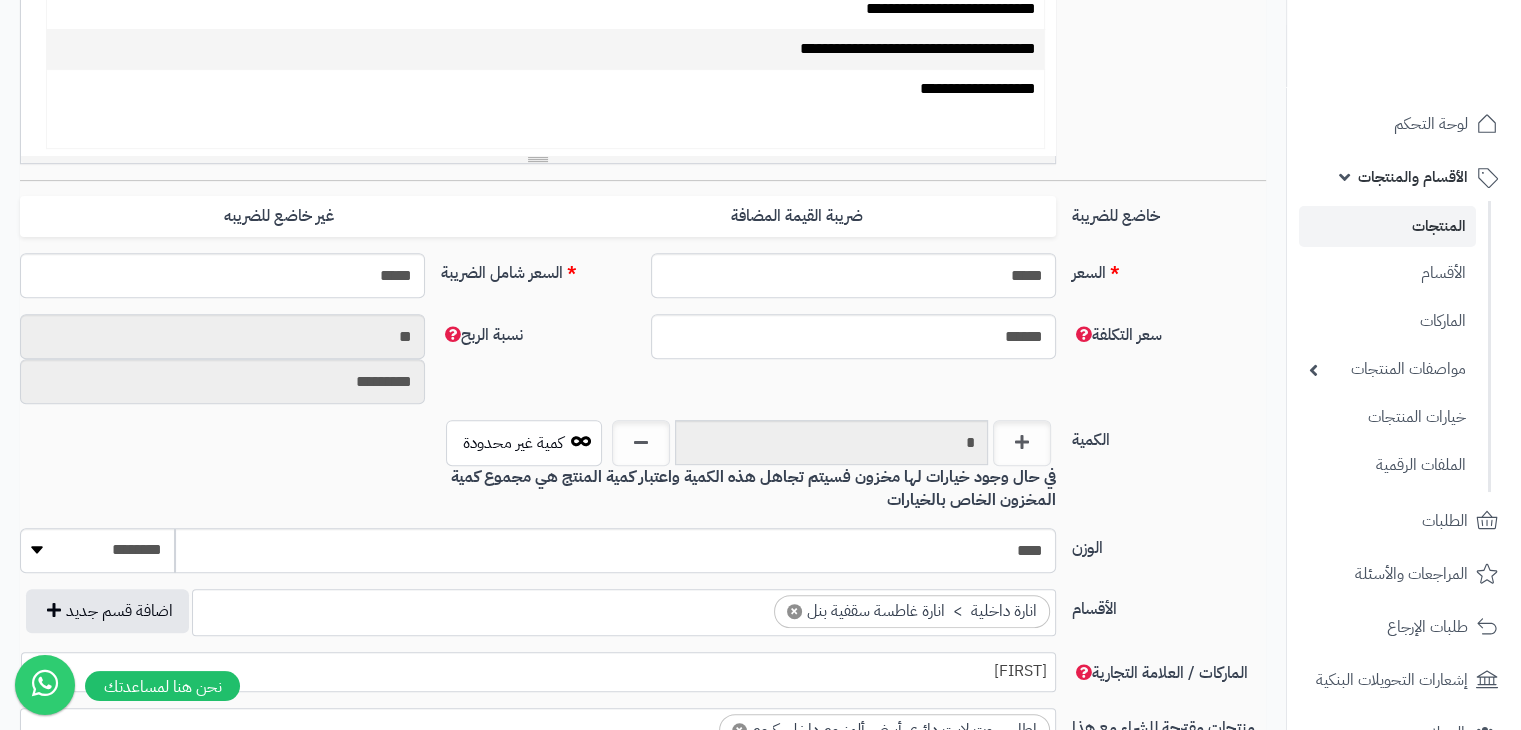 click at bounding box center (545, 120) 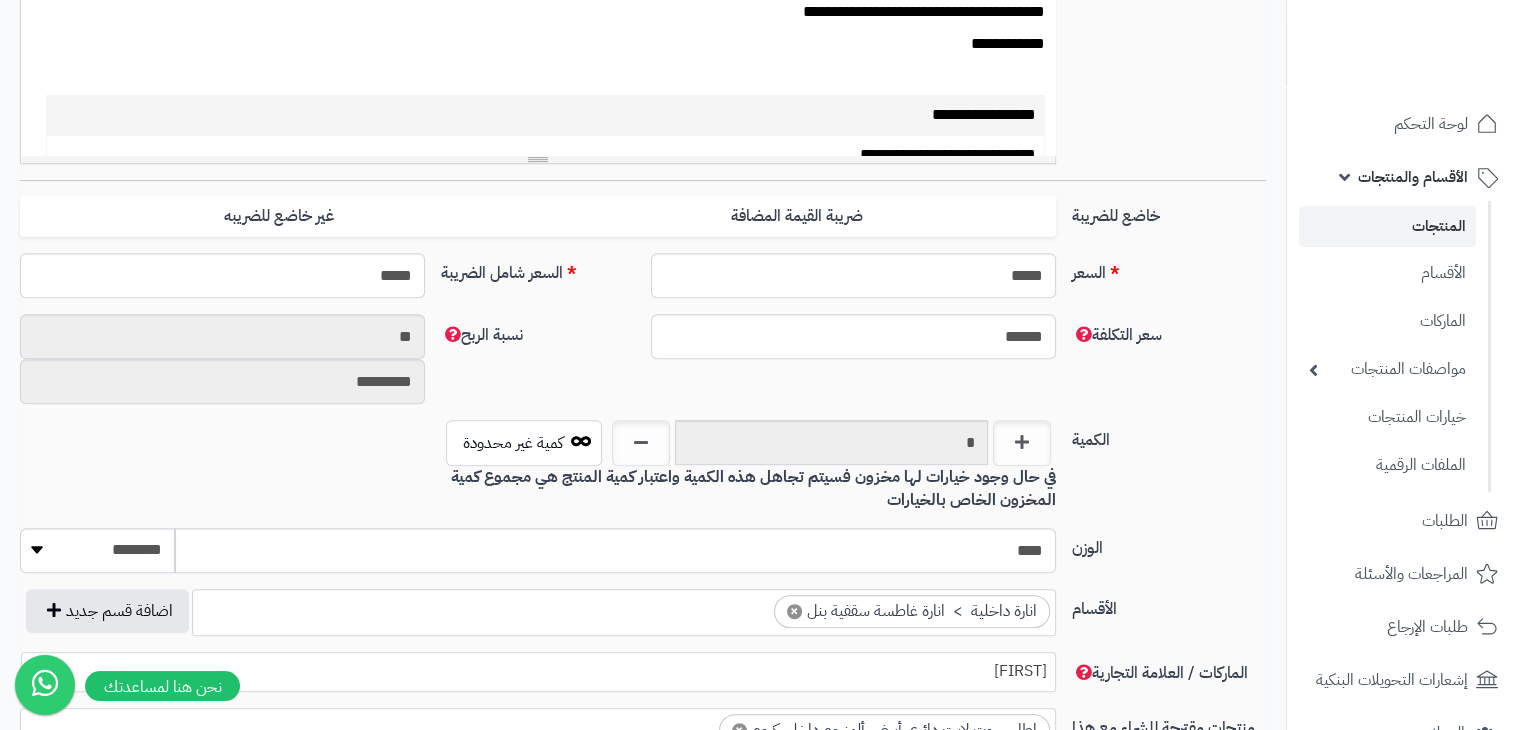 scroll, scrollTop: 0, scrollLeft: 0, axis: both 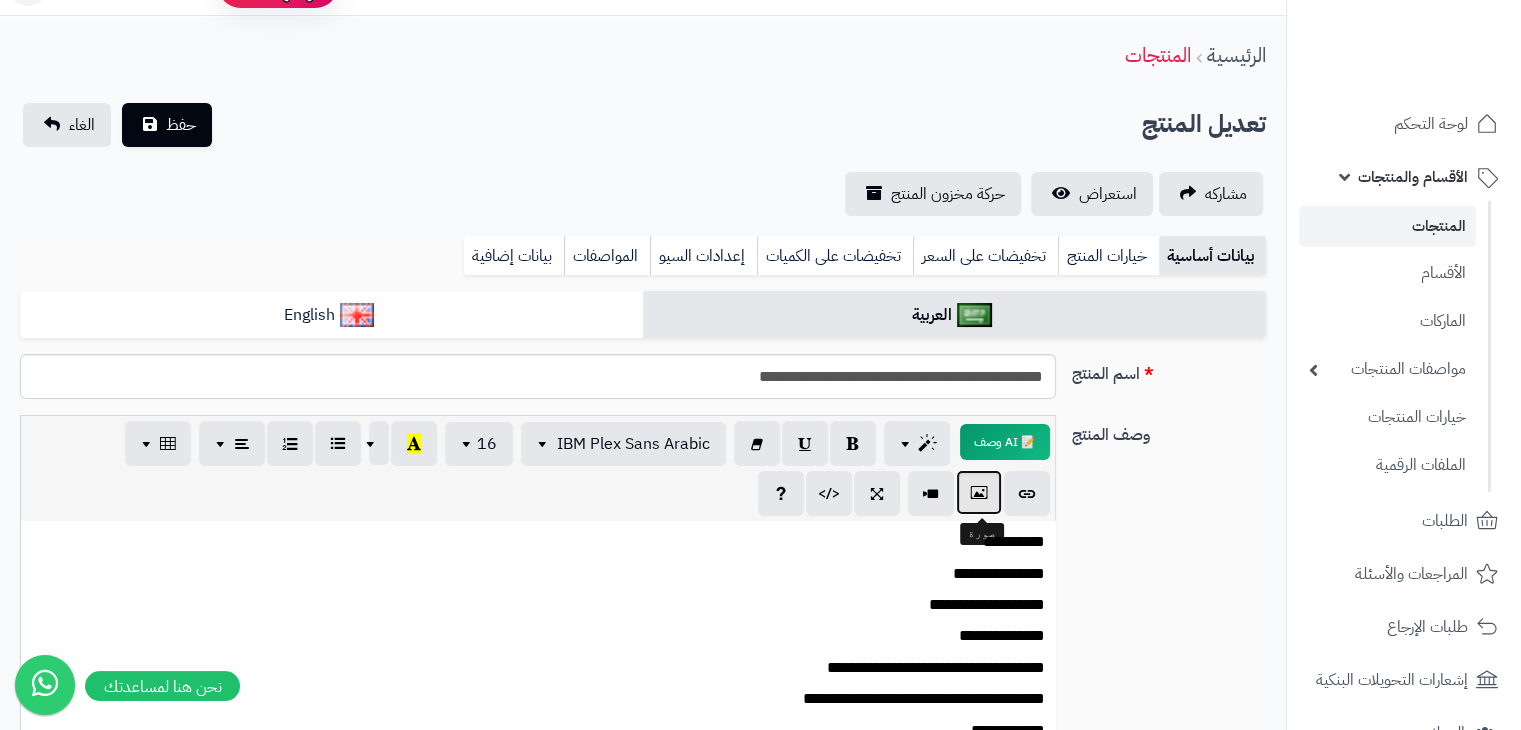 click at bounding box center (979, 492) 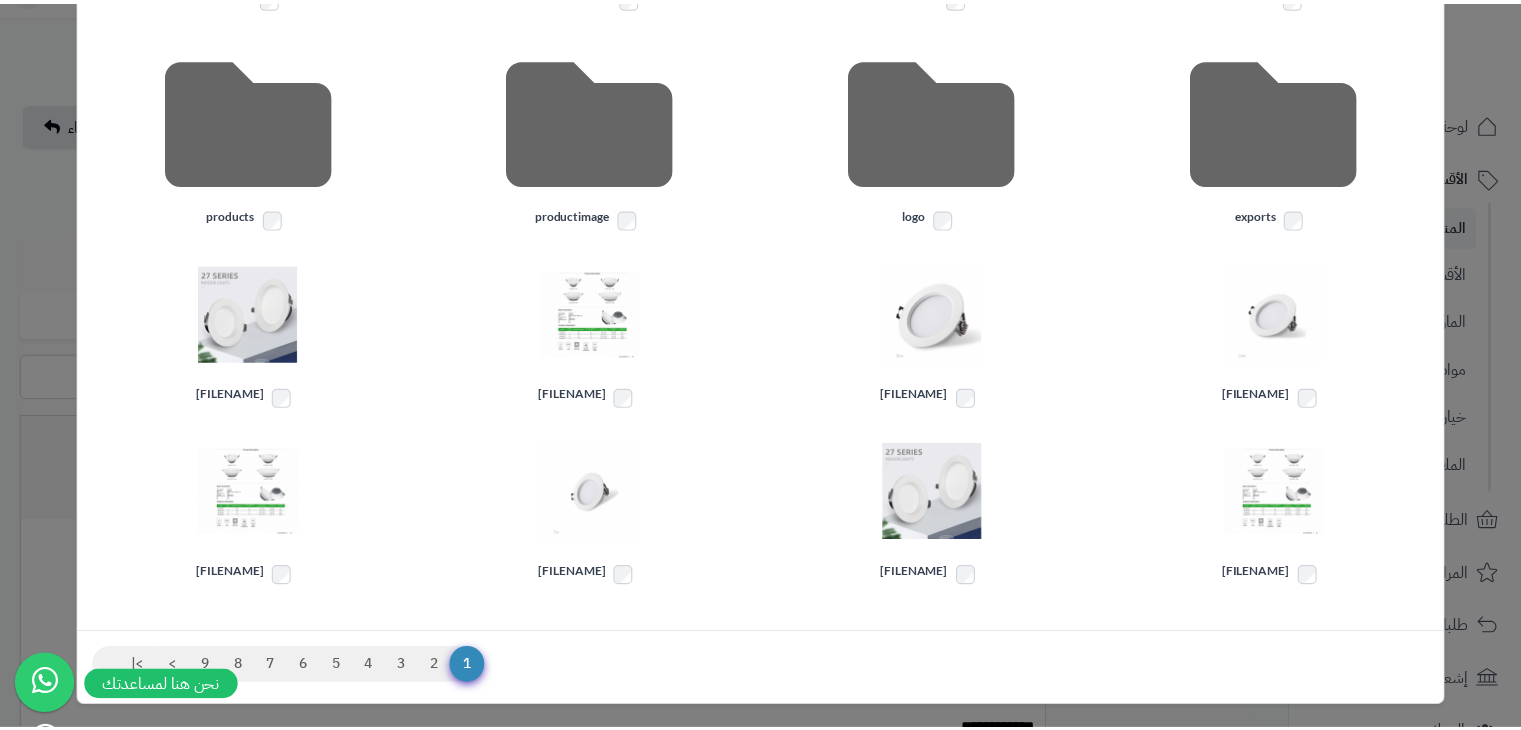 scroll, scrollTop: 389, scrollLeft: 0, axis: vertical 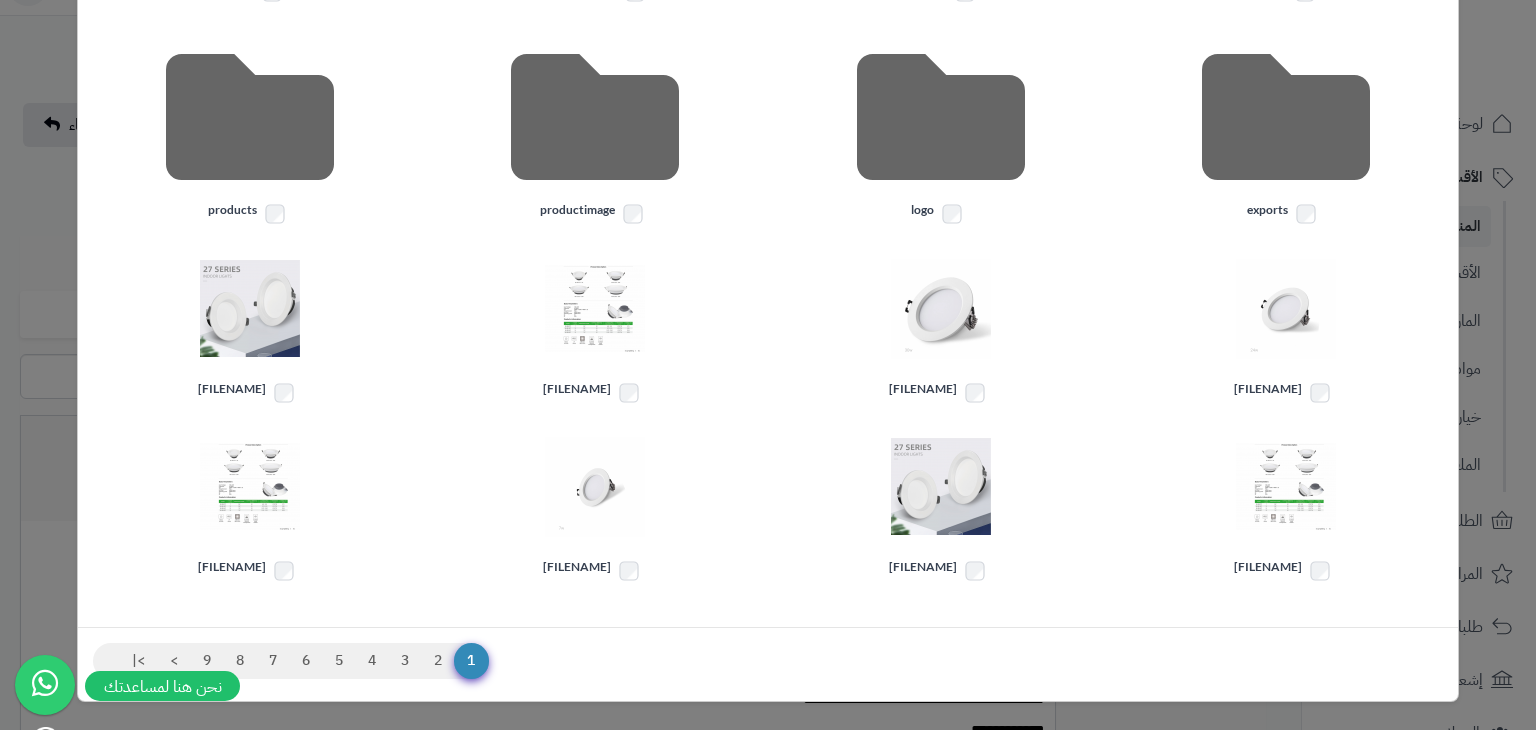 click on "× ادارة الصور
رفع
مجلد جديد
حذف
Brands
Category
GeneralImages
banners
exports
logo
productimage
products
1742843441-pan alww24.png
1742843408-pan alww30.png
1742843349065- panalView3.png
1742843338163- panalView2.png
1742842799747- panalView3.png
1742842786793- panalView2.png
1742766096-pan alww7.png
1742765676588- panalView3.png
1 2 3 4 5 6 7 8 9 > >|" at bounding box center [768, 365] 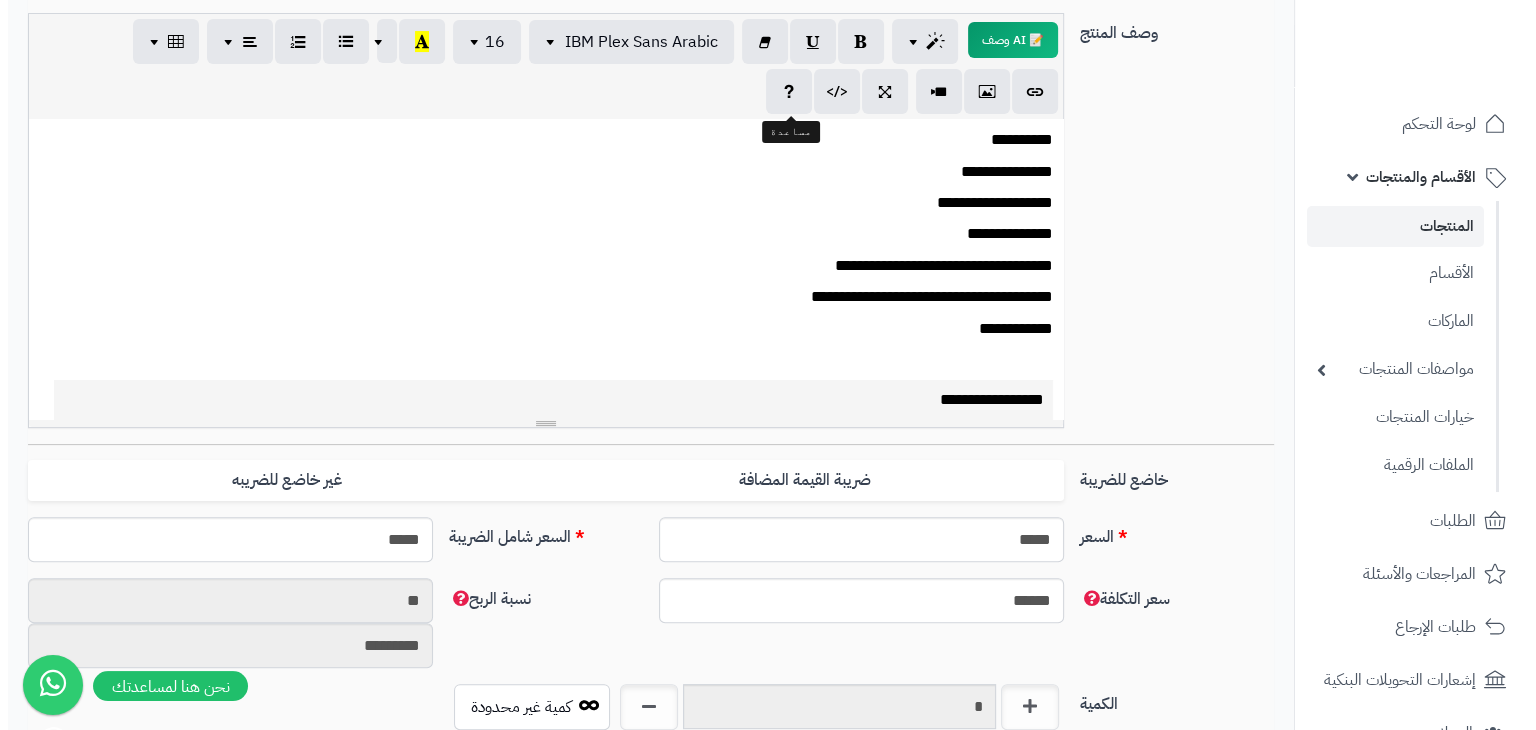 scroll, scrollTop: 447, scrollLeft: 0, axis: vertical 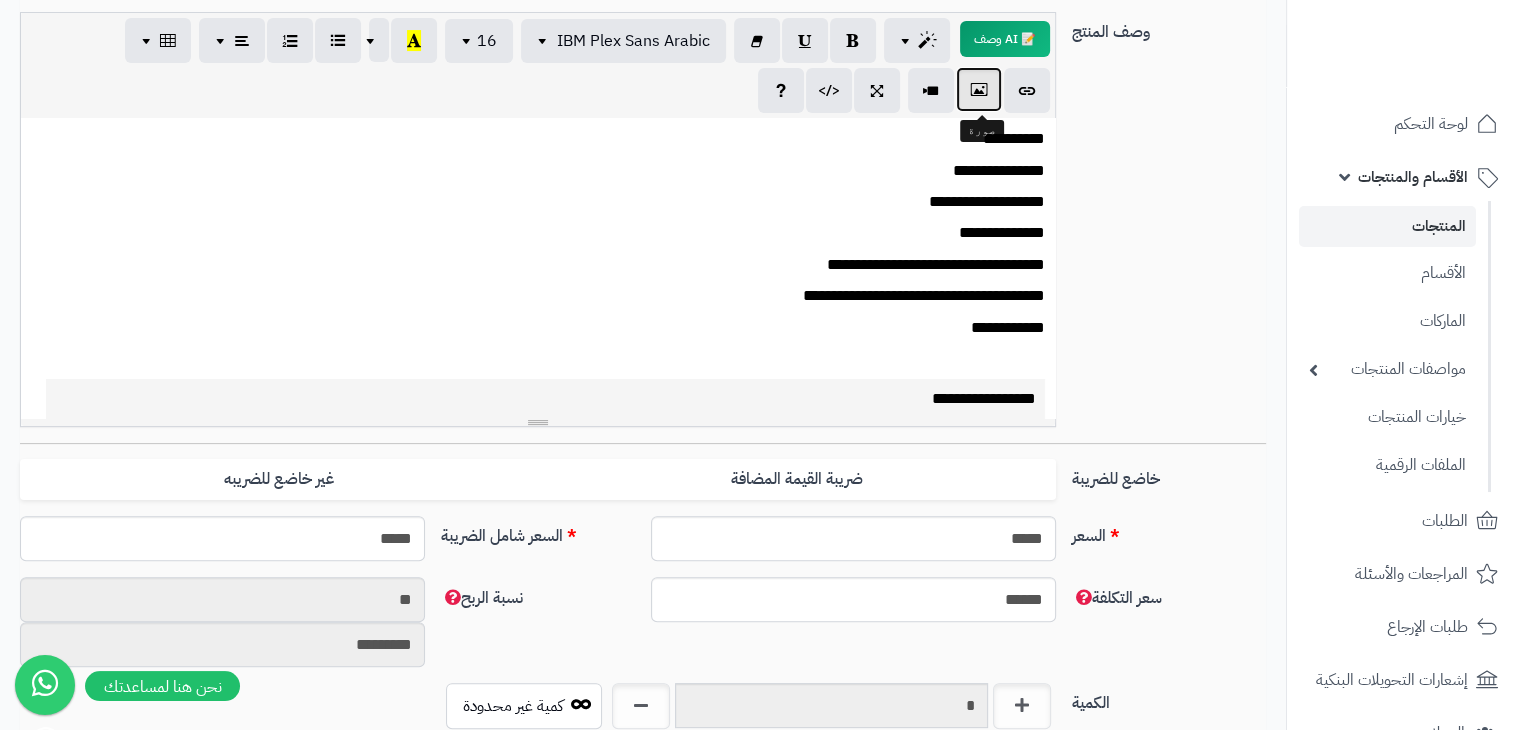 click at bounding box center (979, 89) 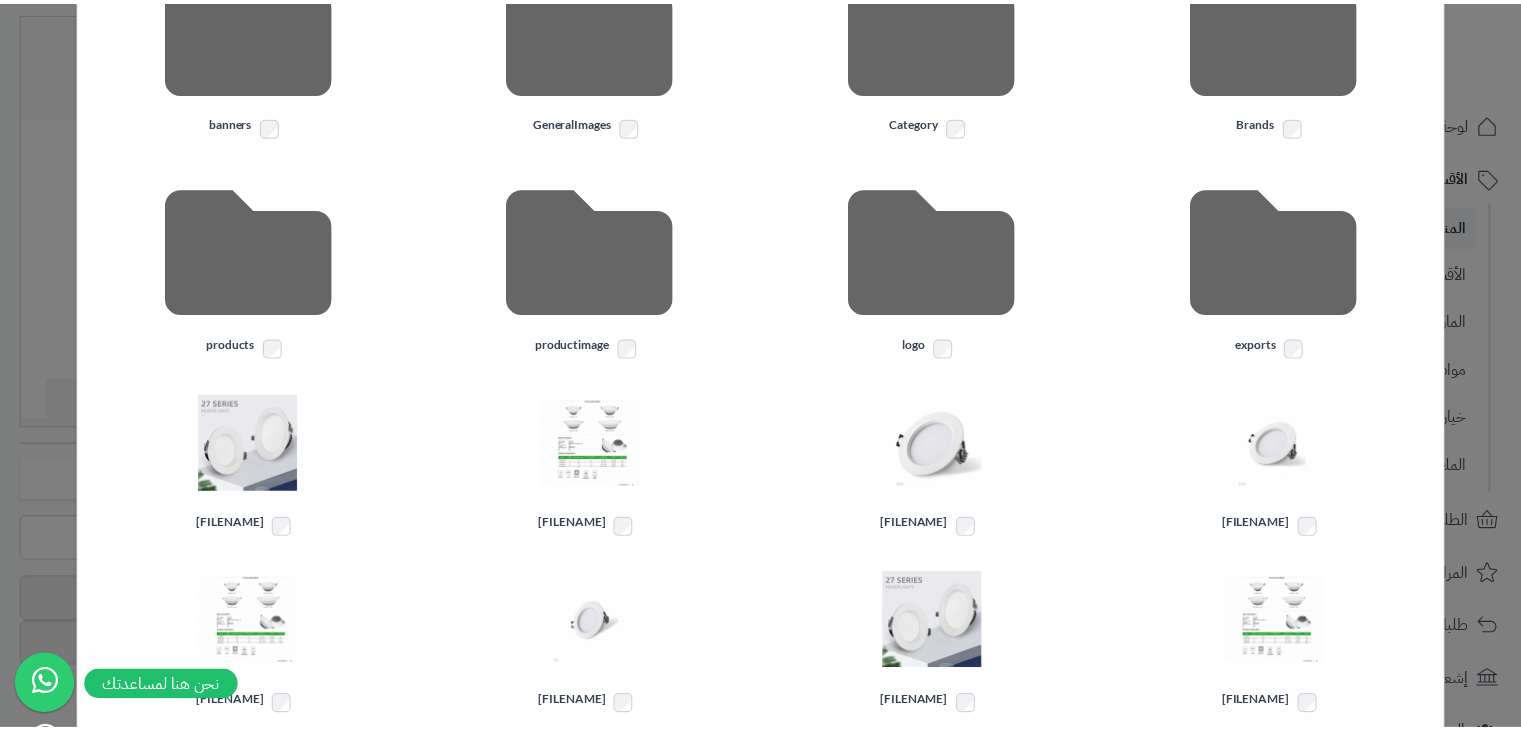 scroll, scrollTop: 256, scrollLeft: 0, axis: vertical 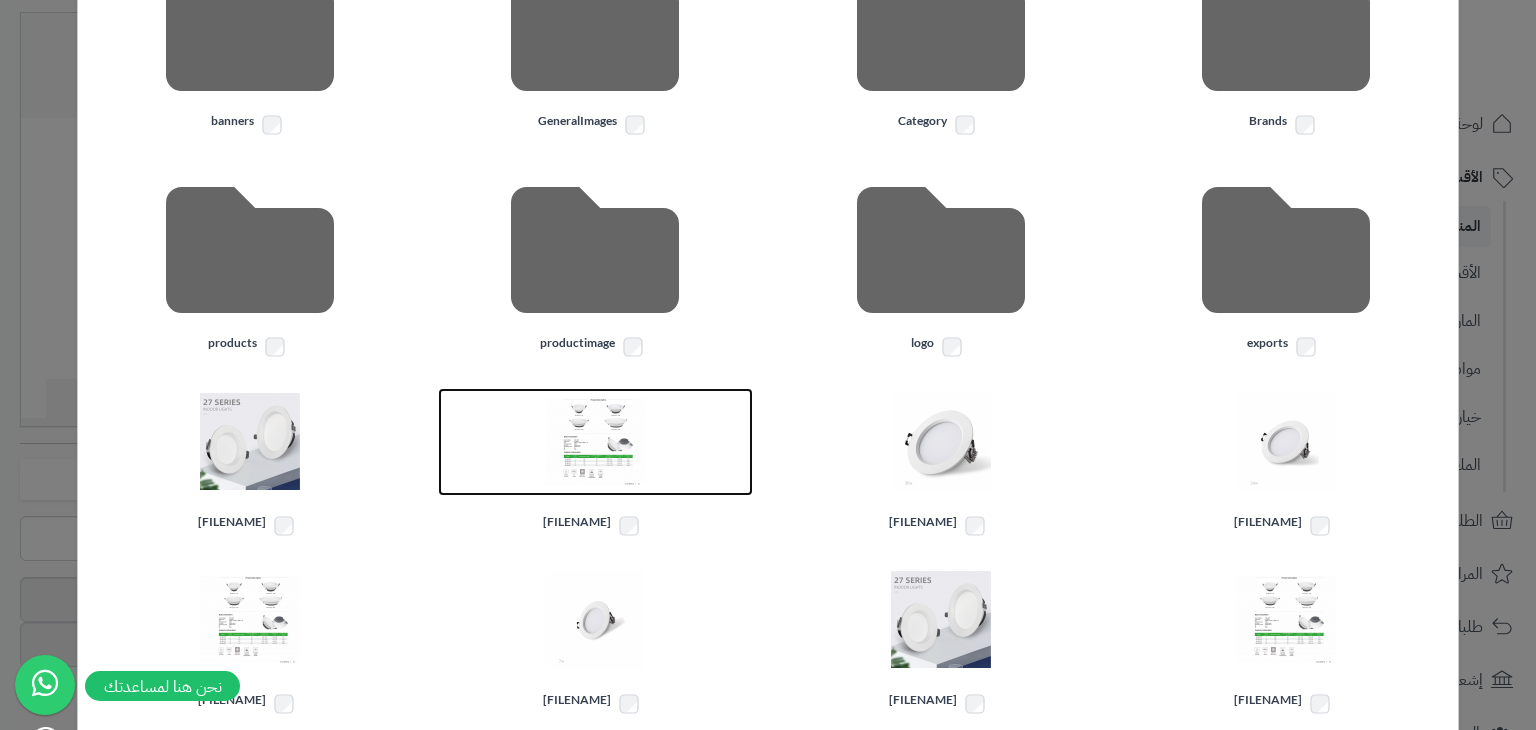 click at bounding box center [595, 442] 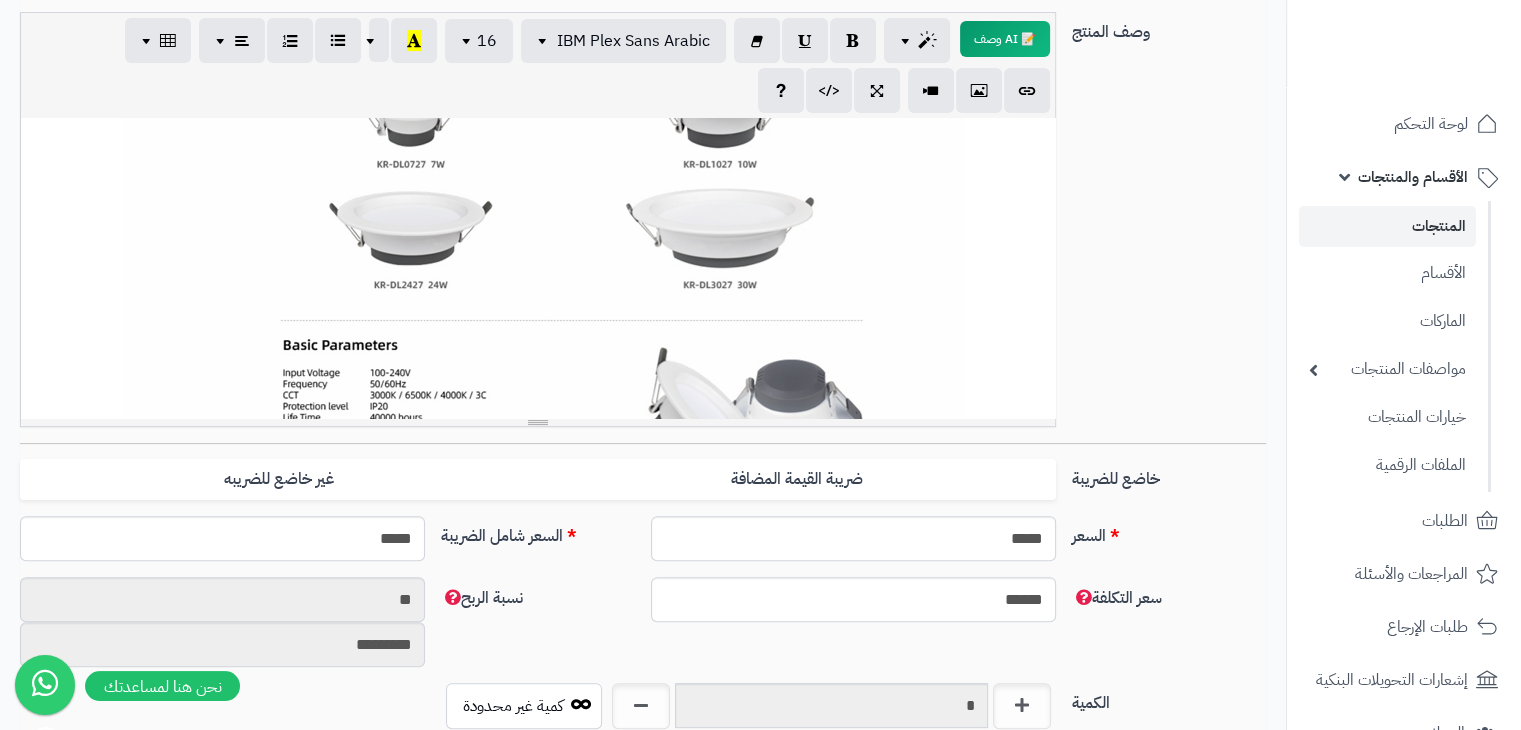 scroll, scrollTop: 110, scrollLeft: 0, axis: vertical 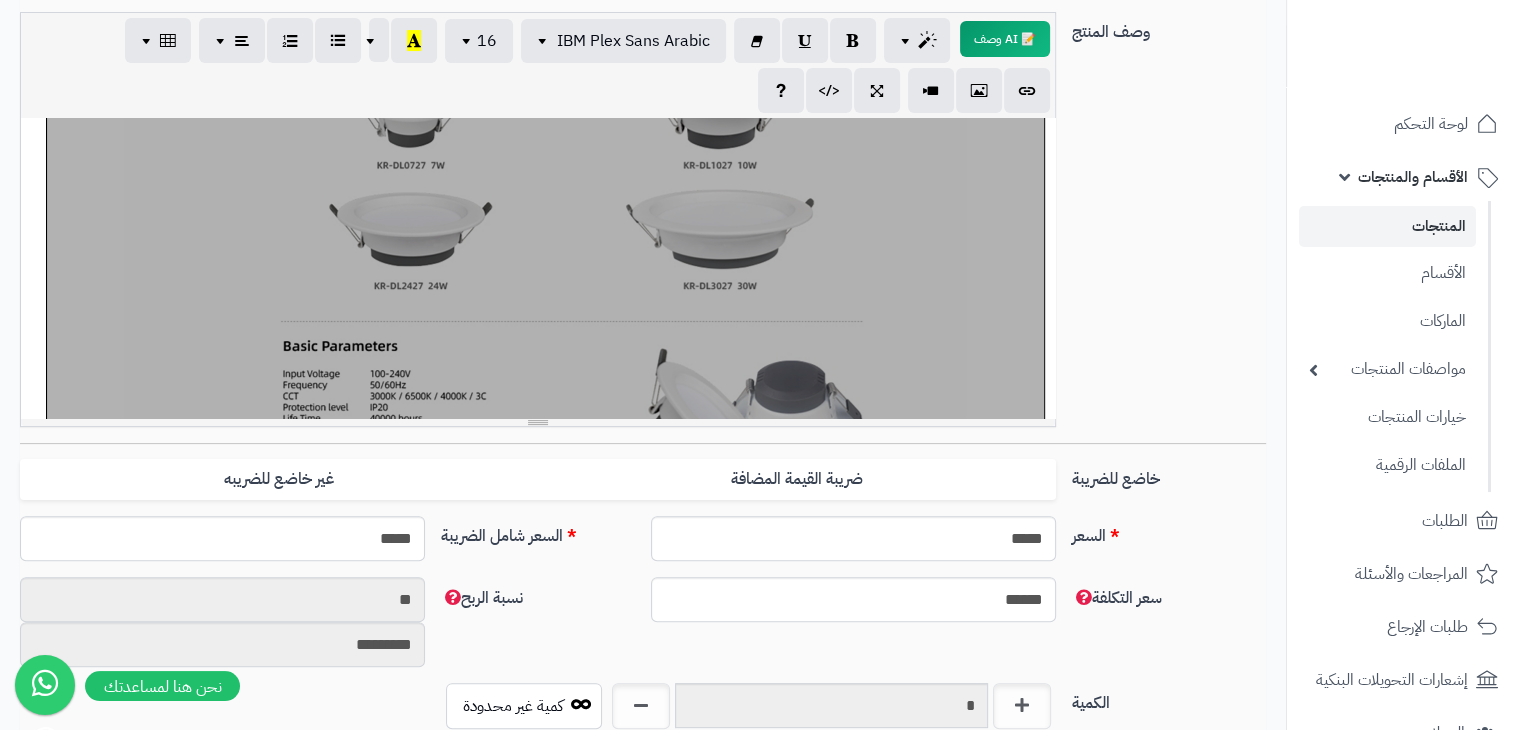 click on "**********" at bounding box center (538, 268) 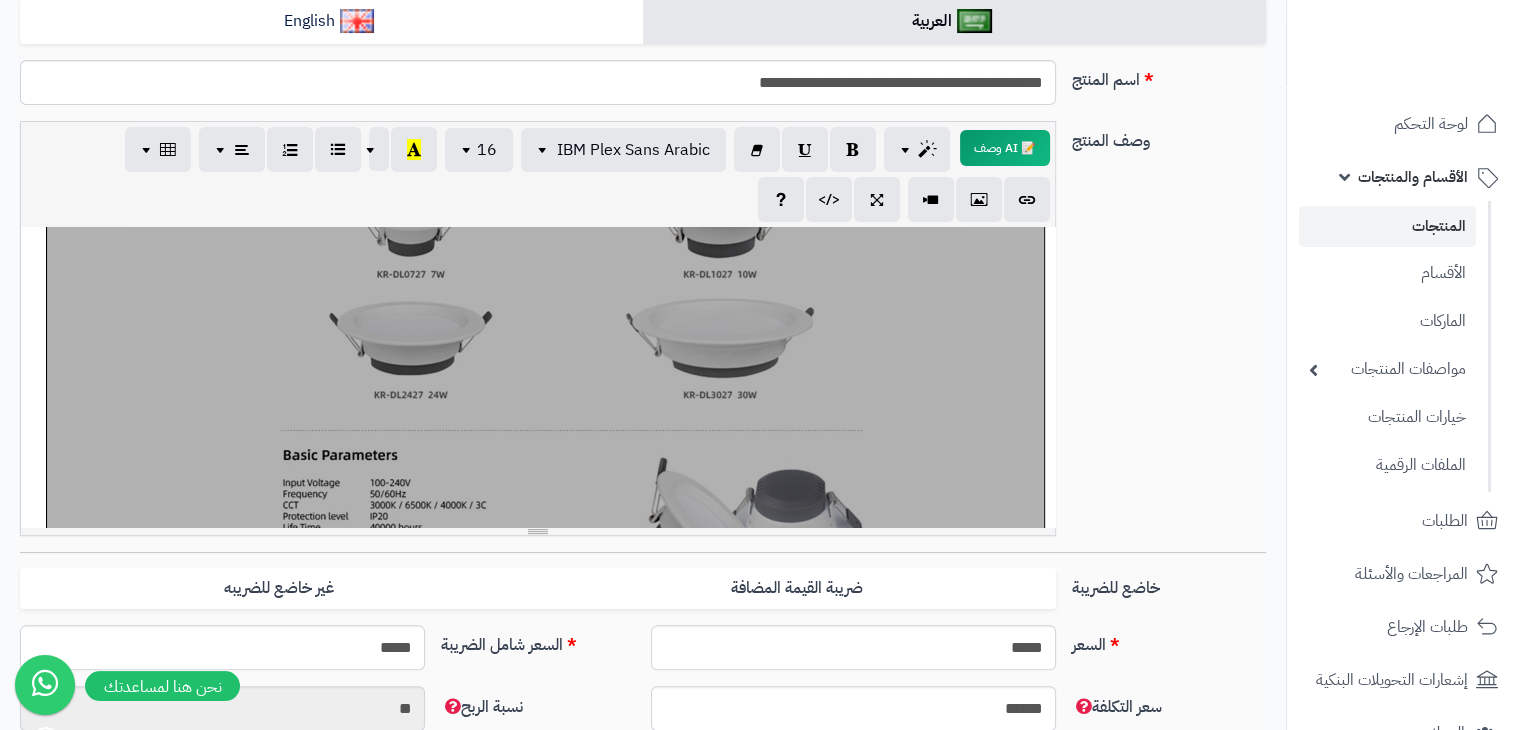 scroll, scrollTop: 344, scrollLeft: 0, axis: vertical 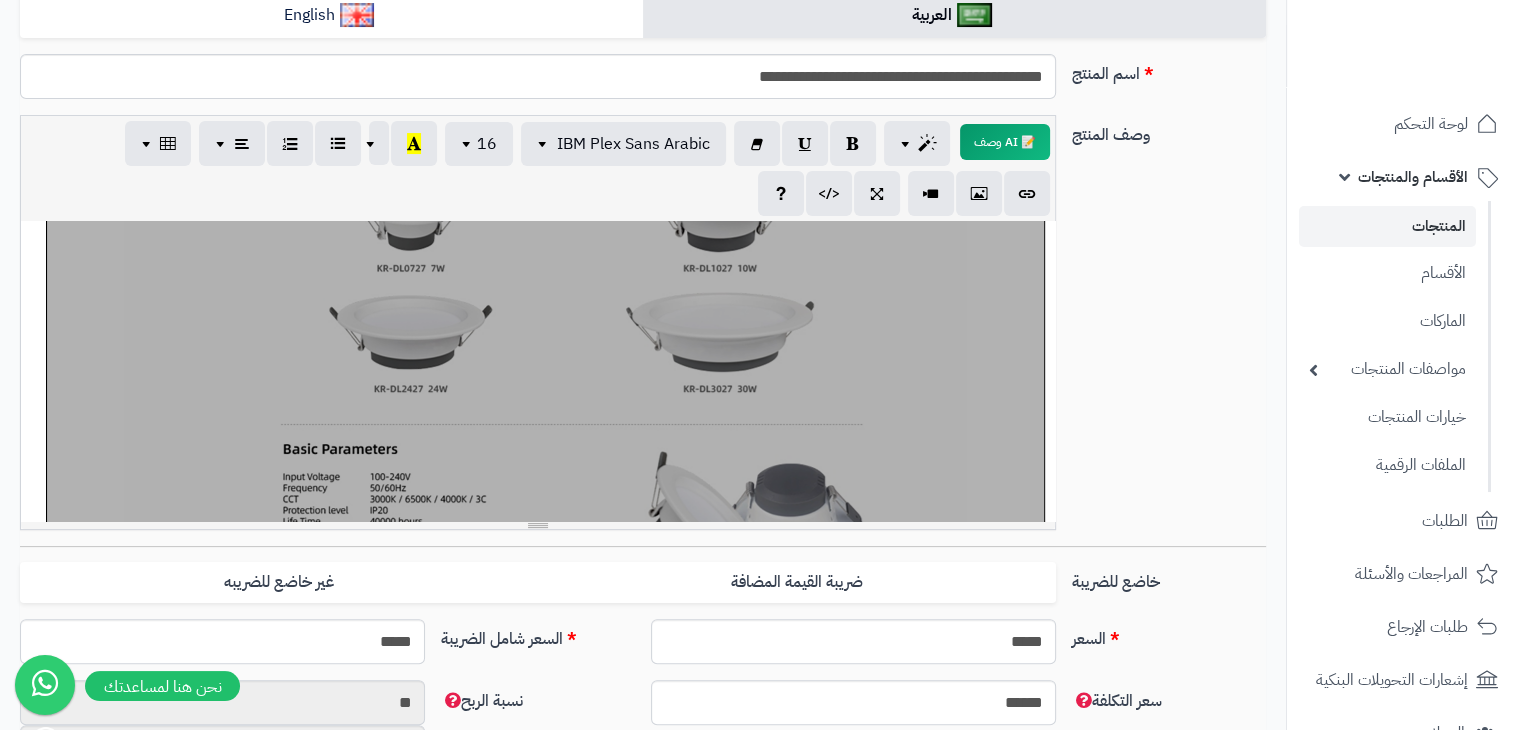 click at bounding box center [545, 489] 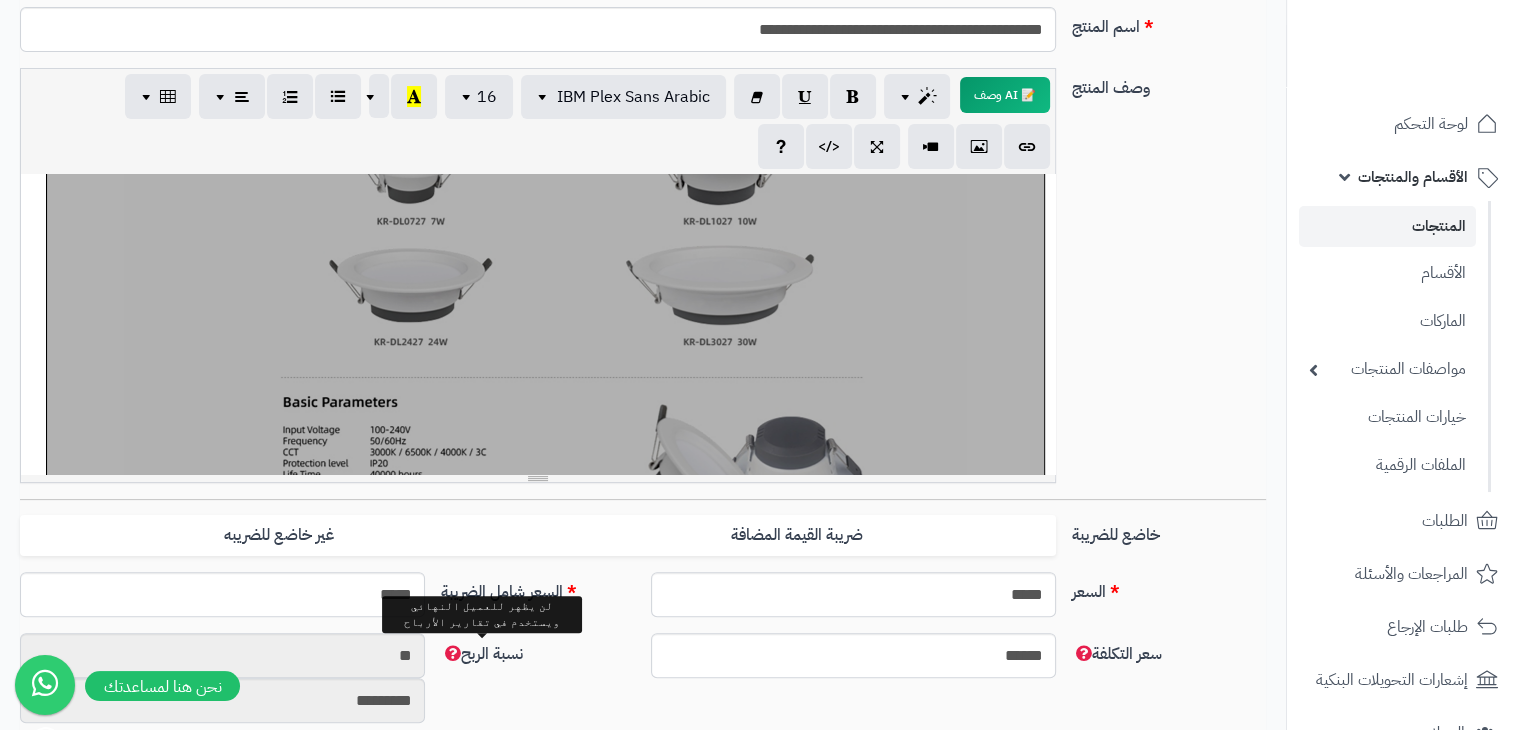 scroll, scrollTop: 332, scrollLeft: 0, axis: vertical 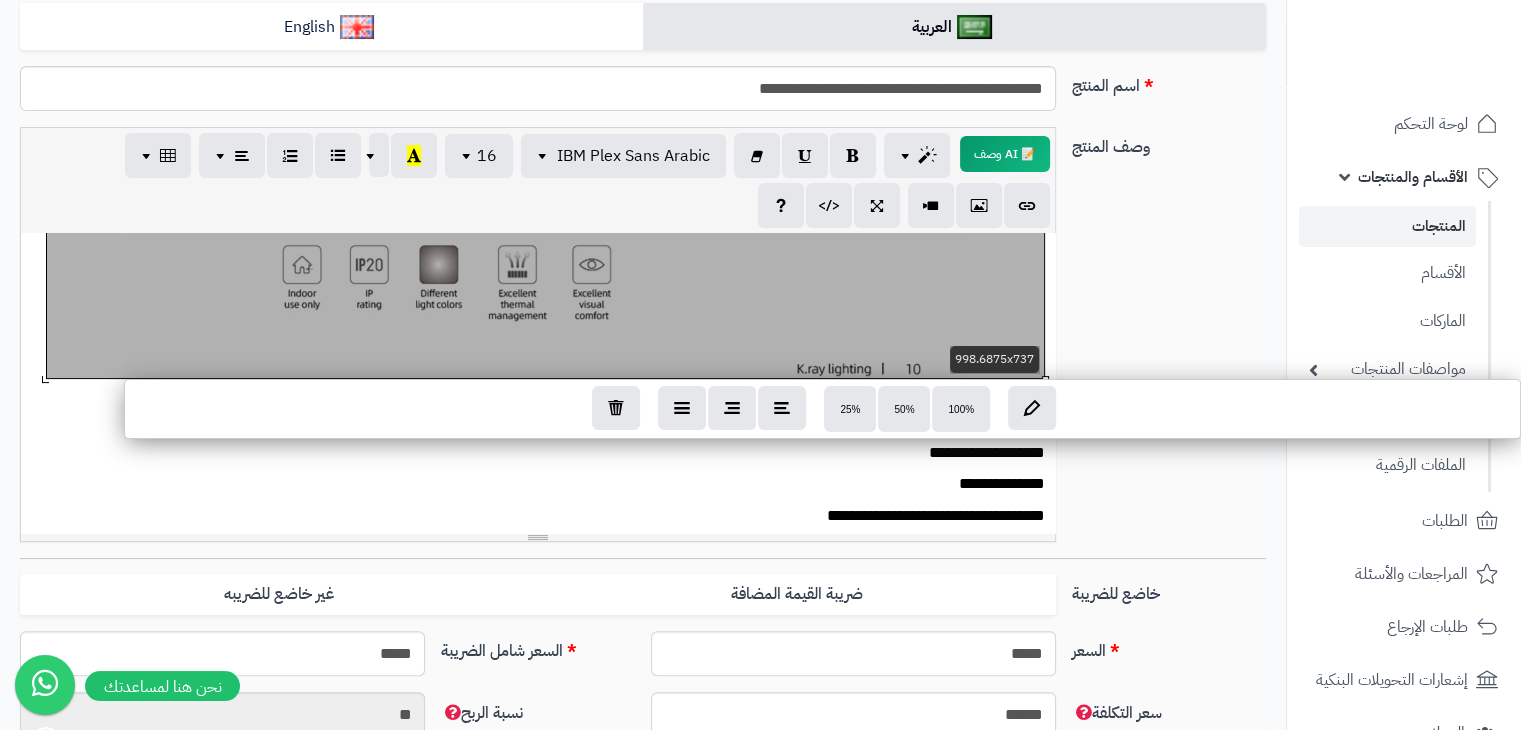 click on "**********" at bounding box center (538, 383) 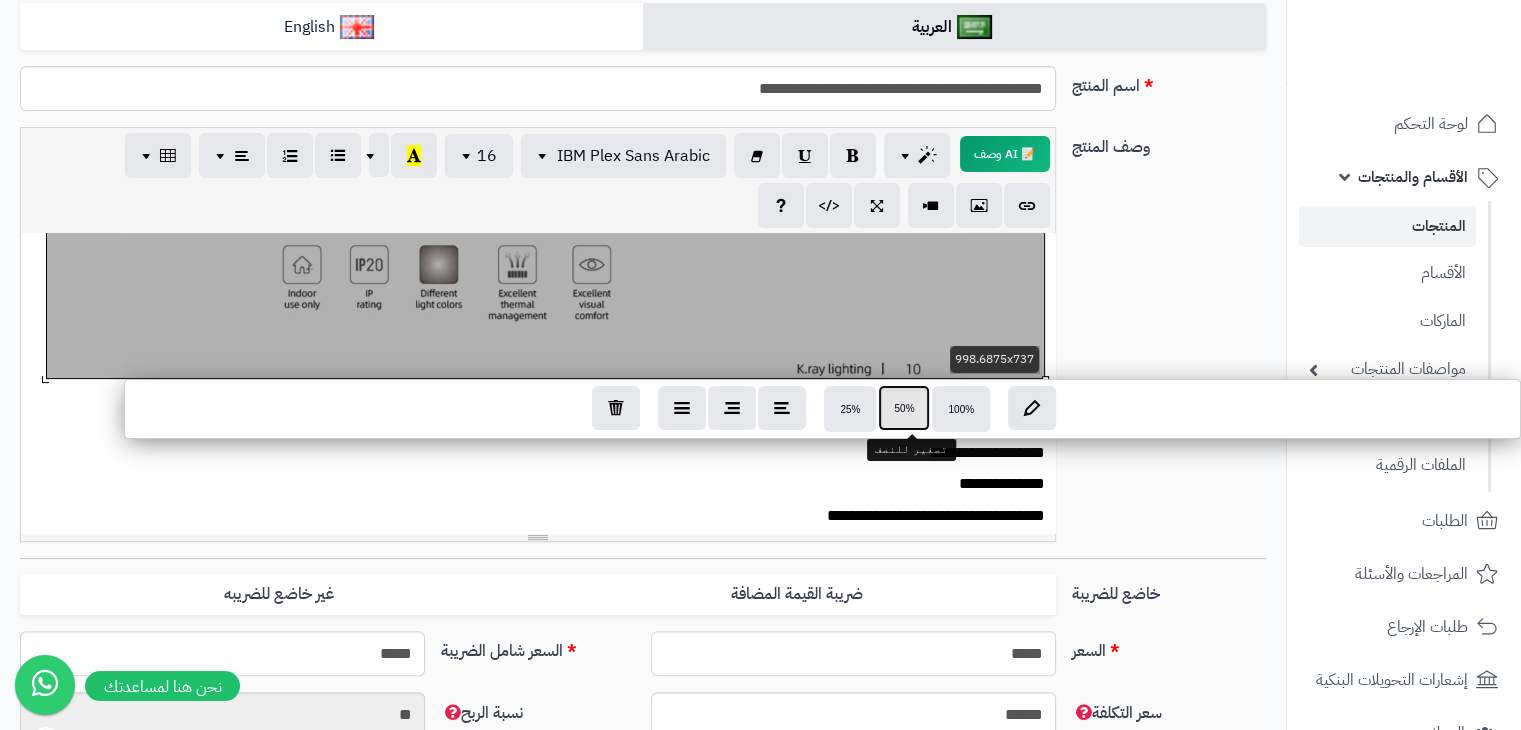 click on "50%" at bounding box center (904, 408) 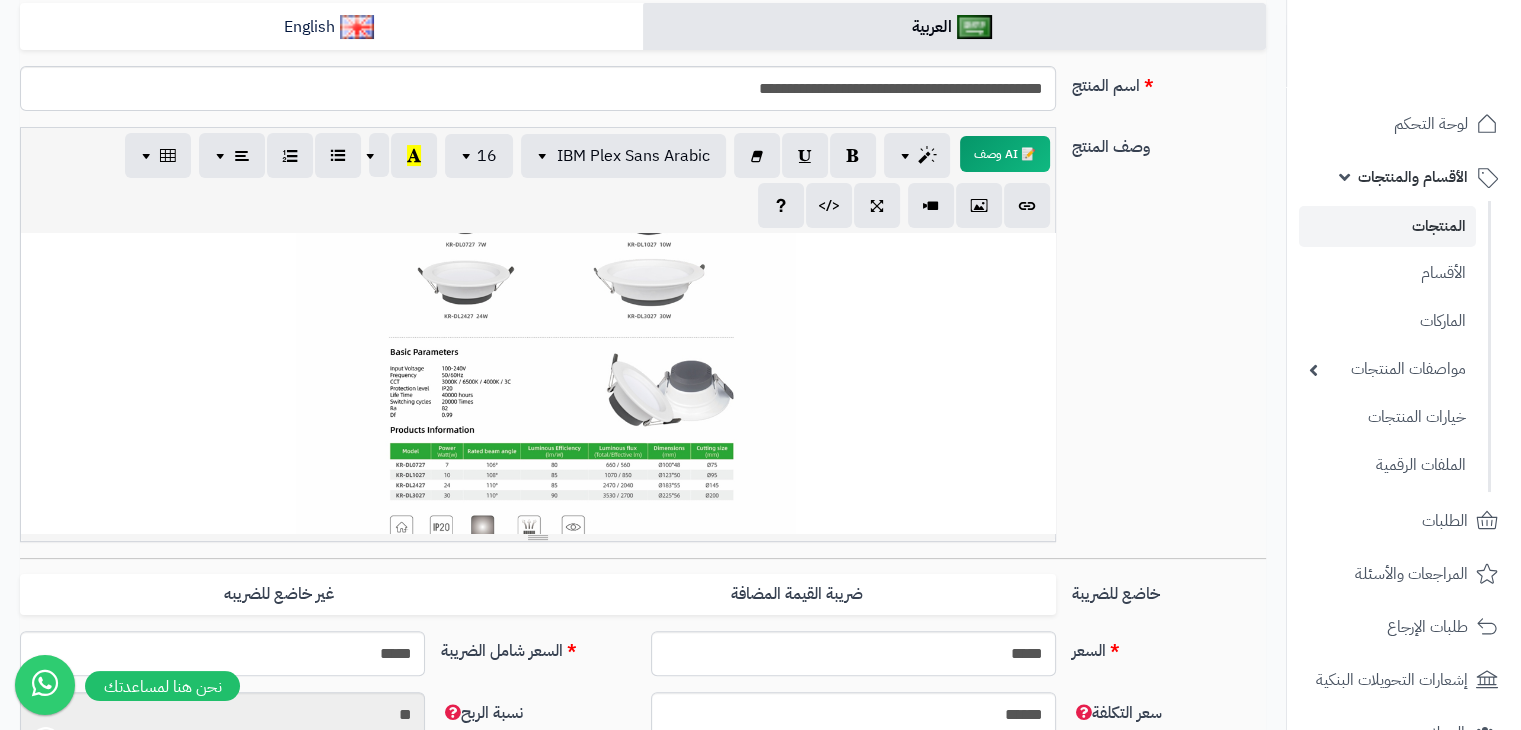 scroll, scrollTop: 0, scrollLeft: 0, axis: both 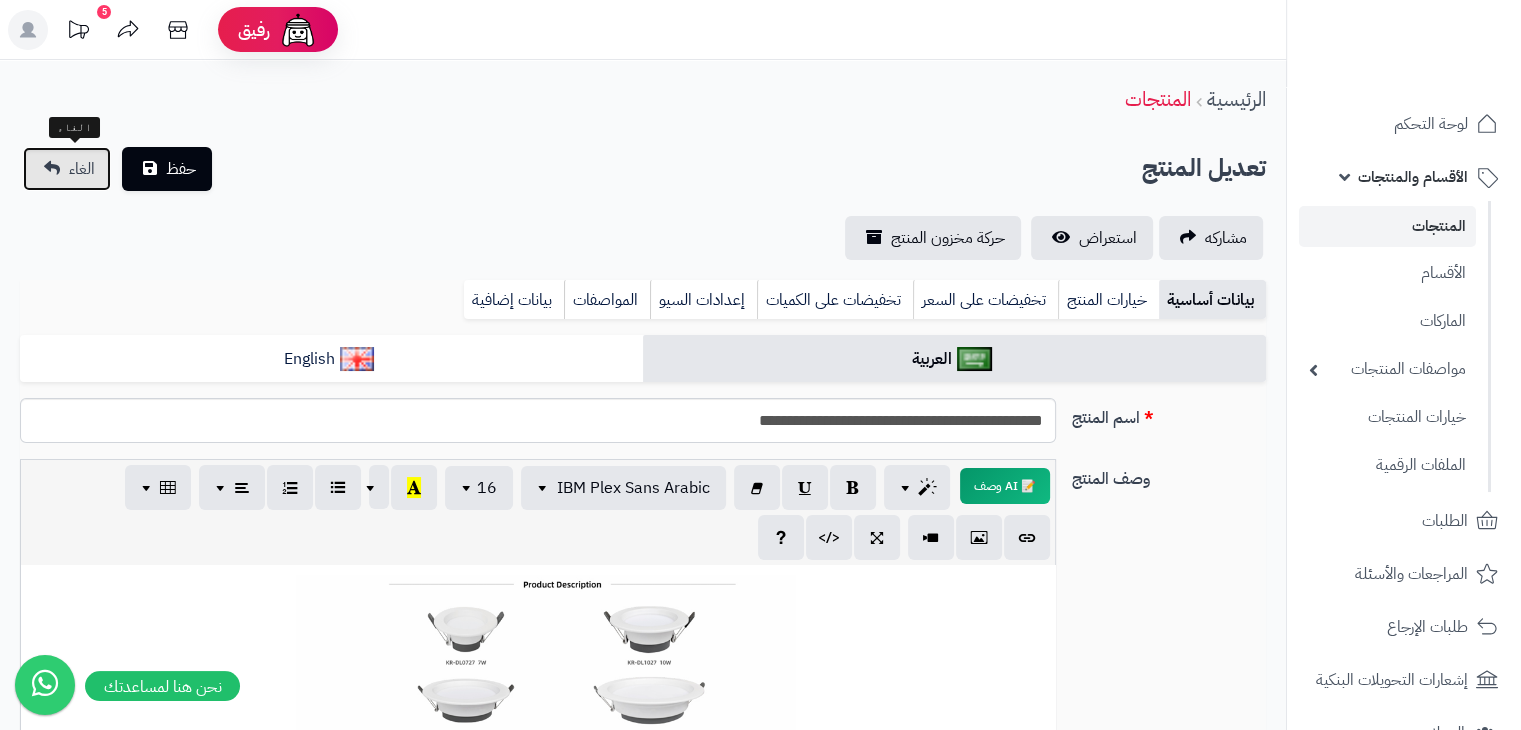 click on "الغاء" at bounding box center (67, 169) 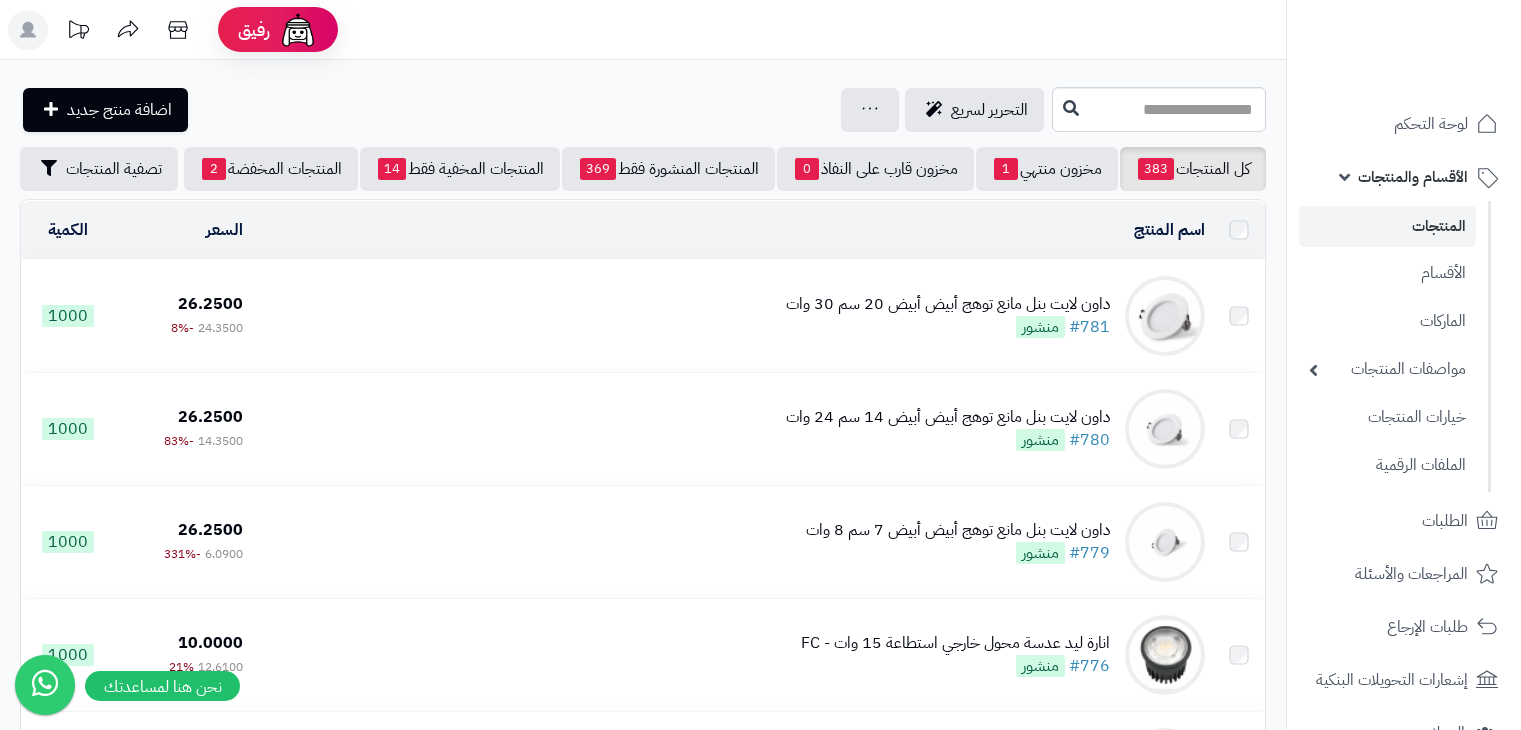 scroll, scrollTop: 0, scrollLeft: 0, axis: both 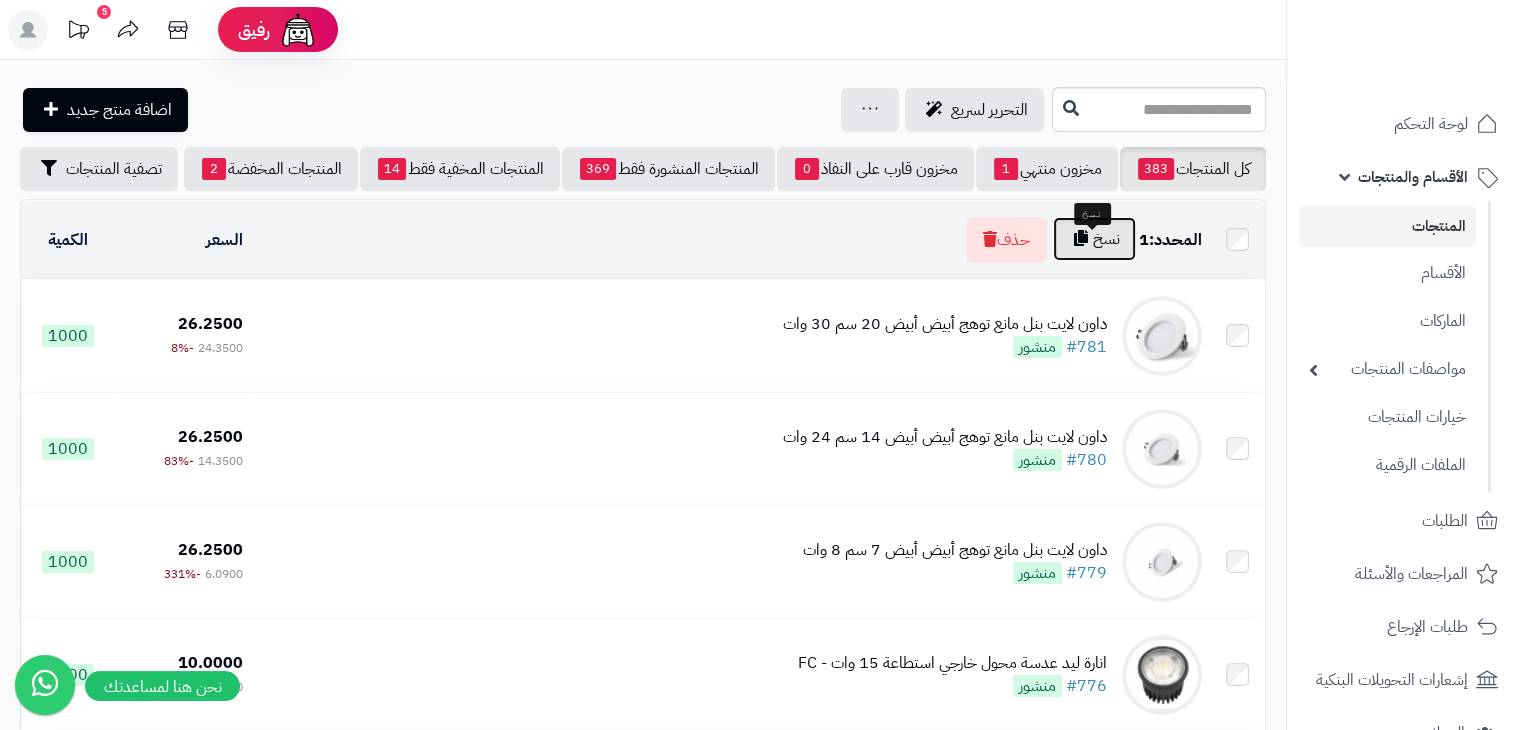 click on "نسخ" at bounding box center [1094, 239] 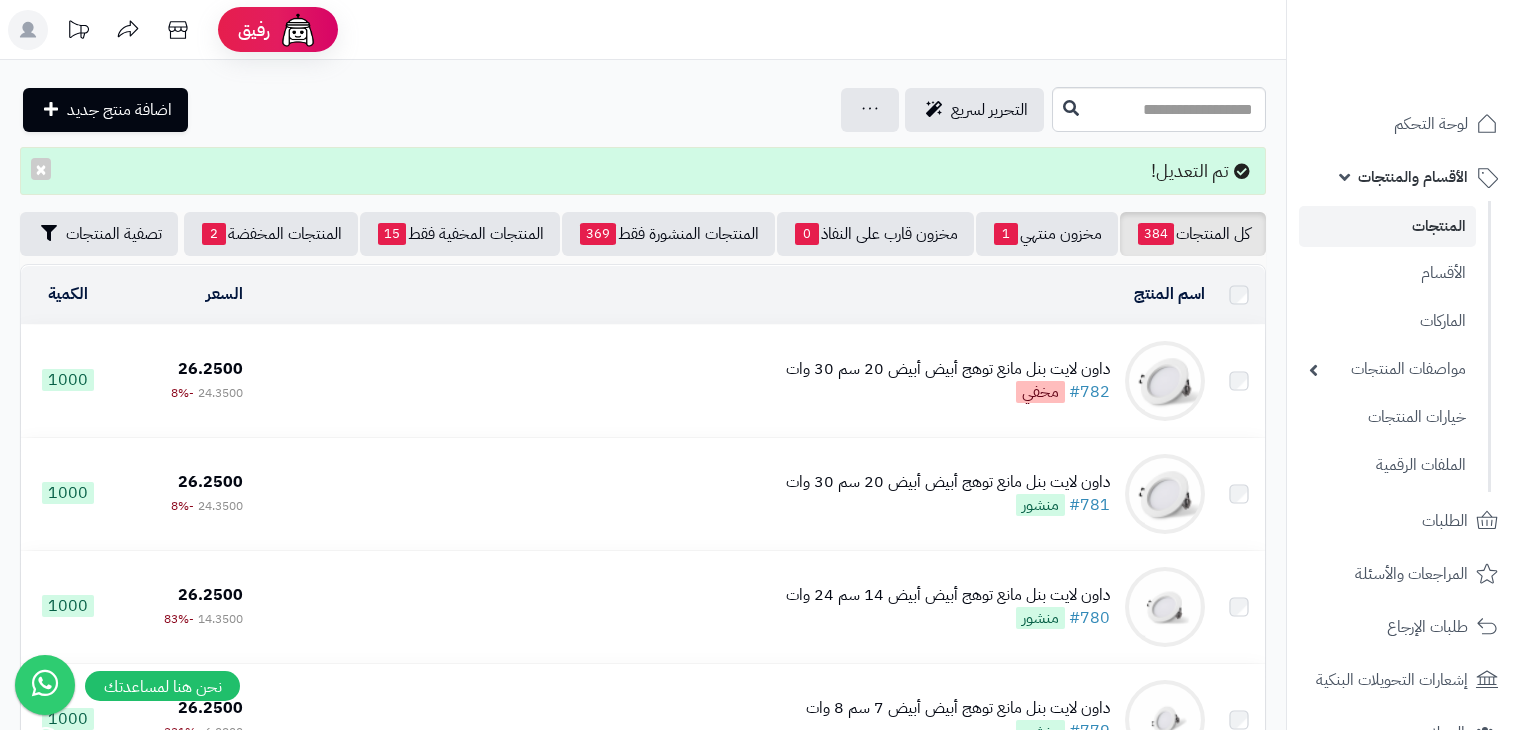 scroll, scrollTop: 0, scrollLeft: 0, axis: both 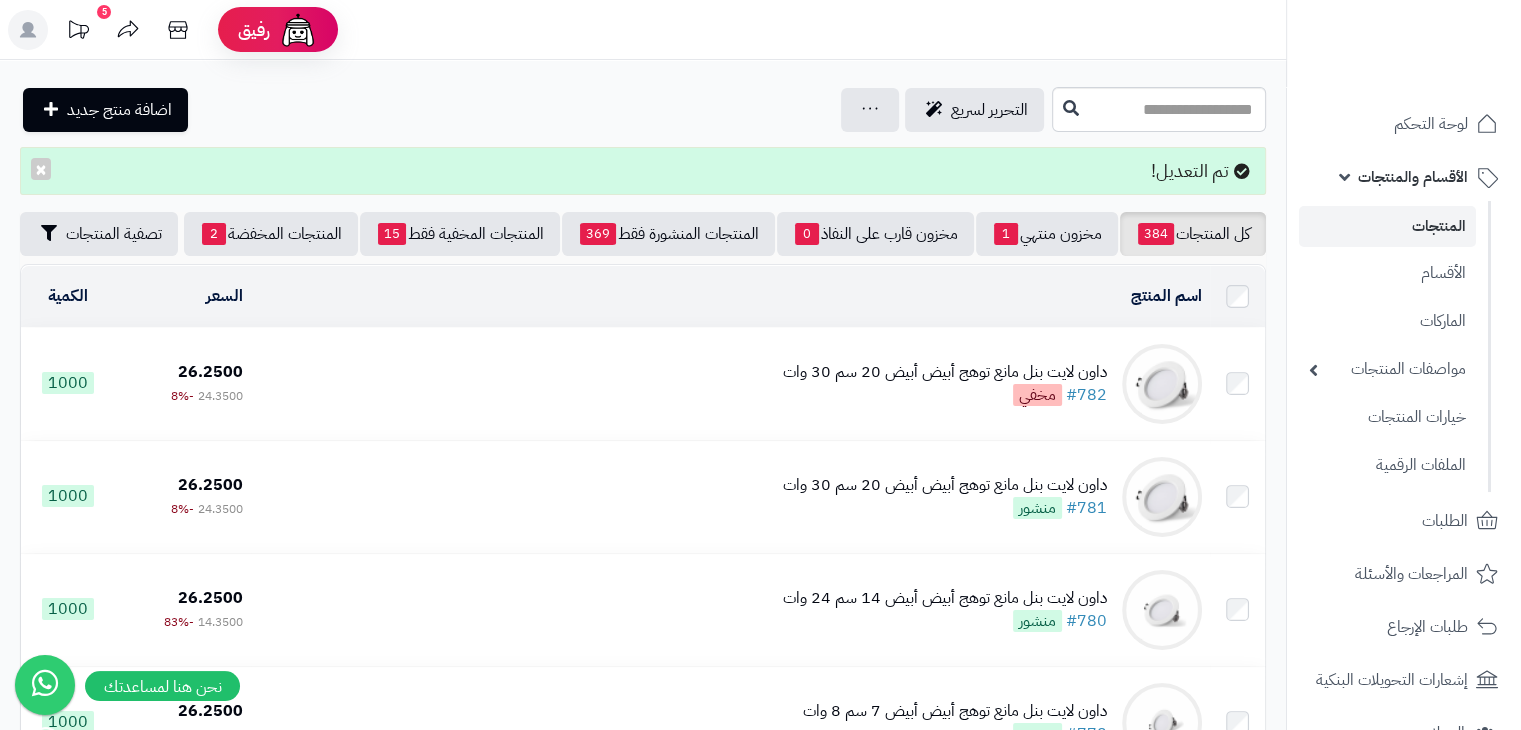 click on "داون لايت بنل مانع توهج أبيض أبيض  20 سم 30 وات" at bounding box center (945, 372) 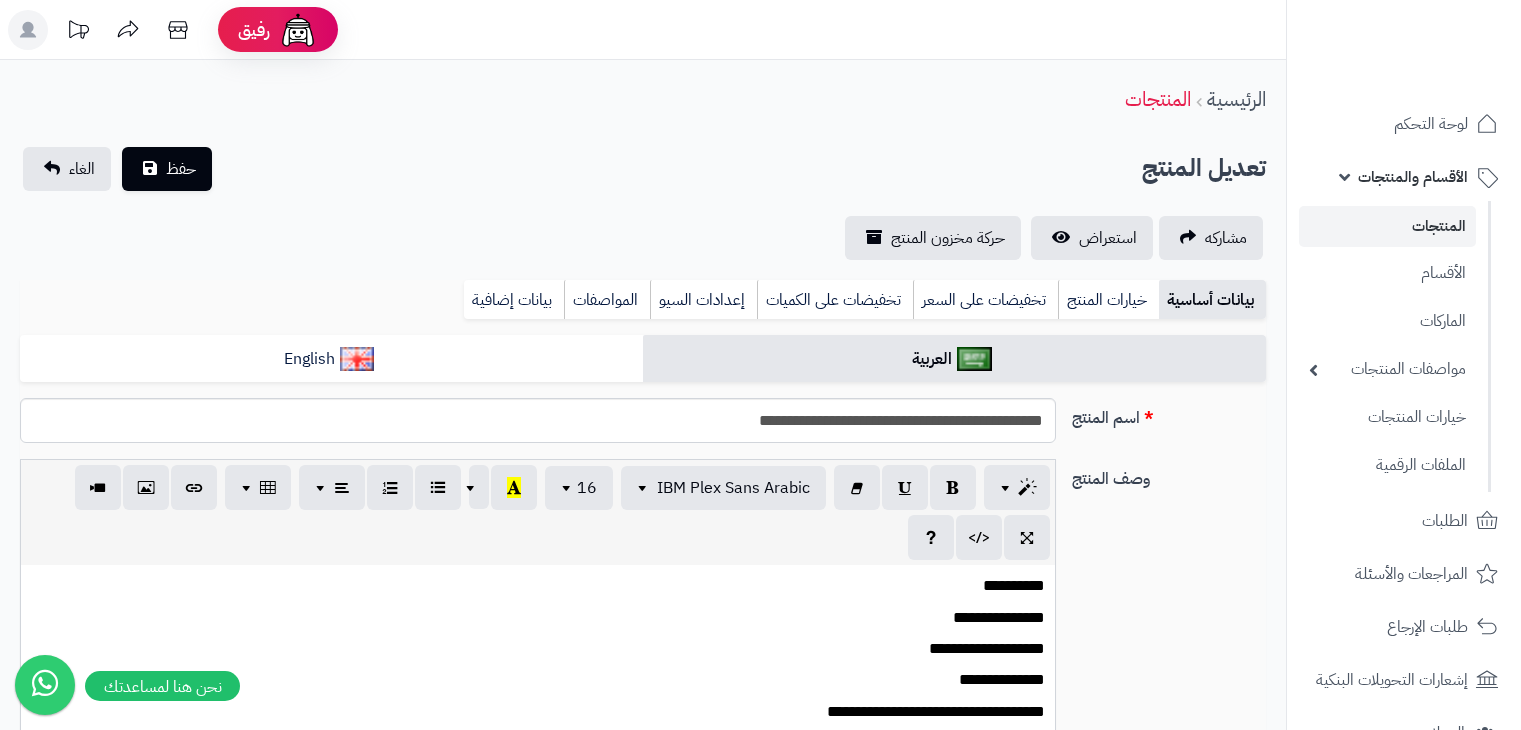 scroll, scrollTop: 0, scrollLeft: 0, axis: both 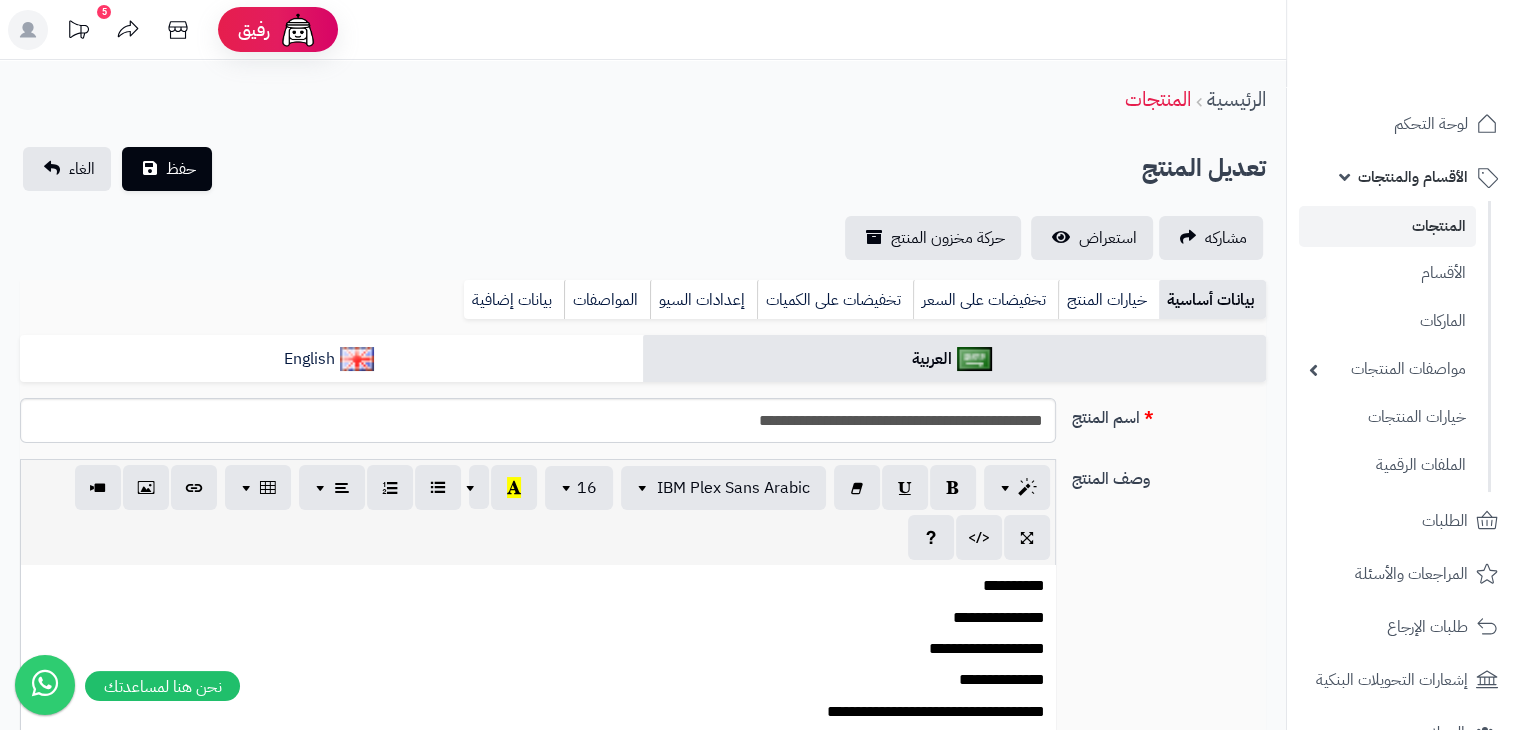 type on "*****" 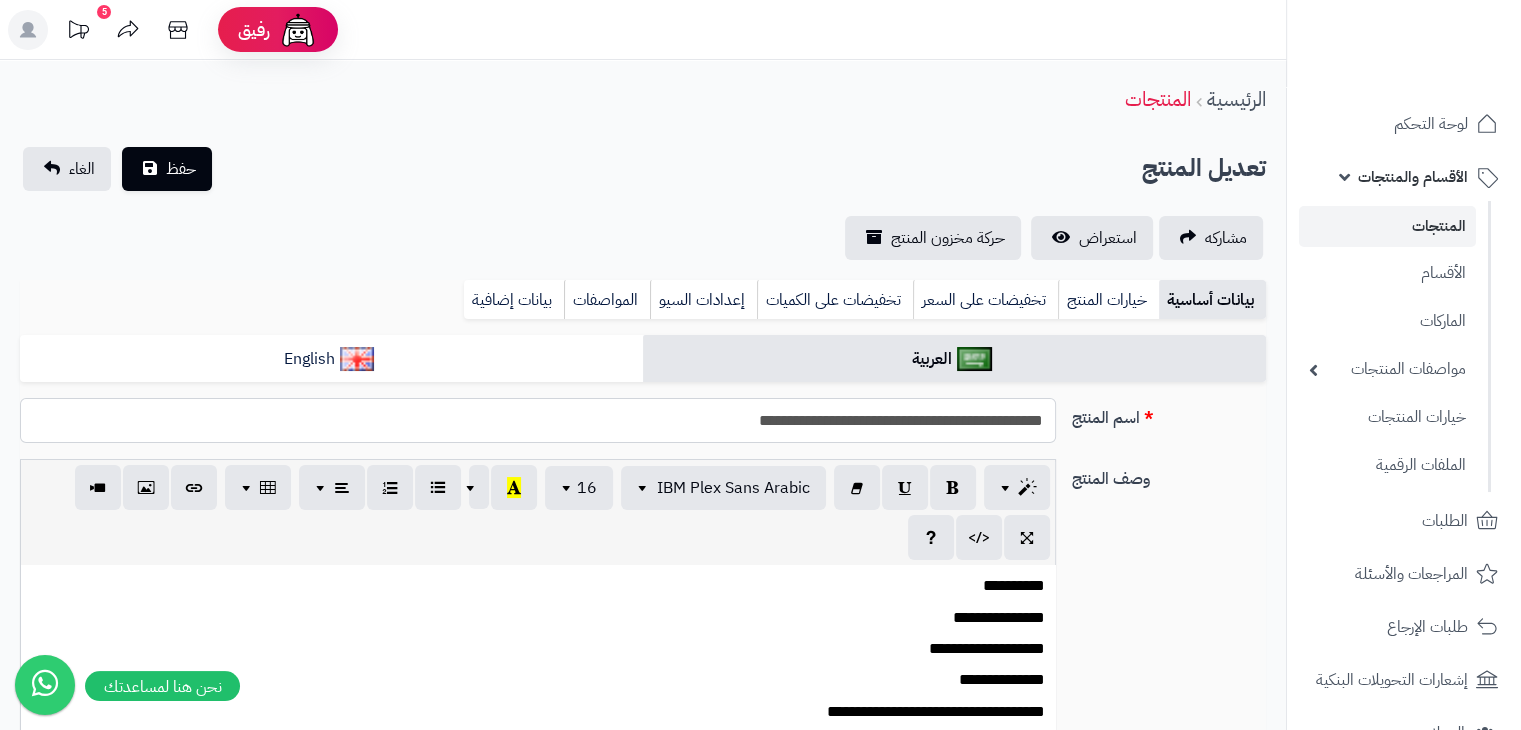 click on "**********" at bounding box center [538, 420] 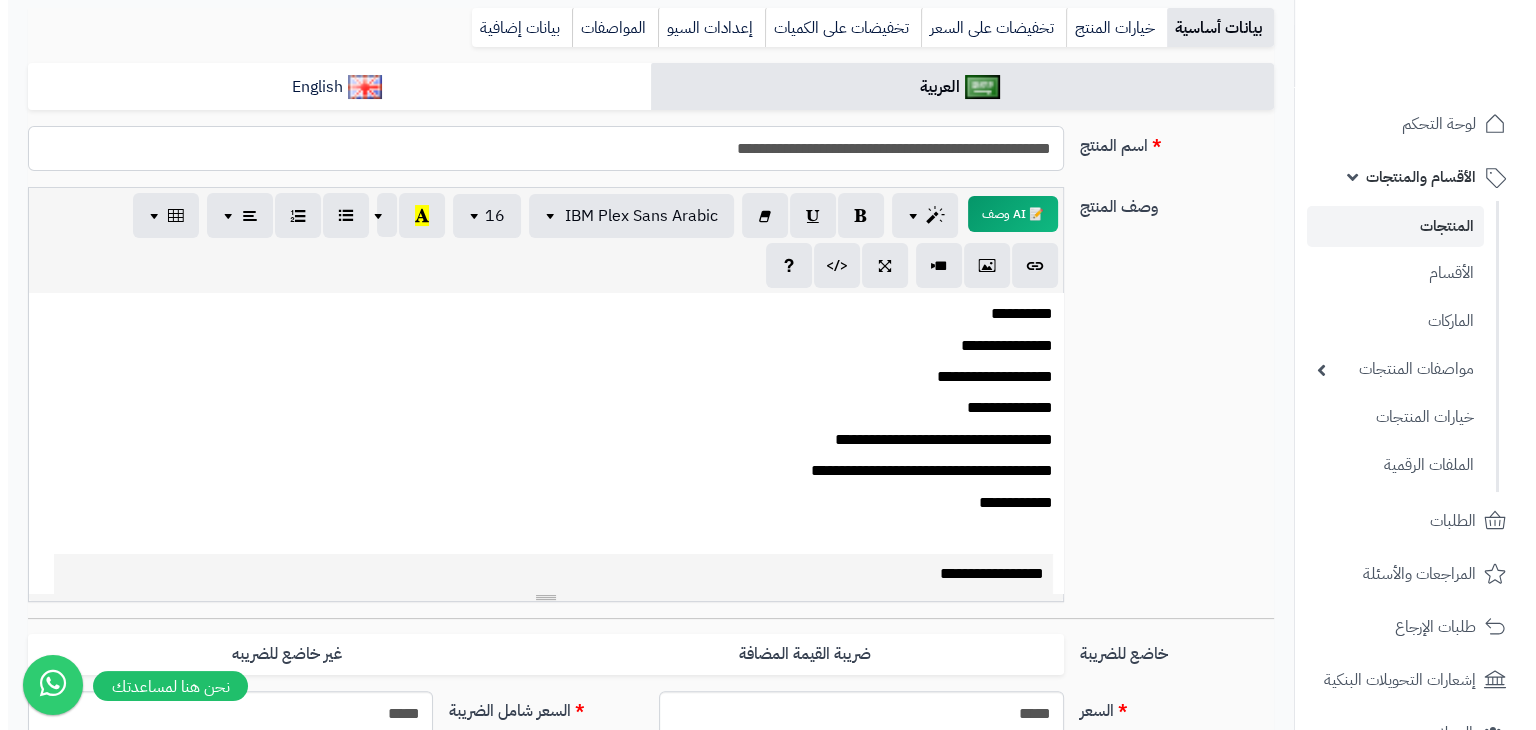scroll, scrollTop: 275, scrollLeft: 0, axis: vertical 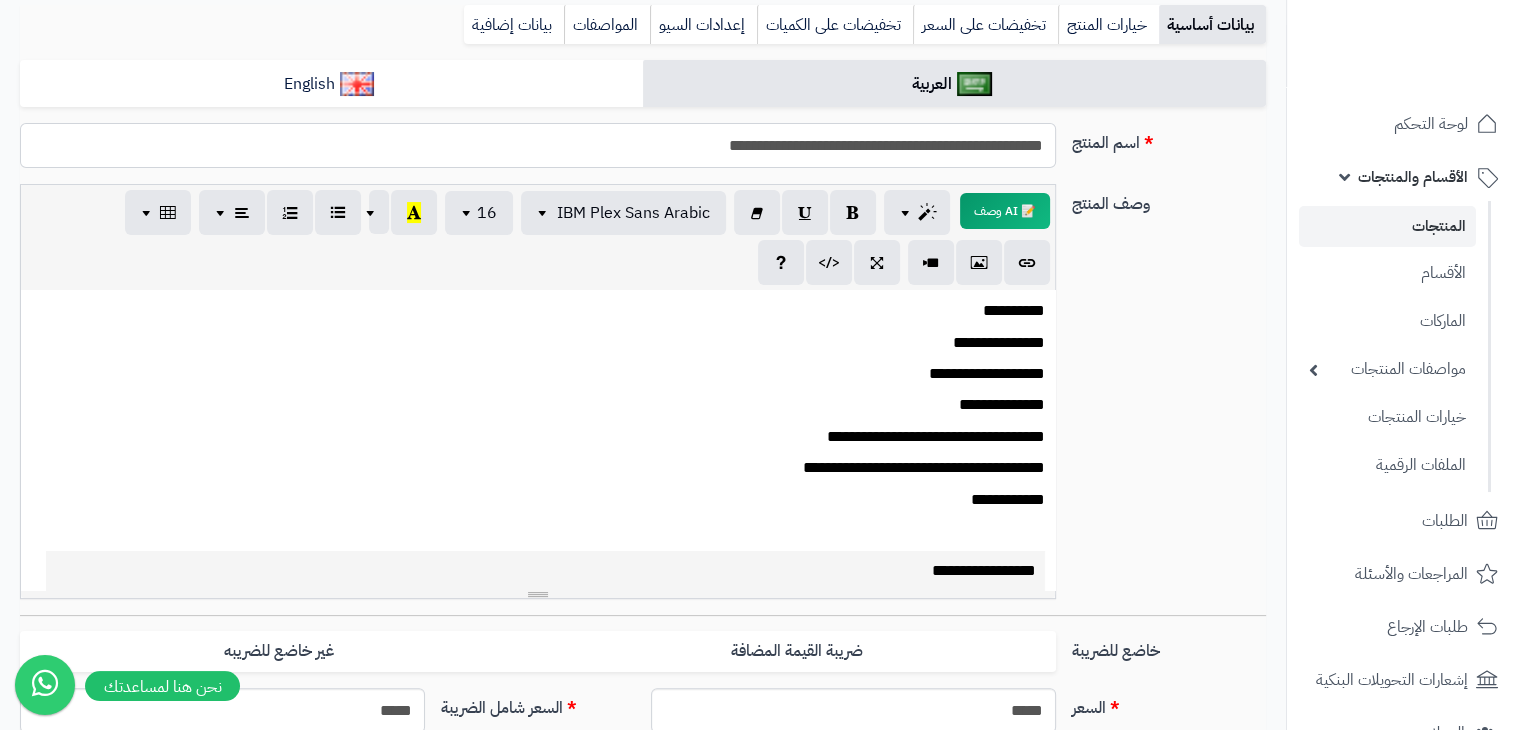 type on "**********" 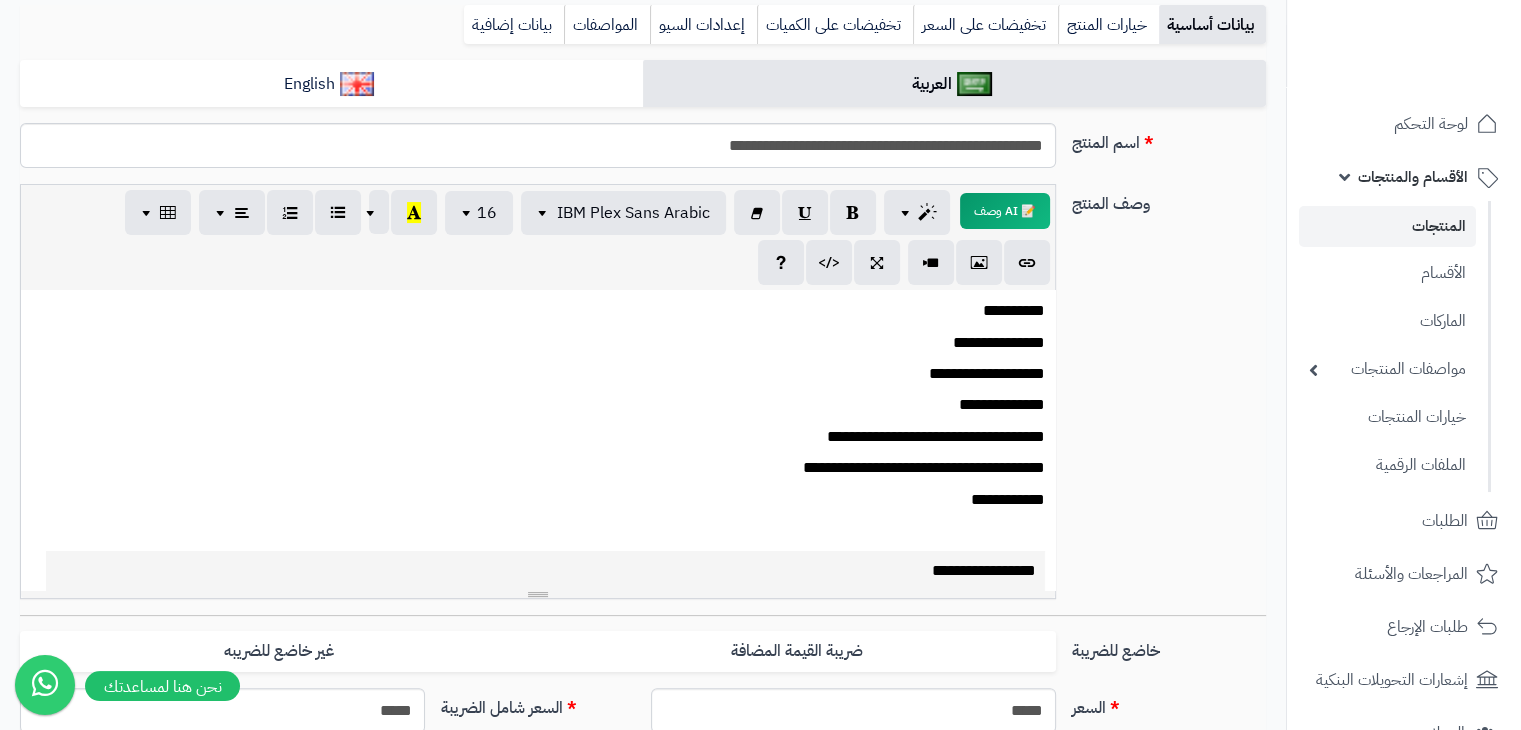 click at bounding box center [538, 531] 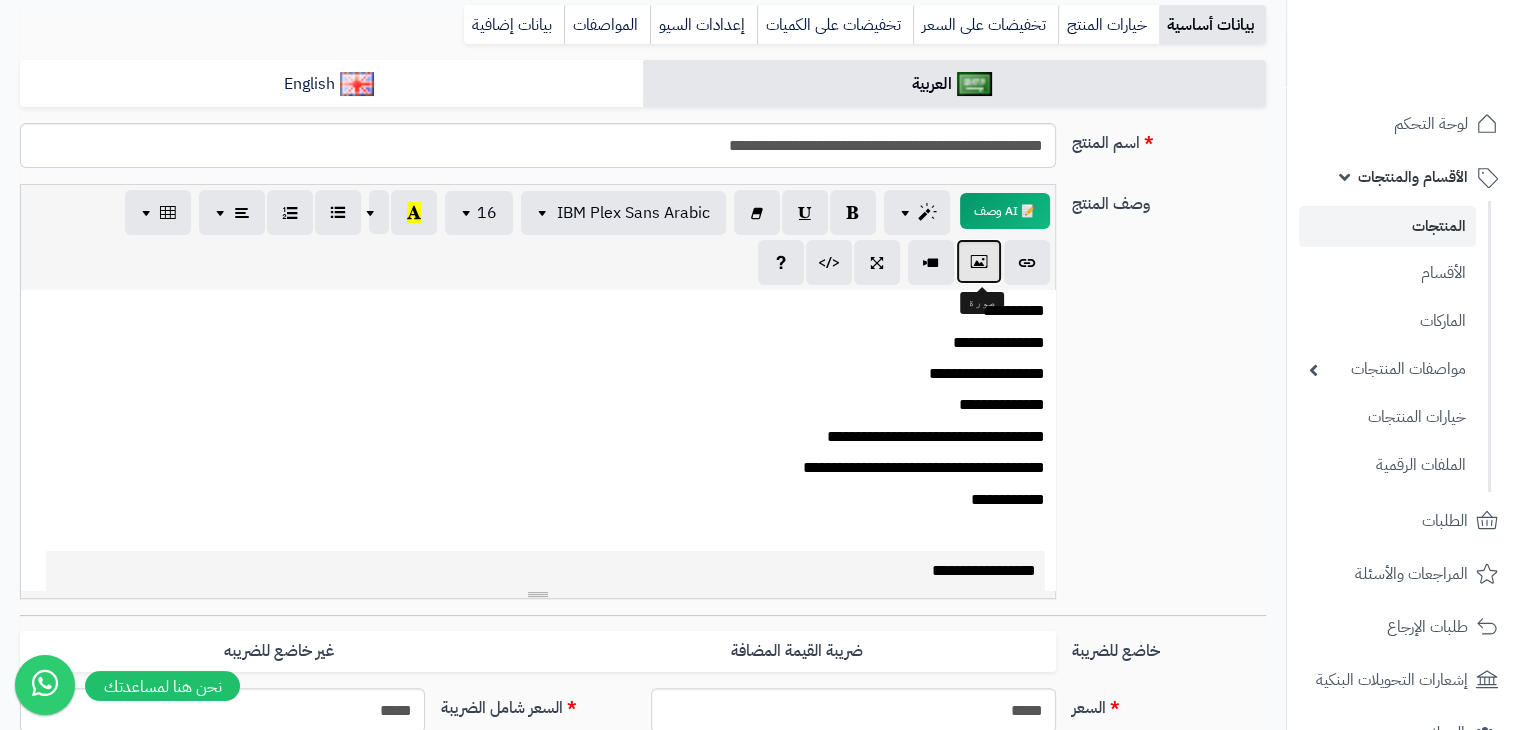 click at bounding box center [979, 261] 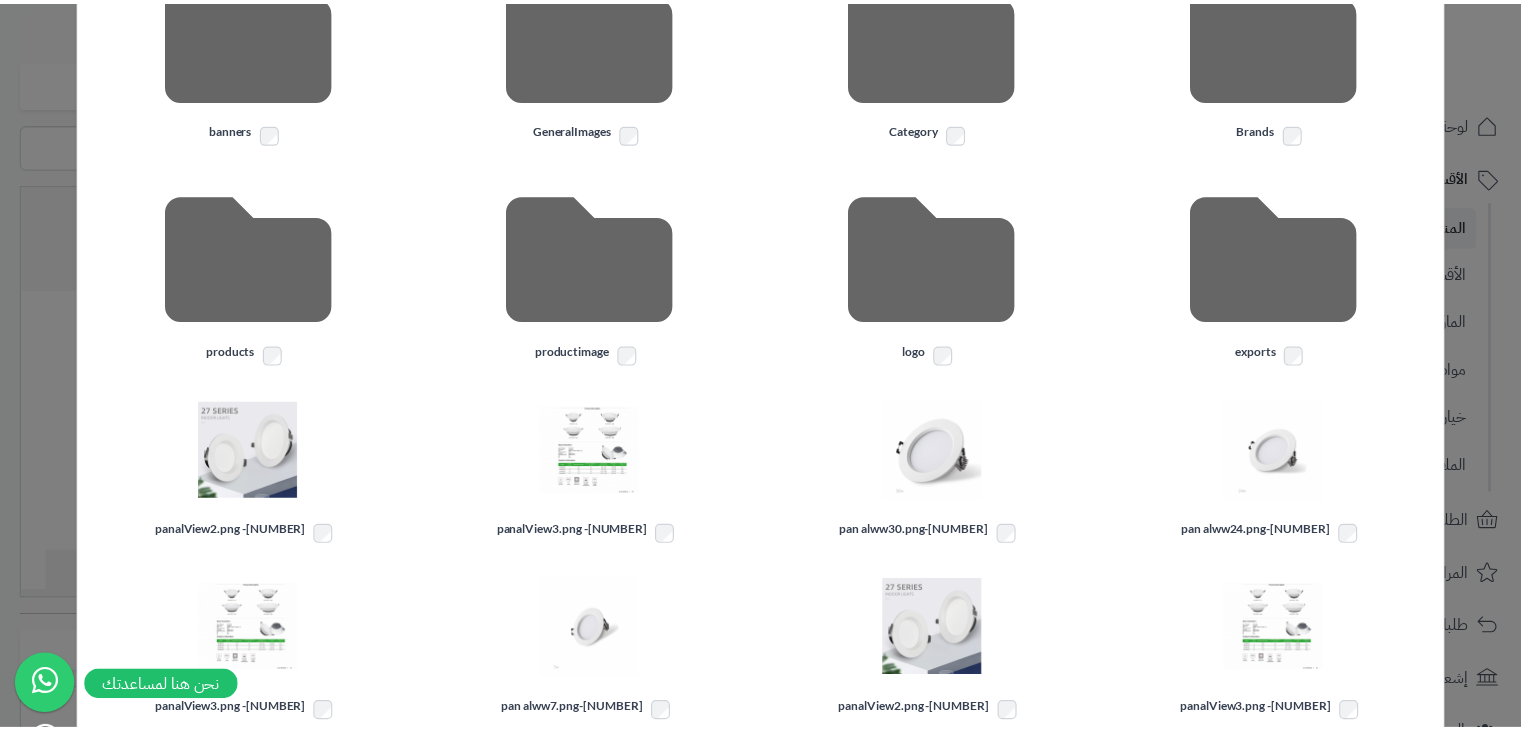 scroll, scrollTop: 248, scrollLeft: 0, axis: vertical 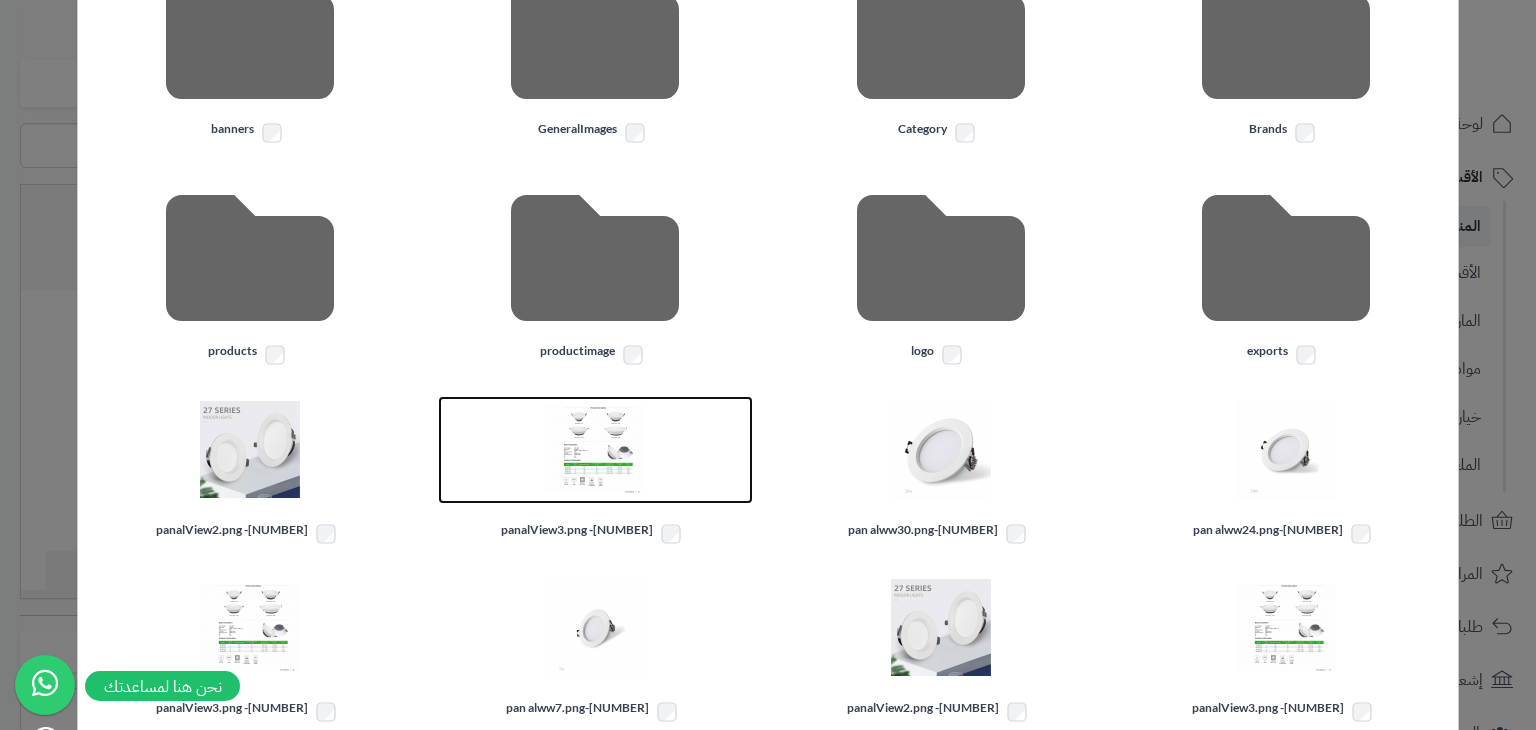 click at bounding box center [595, 450] 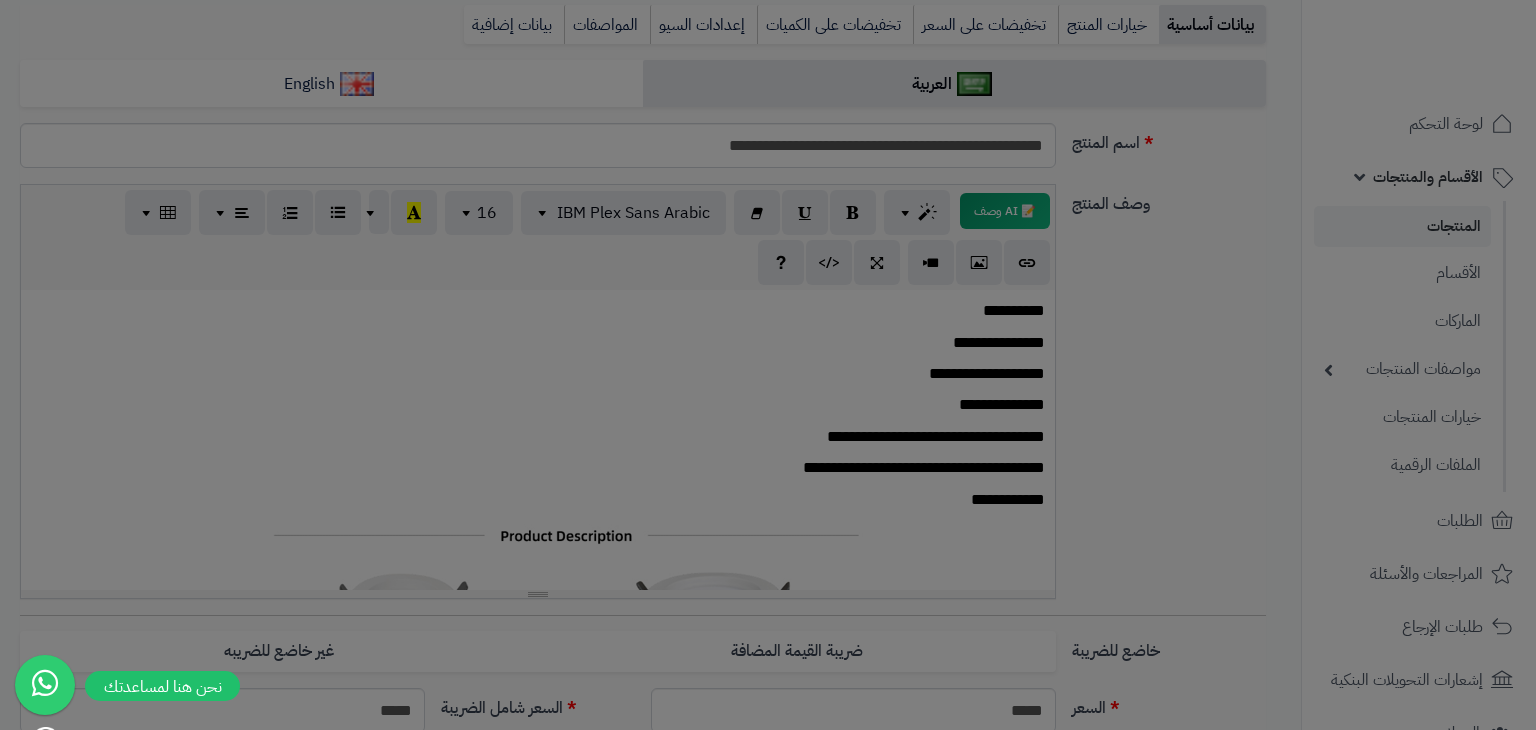 click on "رفيق !
5   الطلبات معالجة مكتمل إرجاع المنتجات العملاء المتواجدون الان 91 عملاء منتظرين موافقة التسجيل المنتجات غير متوفر
شهاب بهزر الإدارة برجاء تجديد الاشتراك
الباقة المتقدمة
تسجيل الخروج
ادع صديقك  إلى منصة متجرة
عميل متجرة العزيز
قم بدعوة صديقك للاشتراك في الباقات السنوية لمنصة متجرة
ليحصل  هو على 20% خصم وتحصل انت على 20% من قيمة الباقة كخصم عند تجديد اشتراكك
في حال قمت بدعوة أكثر من صديق يمكنك أن تحصل على خصم كامل رسوم التجديد وتجدد إشتراك القادم مجاناً
نسخ الرابط" at bounding box center (768, 90) 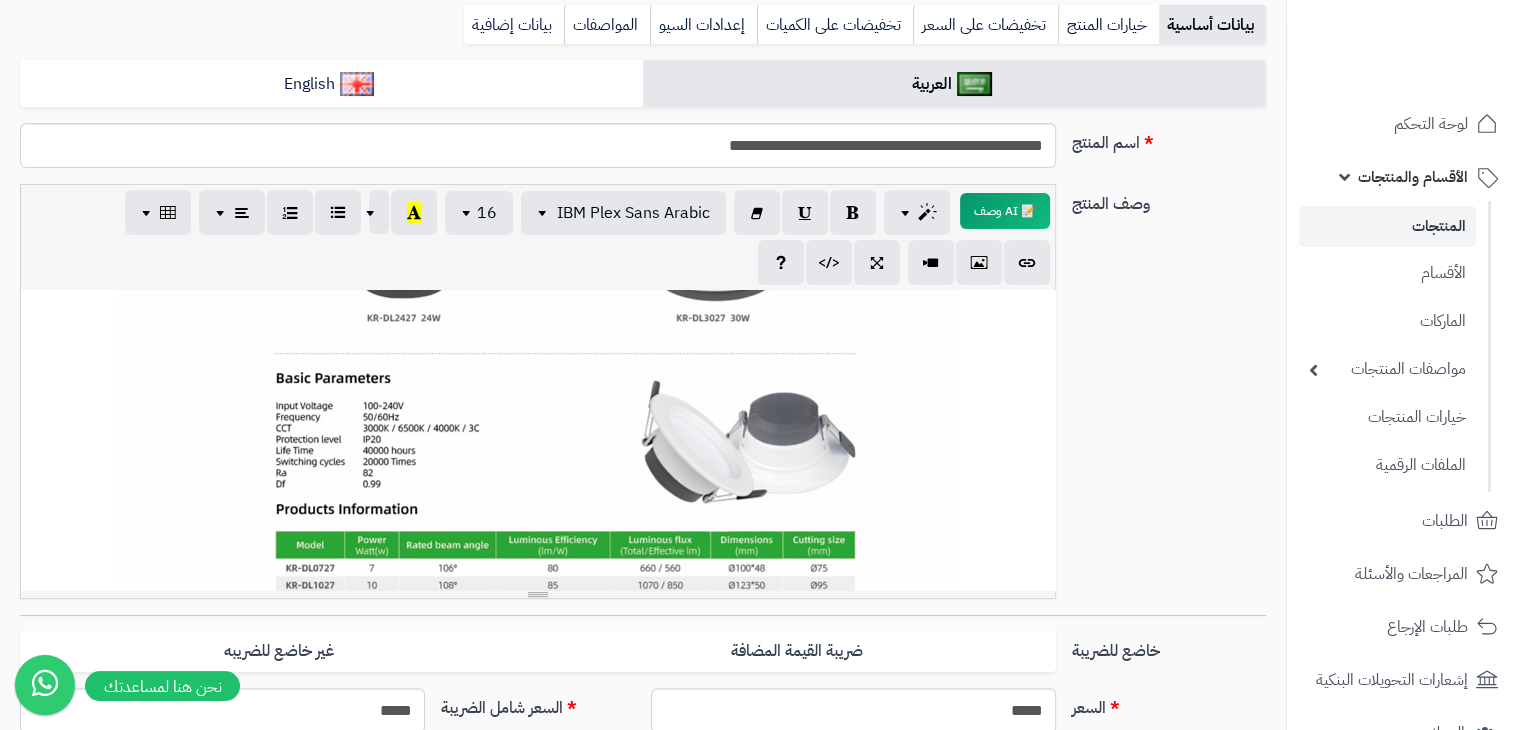 scroll, scrollTop: 472, scrollLeft: 0, axis: vertical 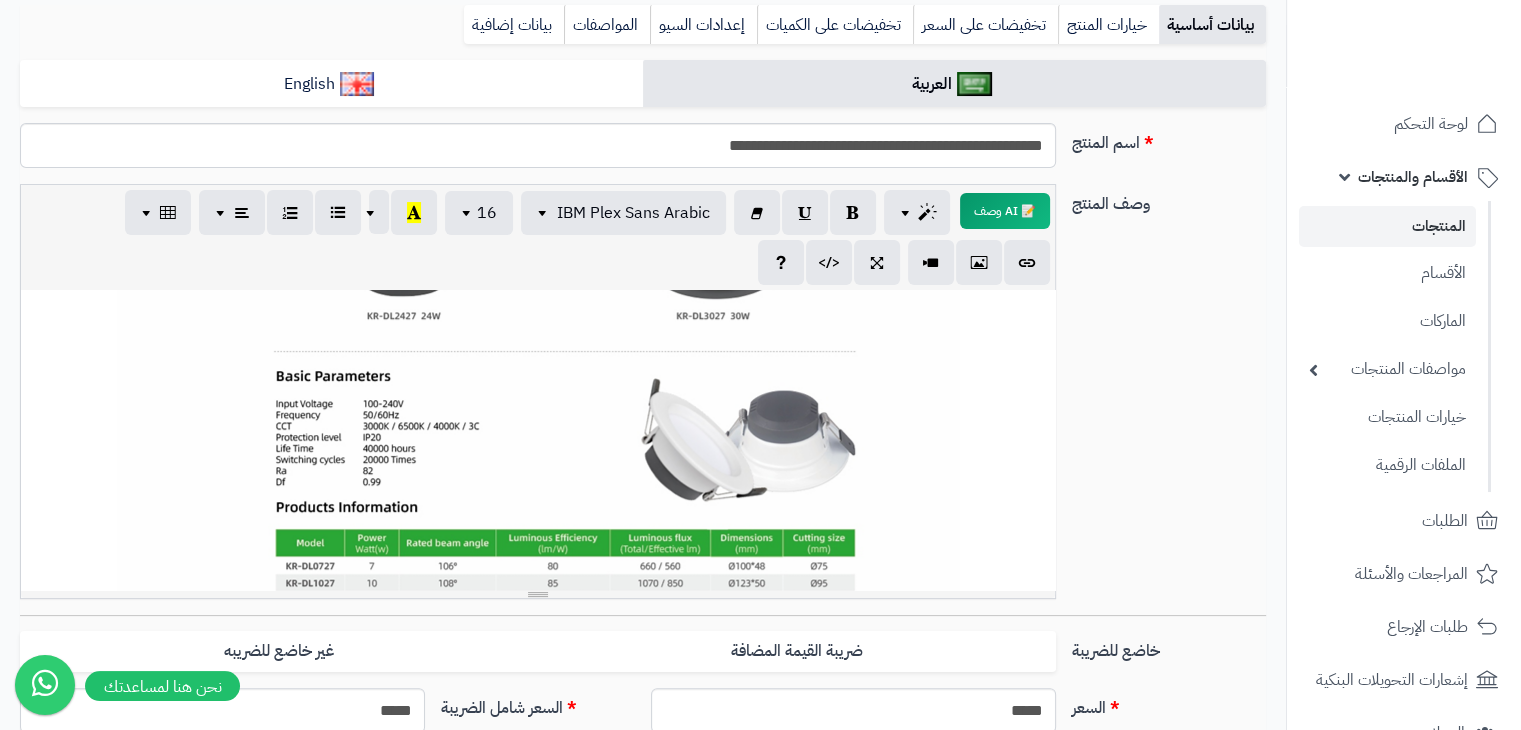 click on "**********" at bounding box center (538, 440) 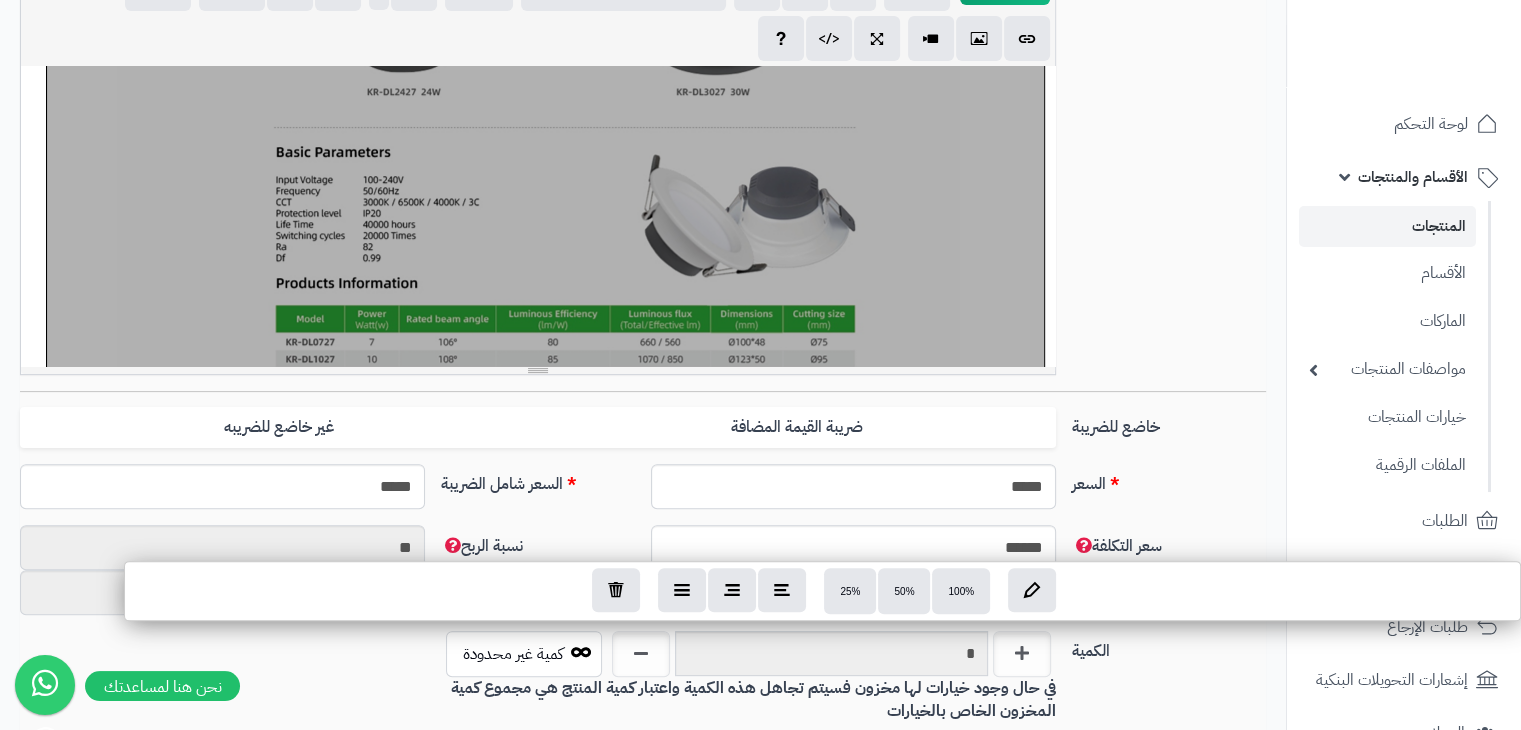 scroll, scrollTop: 502, scrollLeft: 0, axis: vertical 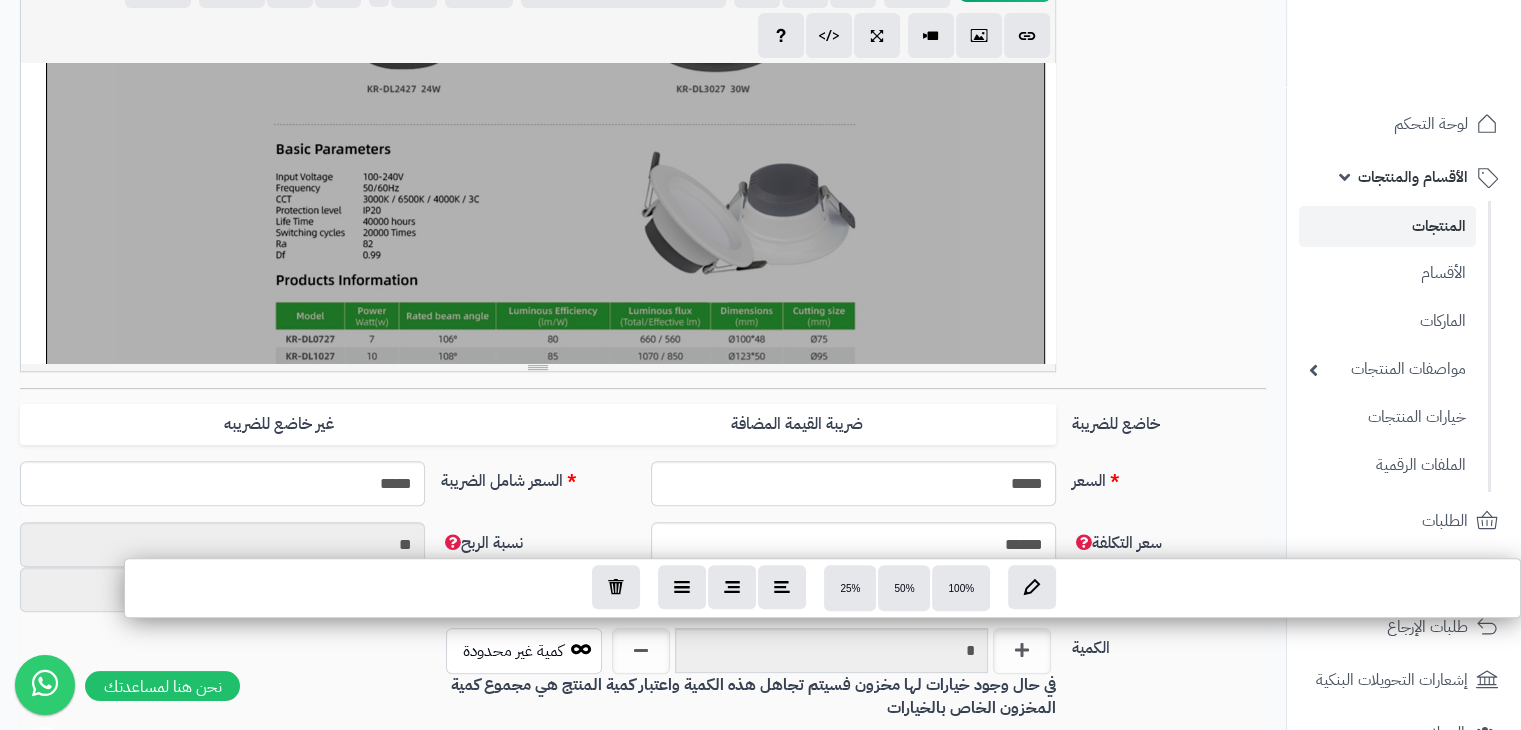click at bounding box center [545, 189] 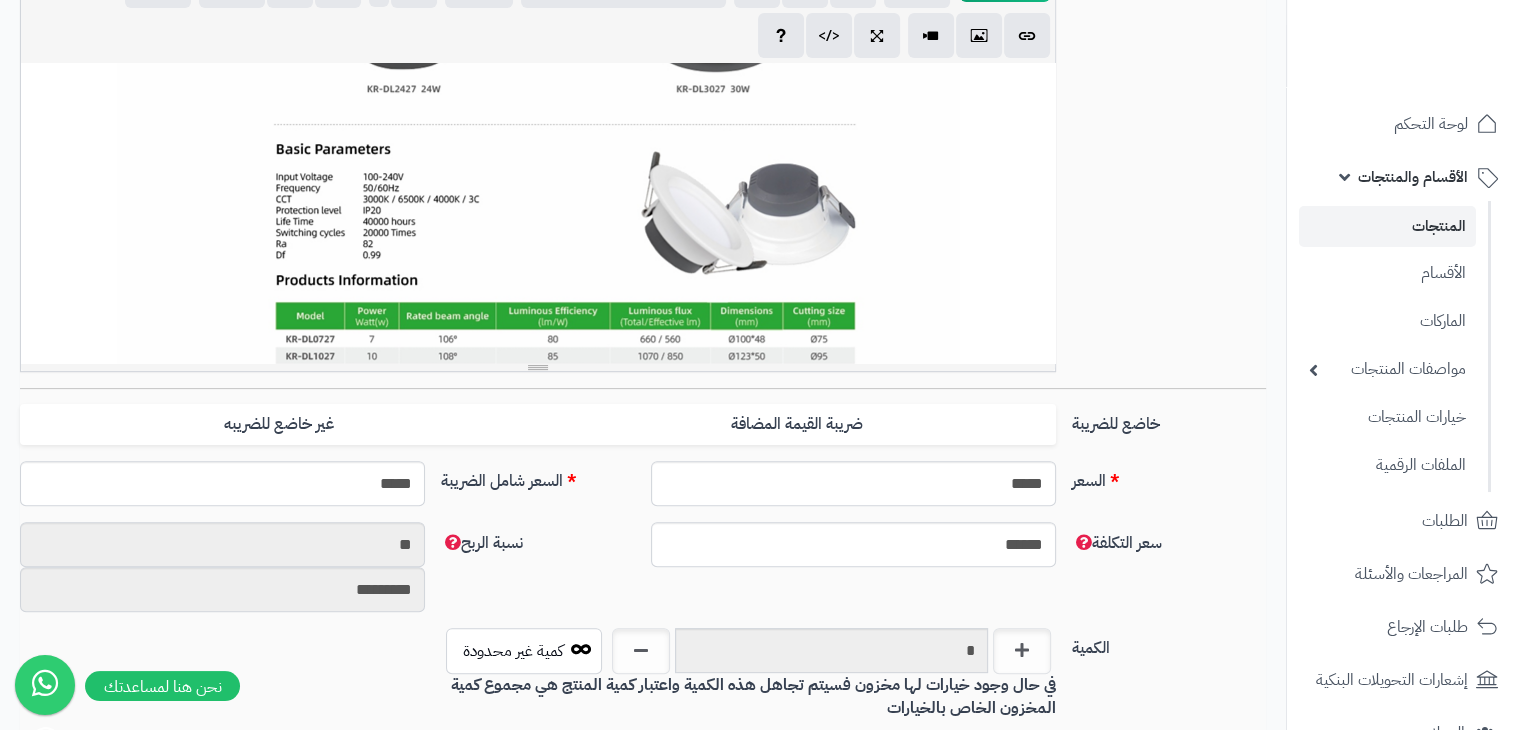 scroll, scrollTop: 734, scrollLeft: 0, axis: vertical 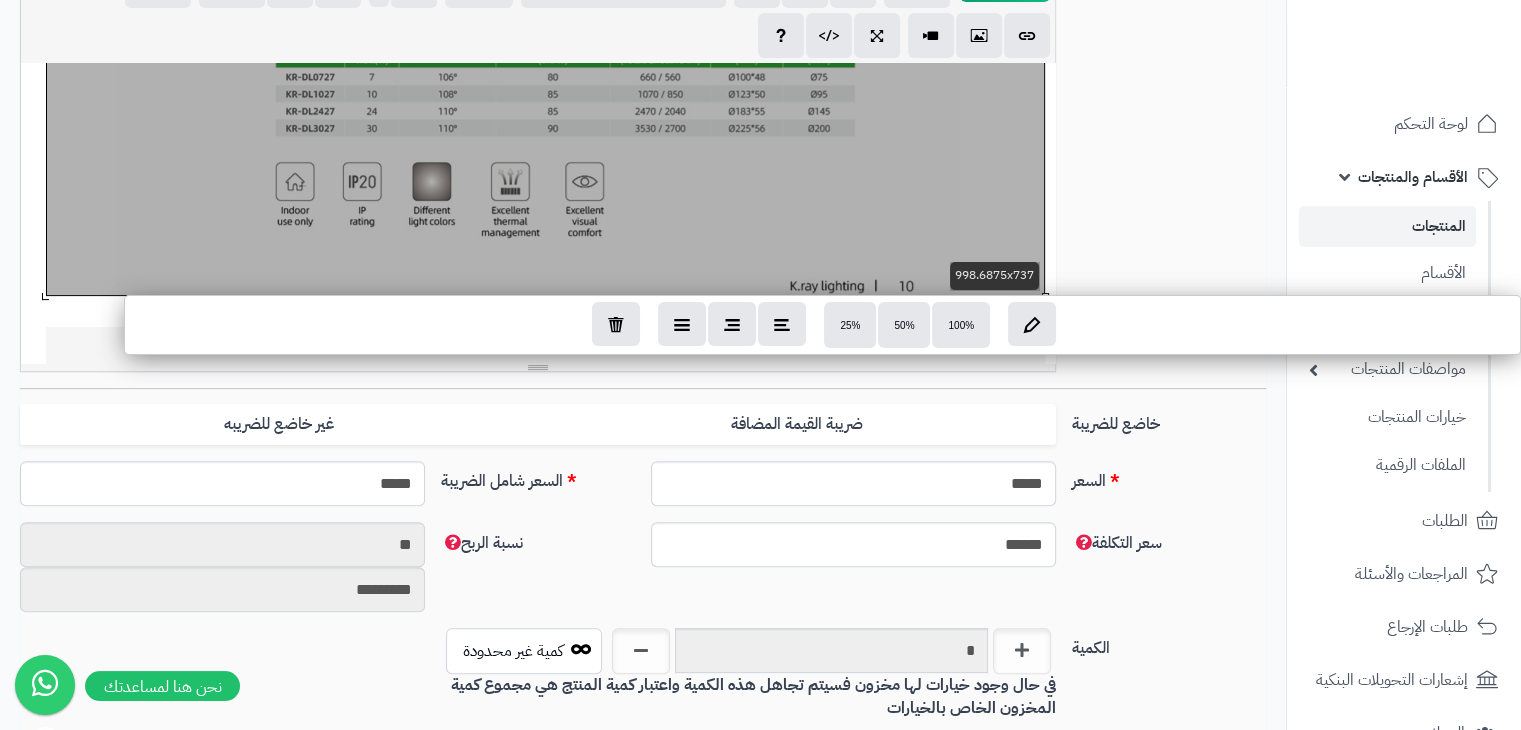 click on "**********" at bounding box center [538, 213] 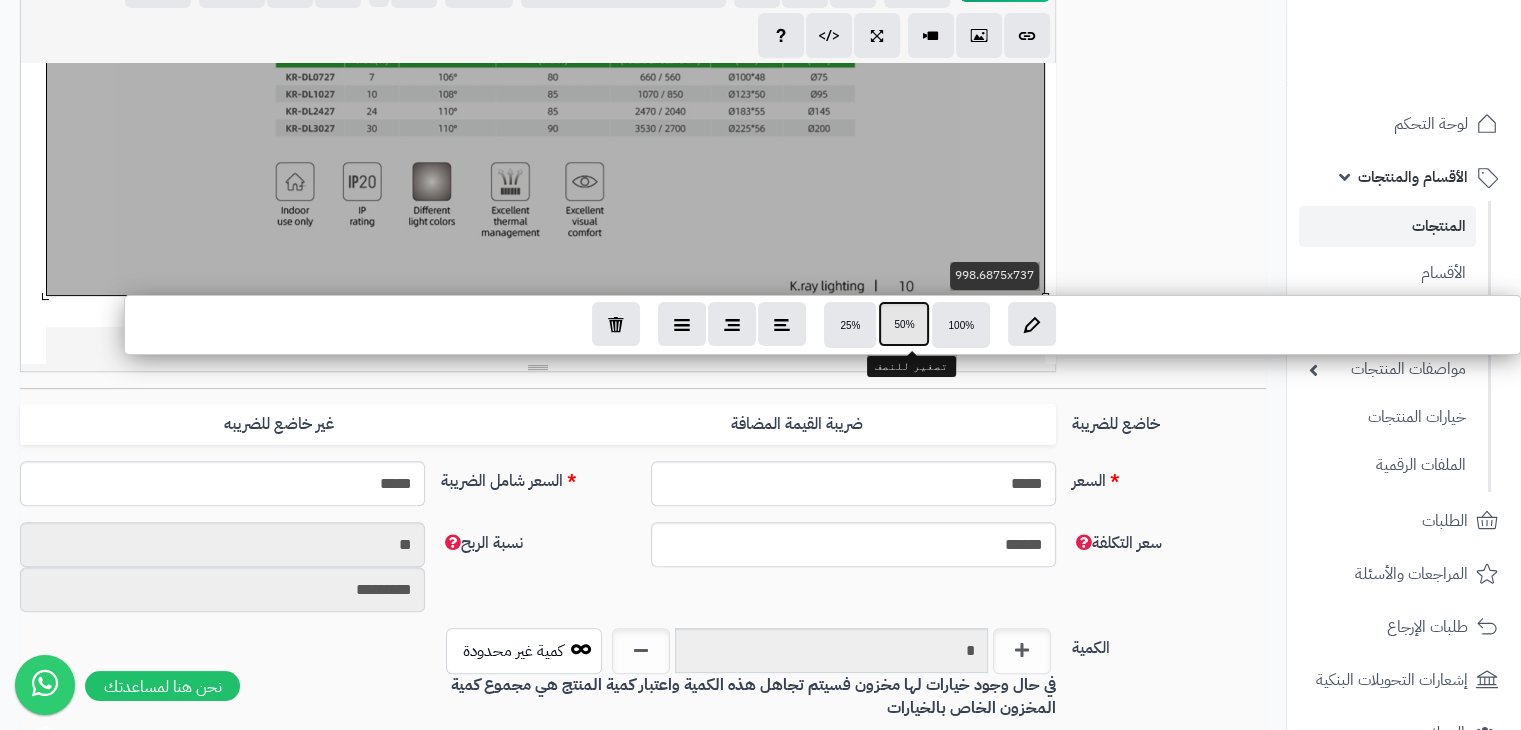 click on "50%" at bounding box center [904, 324] 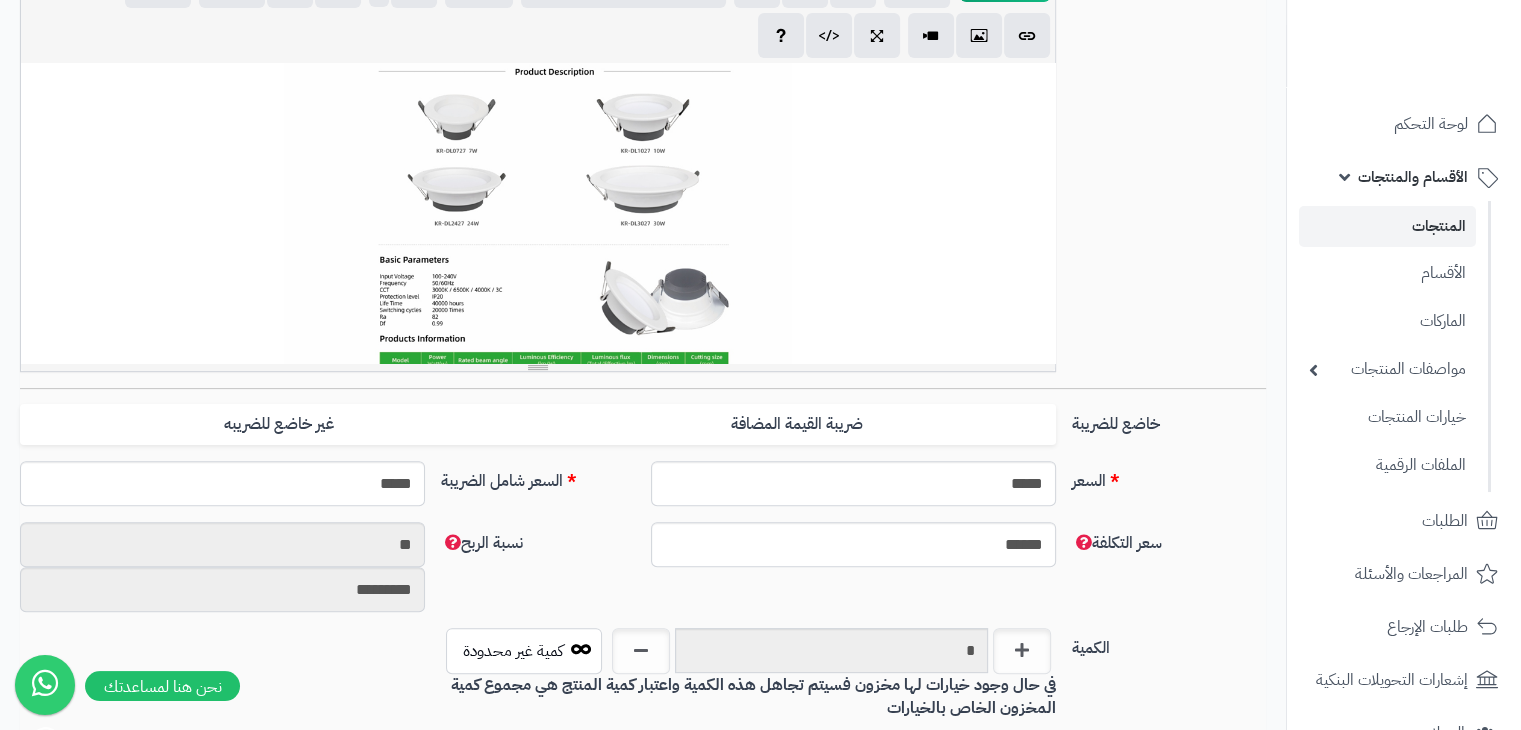 scroll, scrollTop: 0, scrollLeft: 0, axis: both 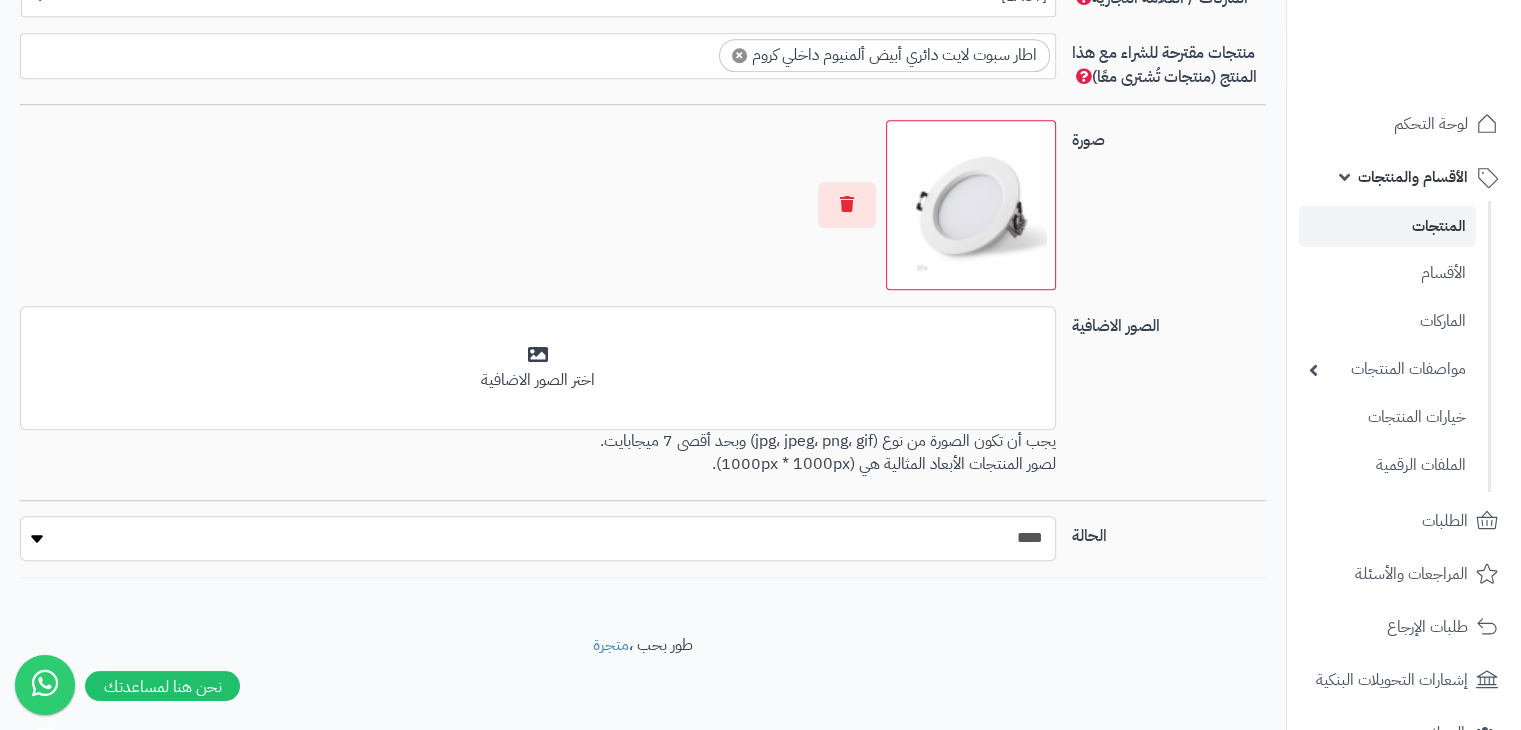 click on "***** ****" at bounding box center [537, 538] 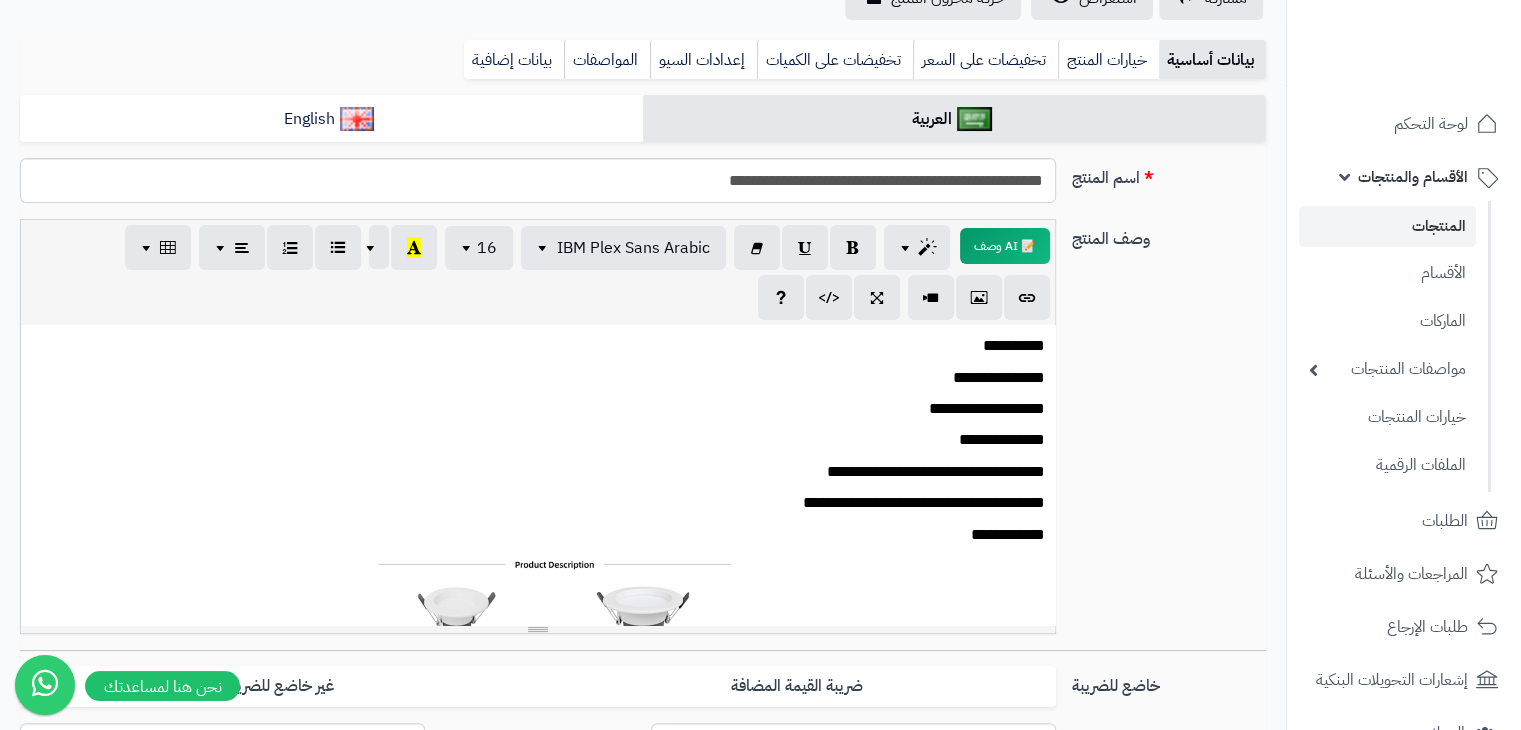 scroll, scrollTop: 0, scrollLeft: 0, axis: both 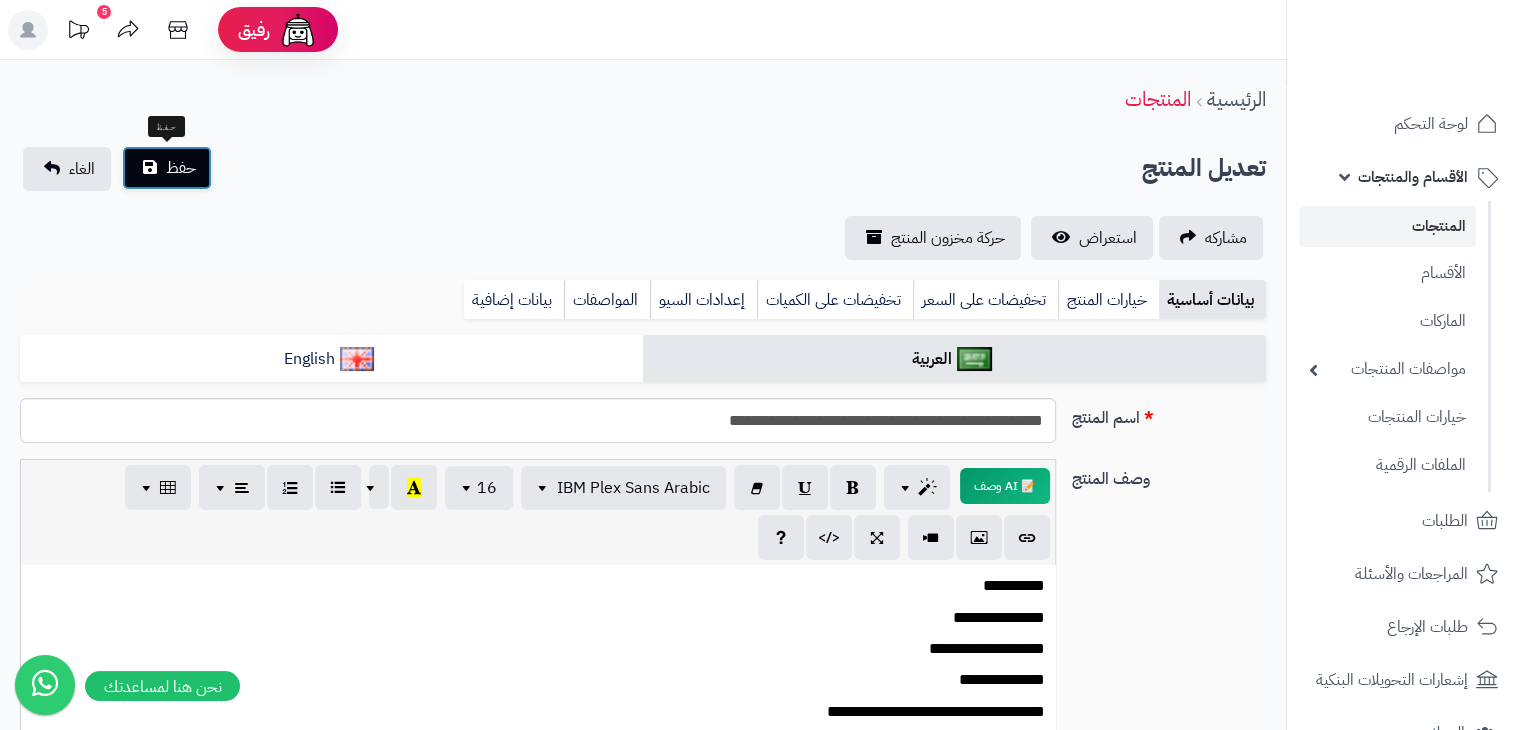 click on "حفظ" at bounding box center (181, 168) 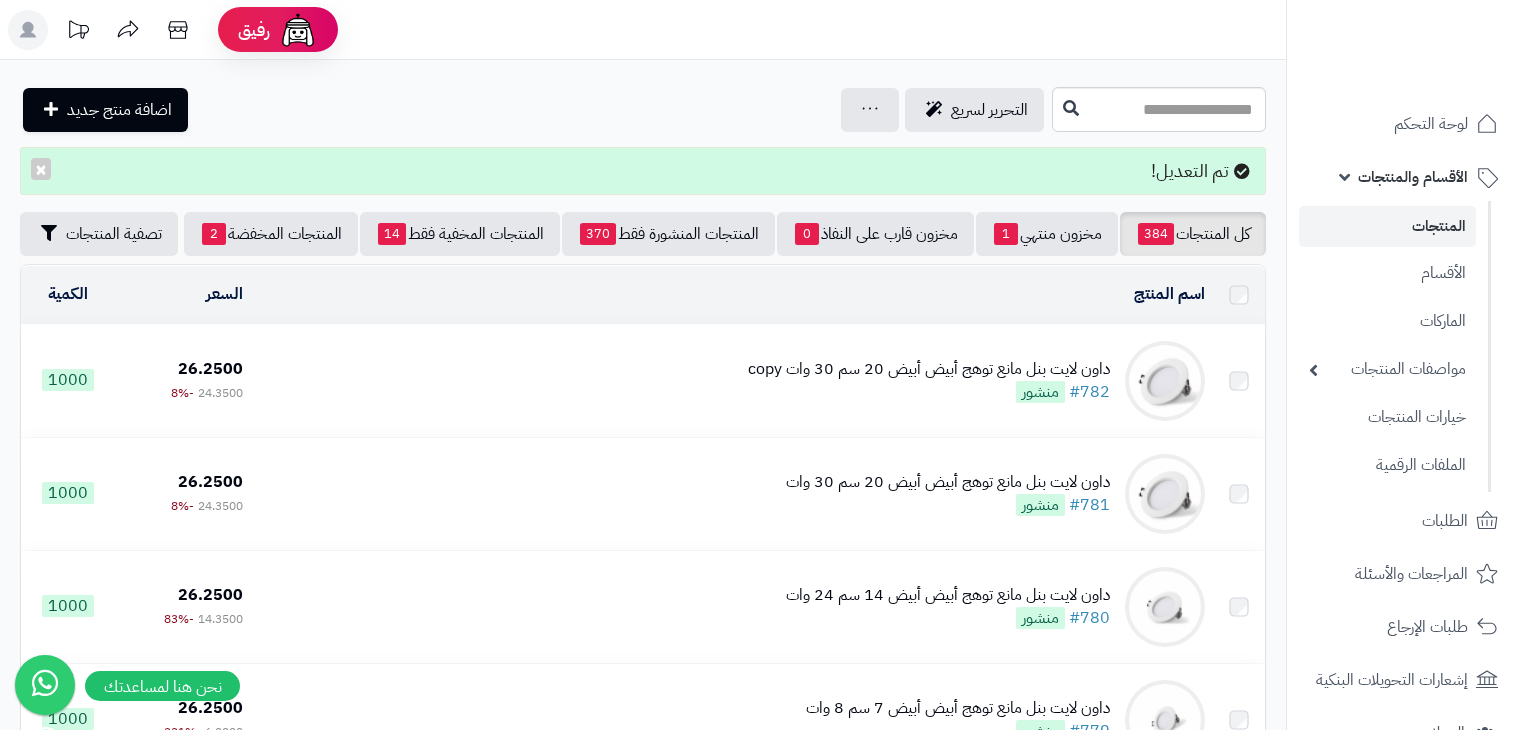 scroll, scrollTop: 0, scrollLeft: 0, axis: both 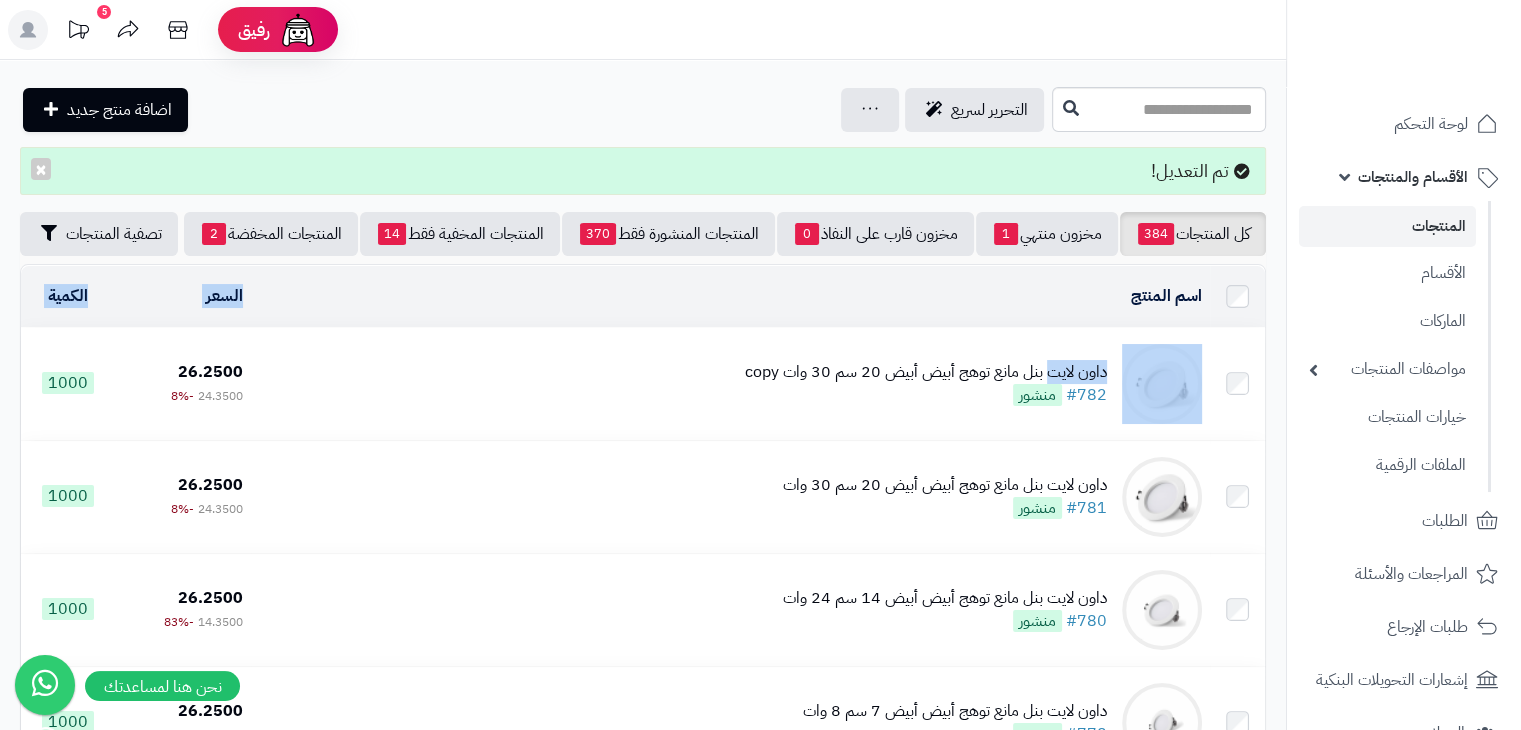 drag, startPoint x: 724, startPoint y: 337, endPoint x: 1051, endPoint y: 365, distance: 328.1966 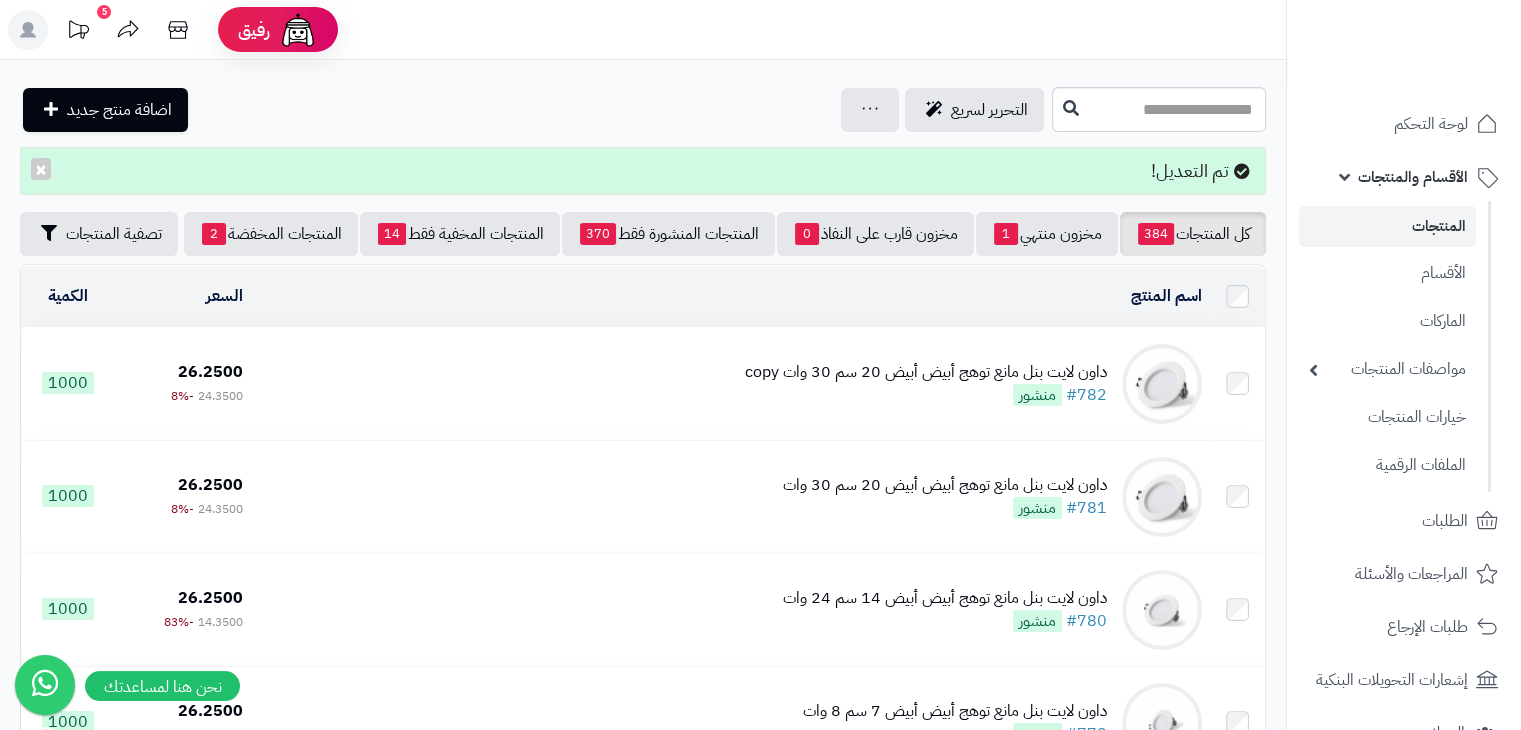 click on "داون لايت بنل مانع توهج أبيض أبيض  20 سم 30 وات copy
#782
منشور" at bounding box center [926, 384] 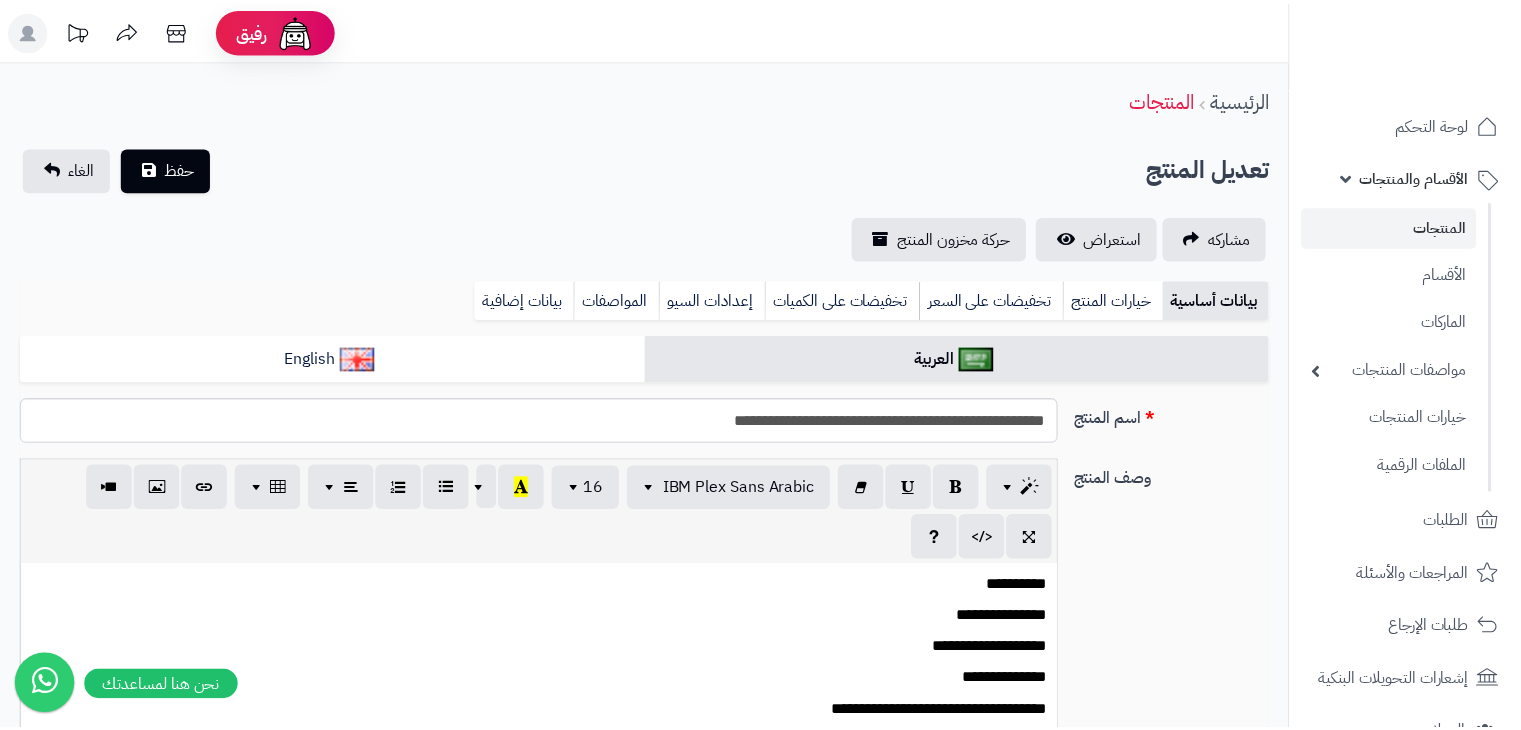 scroll, scrollTop: 0, scrollLeft: 0, axis: both 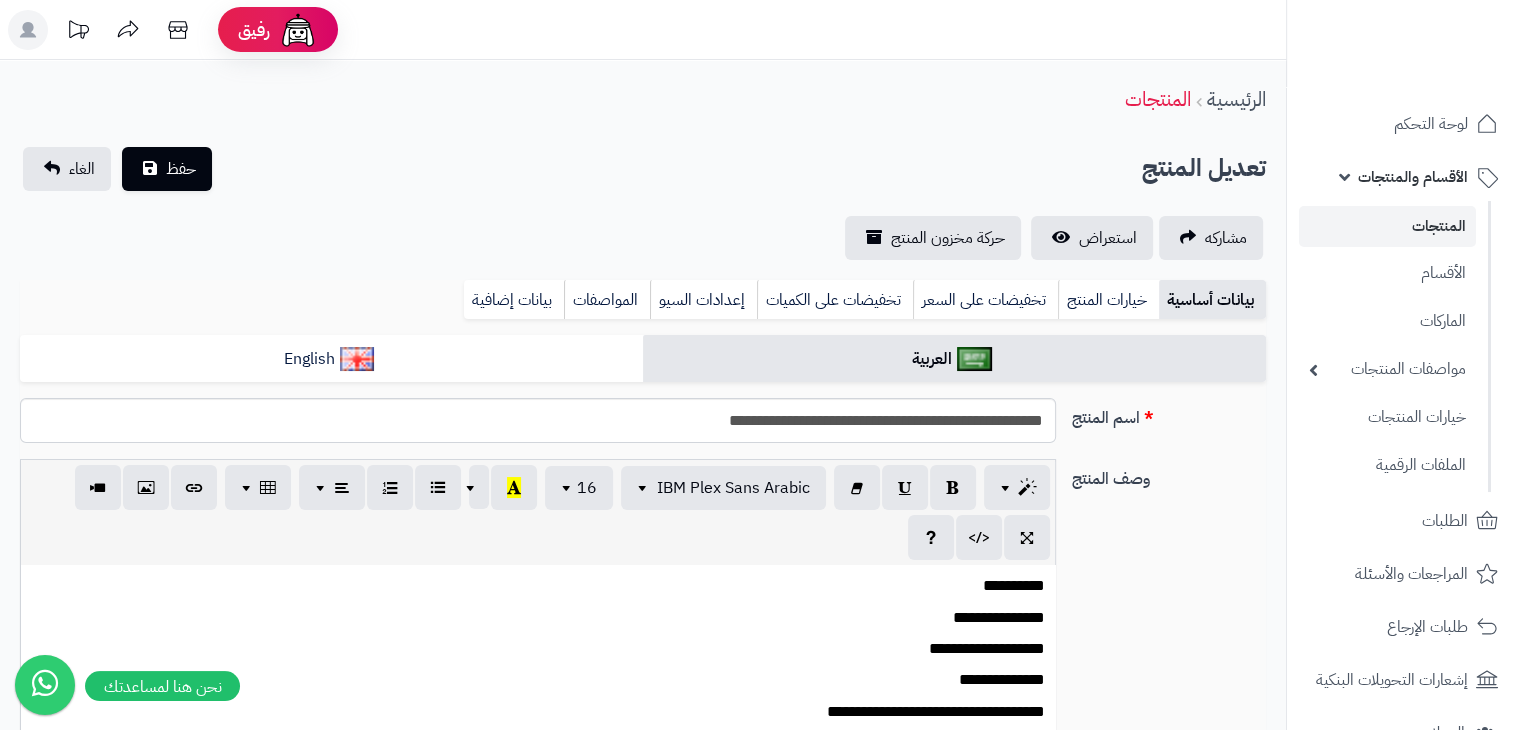type on "*****" 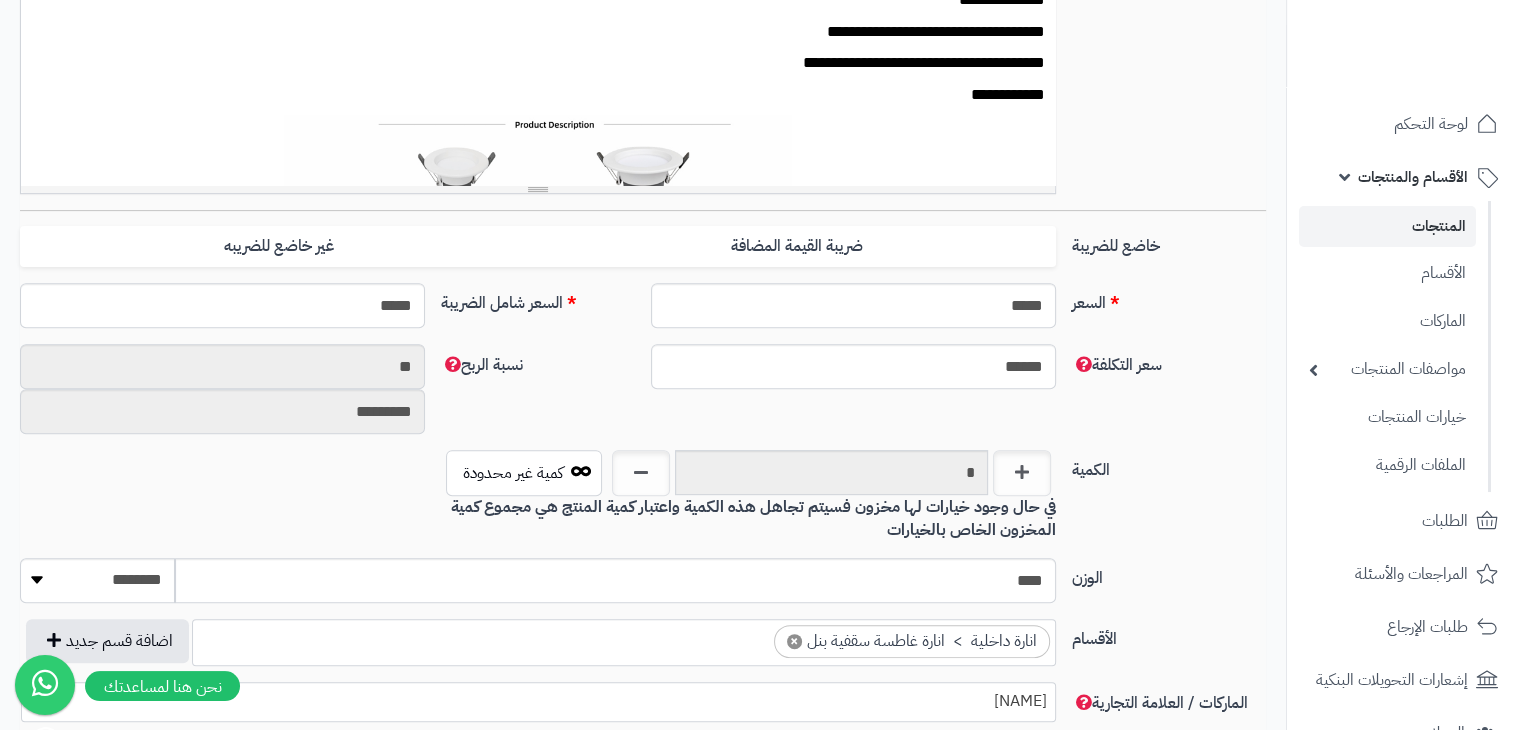 scroll, scrollTop: 1385, scrollLeft: 0, axis: vertical 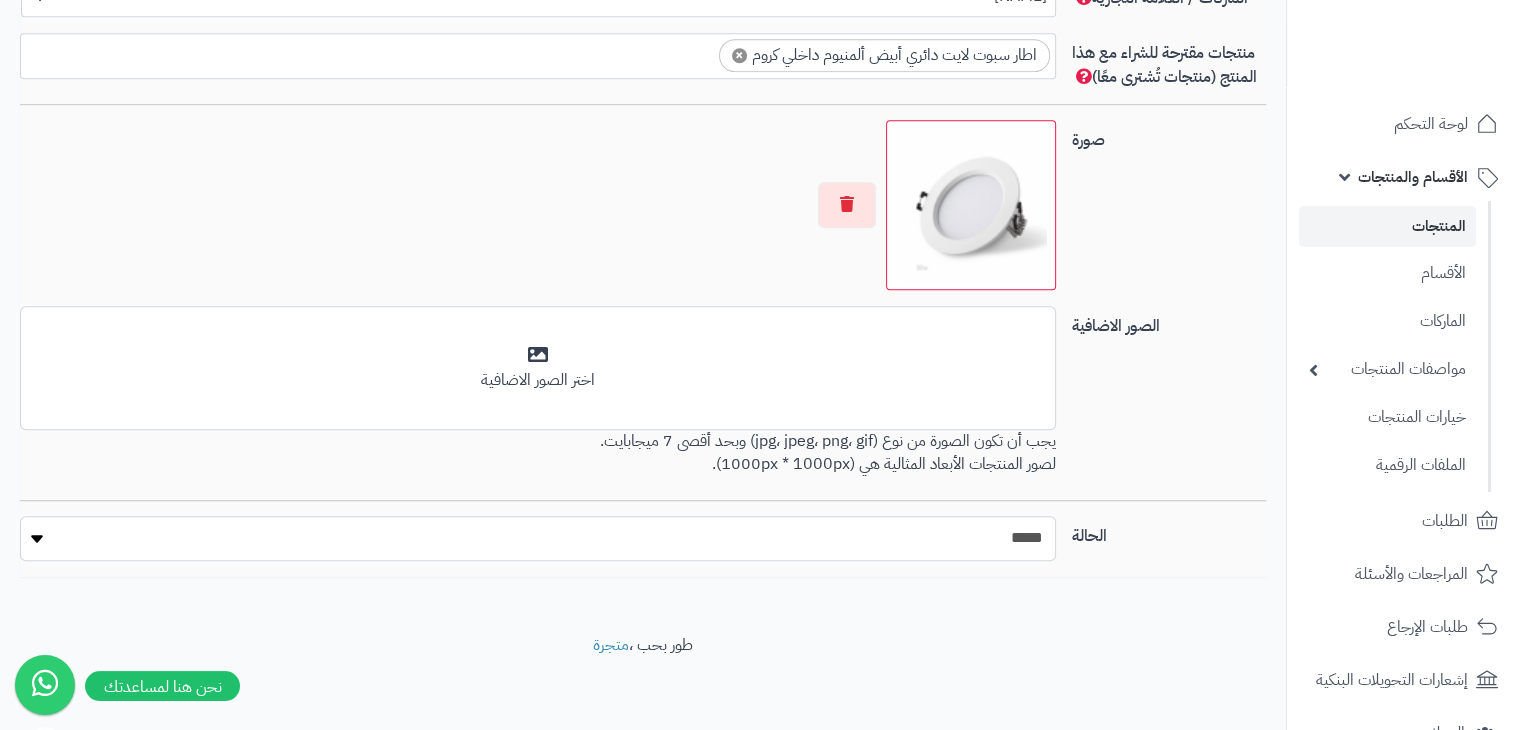 click on "***** ****" at bounding box center (537, 538) 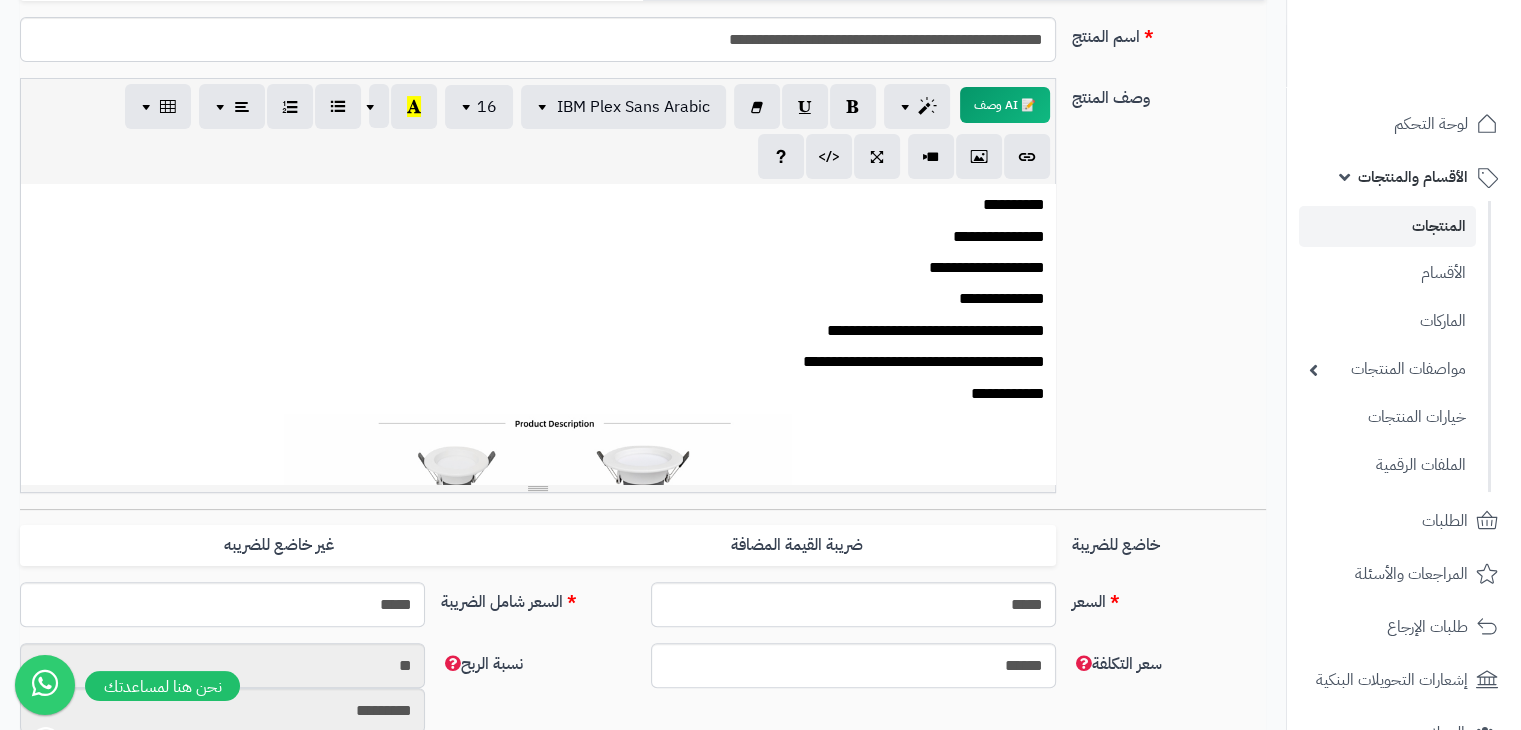 scroll, scrollTop: 0, scrollLeft: 0, axis: both 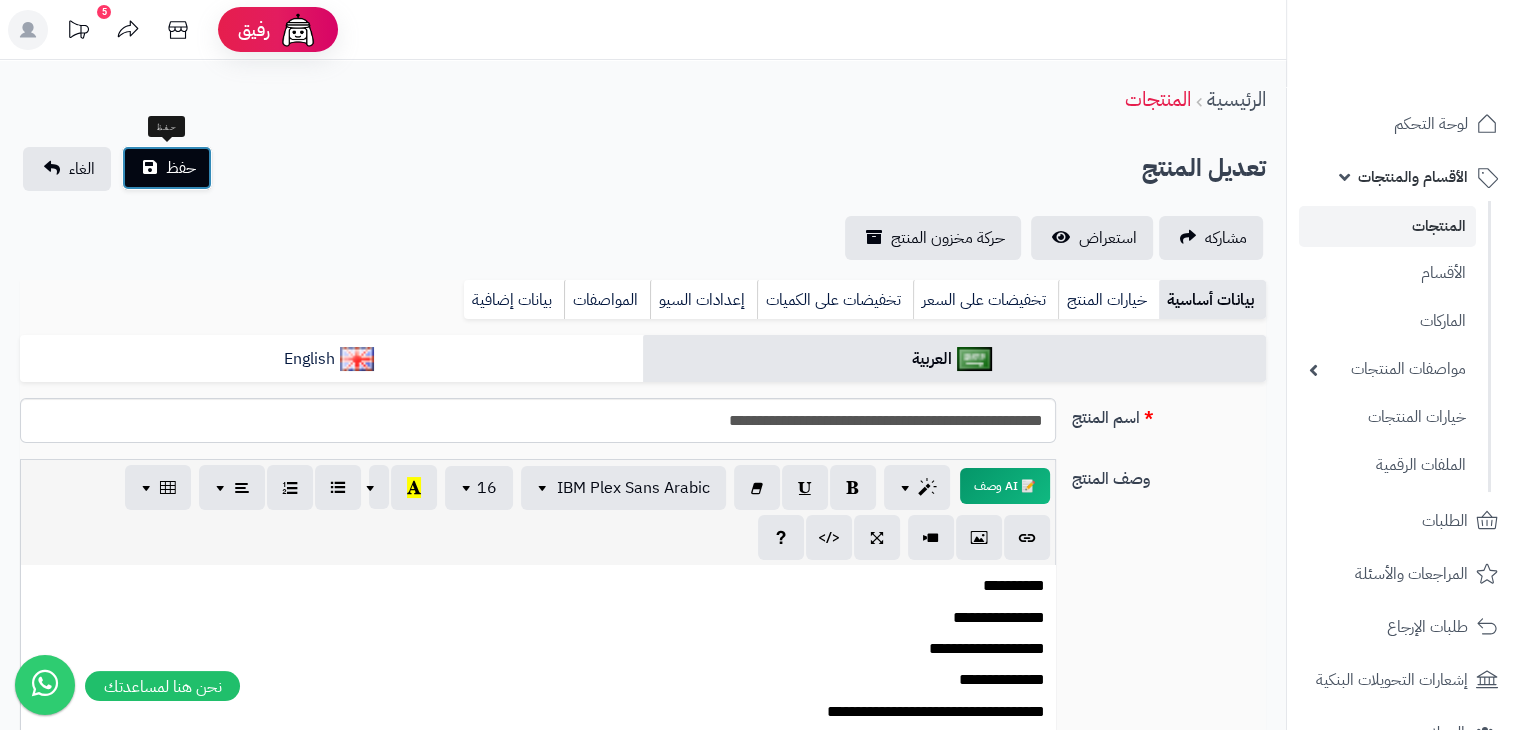 click on "حفظ" at bounding box center [167, 168] 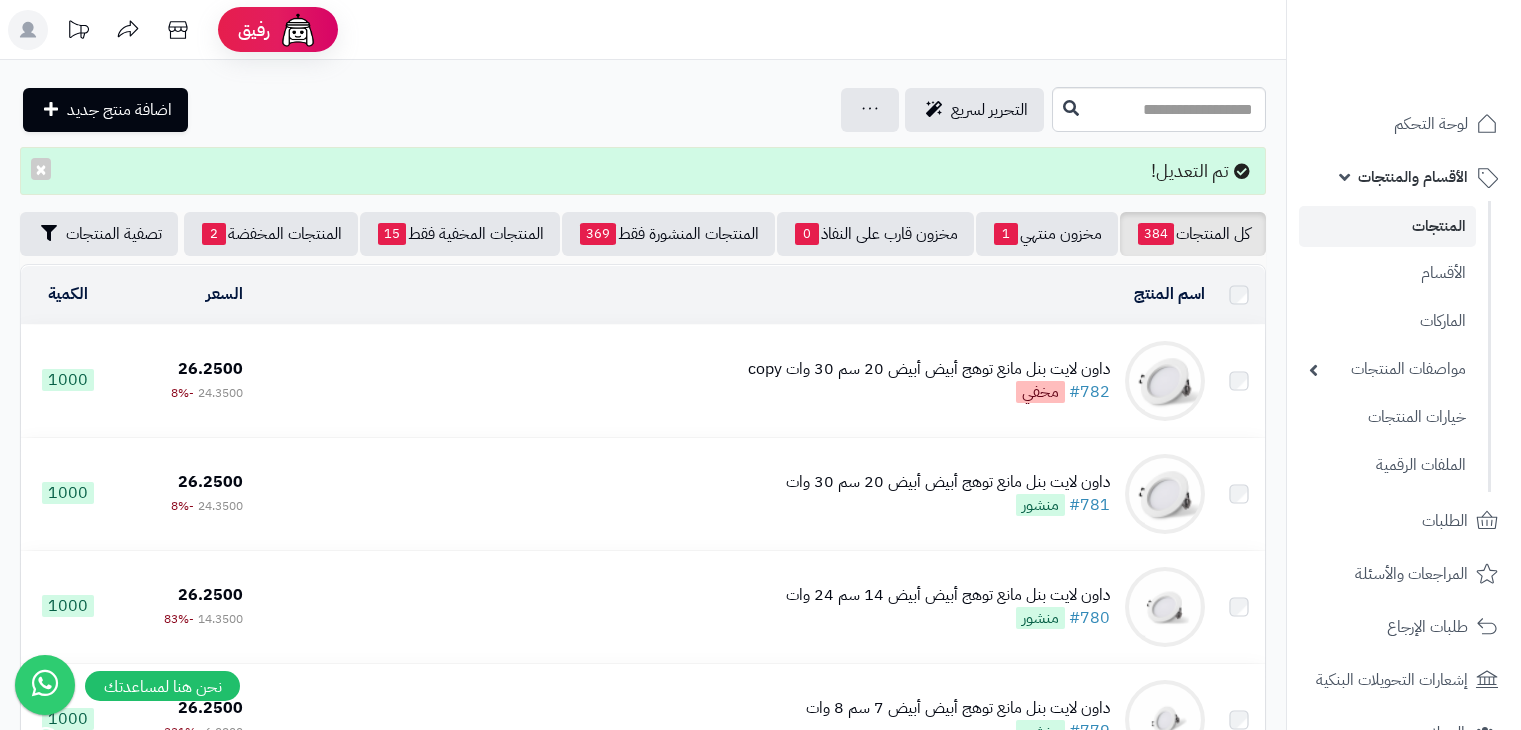 scroll, scrollTop: 0, scrollLeft: 0, axis: both 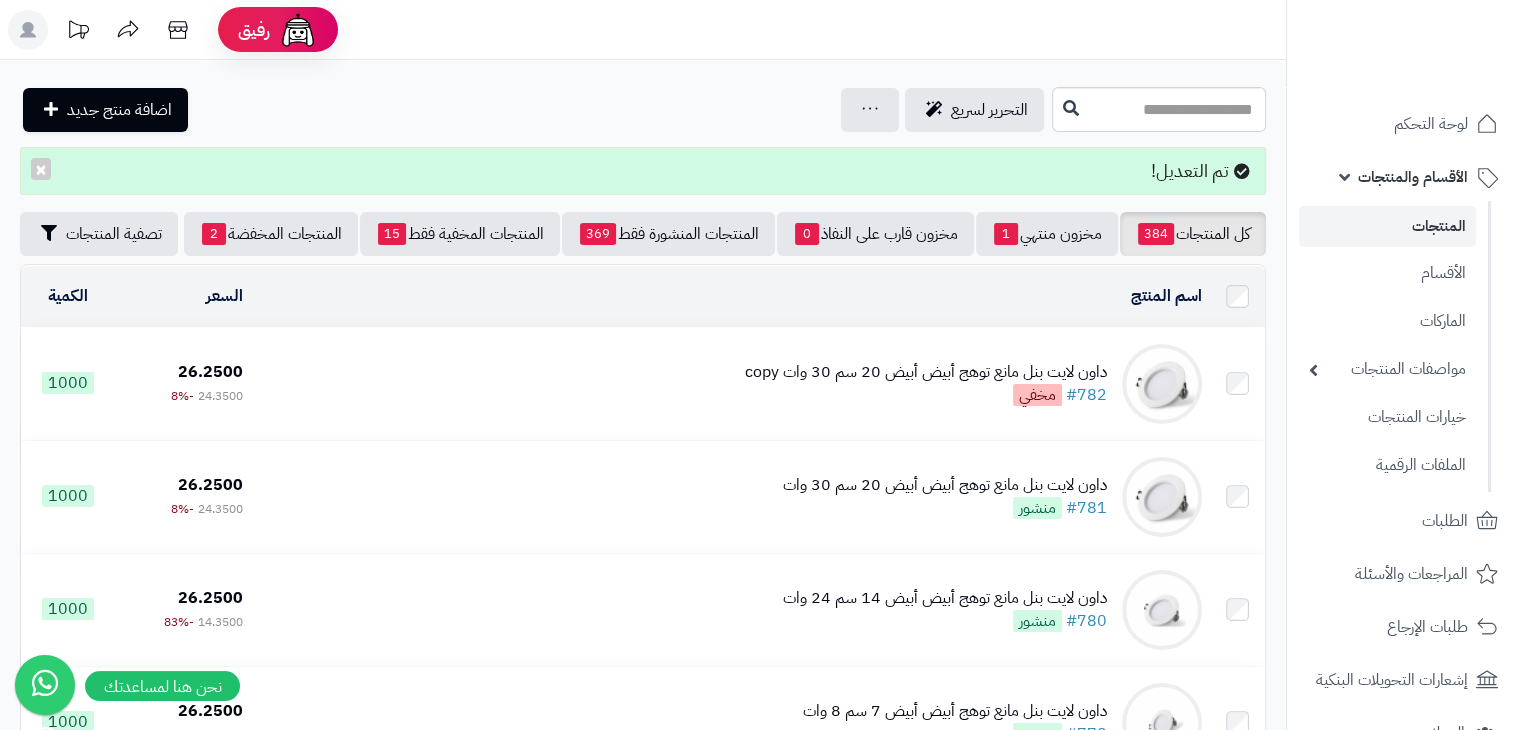 click on "التحرير لسريع
جرد مخزون المنتجات    جرد مخزون الخيارات فقط   تعديل أسعار المنتجات   الملصقات   تصدير المنتجات   استيراد/تحديث المنتجات   اكسل تحديث الكميات   سجل المخزون
المنتجات المحذوفة
اضافة منتج جديد" at bounding box center [533, 110] 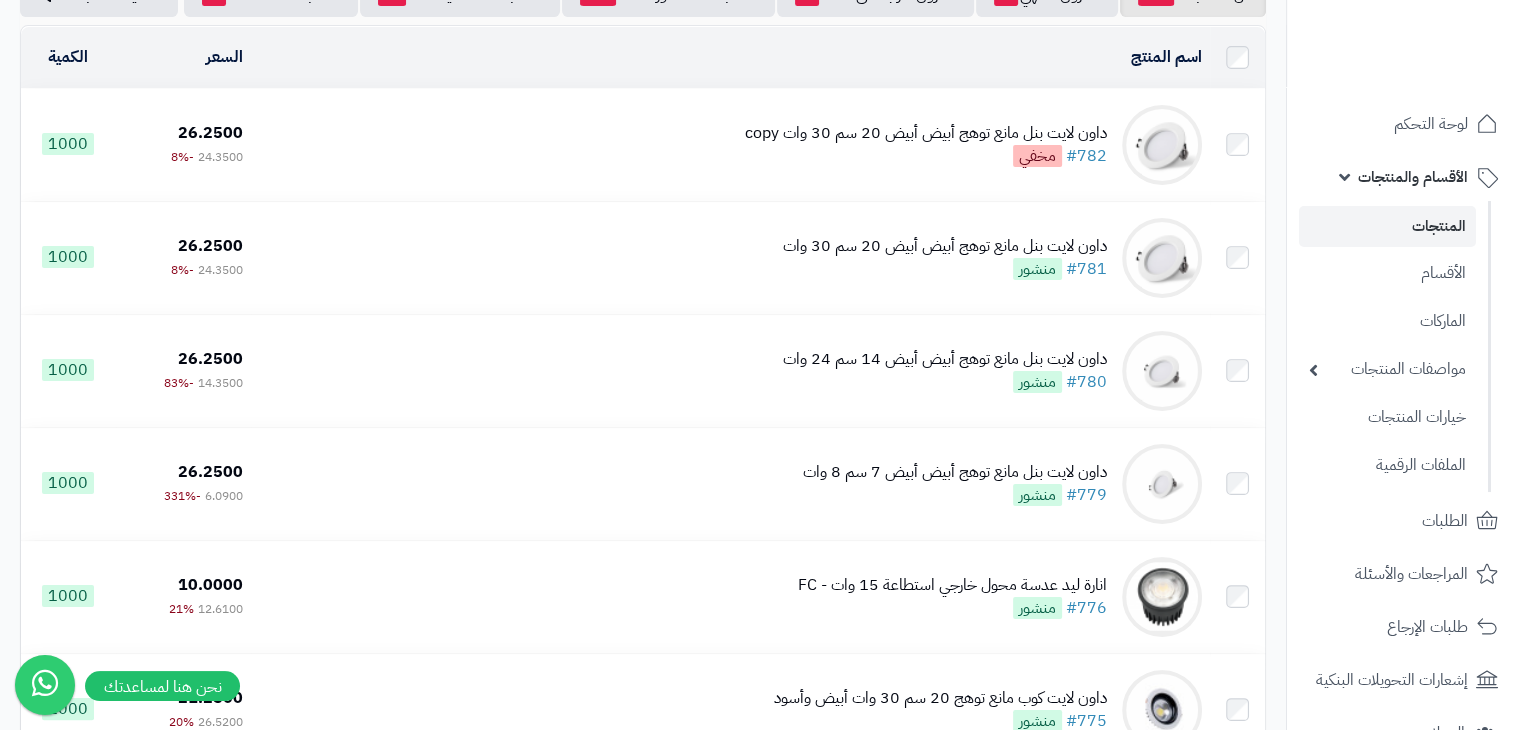 scroll, scrollTop: 0, scrollLeft: 0, axis: both 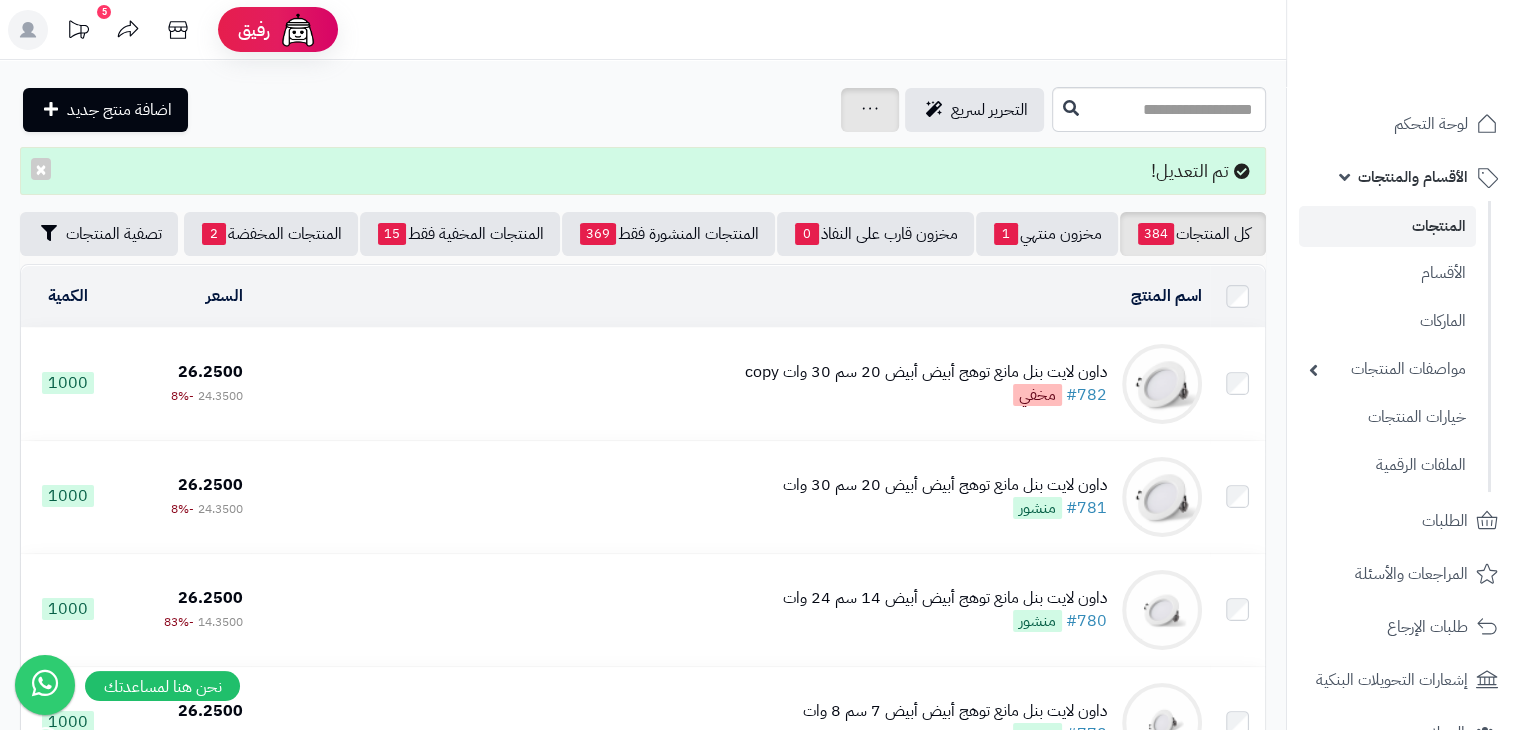 click on "جرد مخزون المنتجات    جرد مخزون الخيارات فقط   تعديل أسعار المنتجات   الملصقات   تصدير المنتجات   استيراد/تحديث المنتجات   اكسل تحديث الكميات   سجل المخزون
المنتجات المحذوفة" at bounding box center [870, 110] 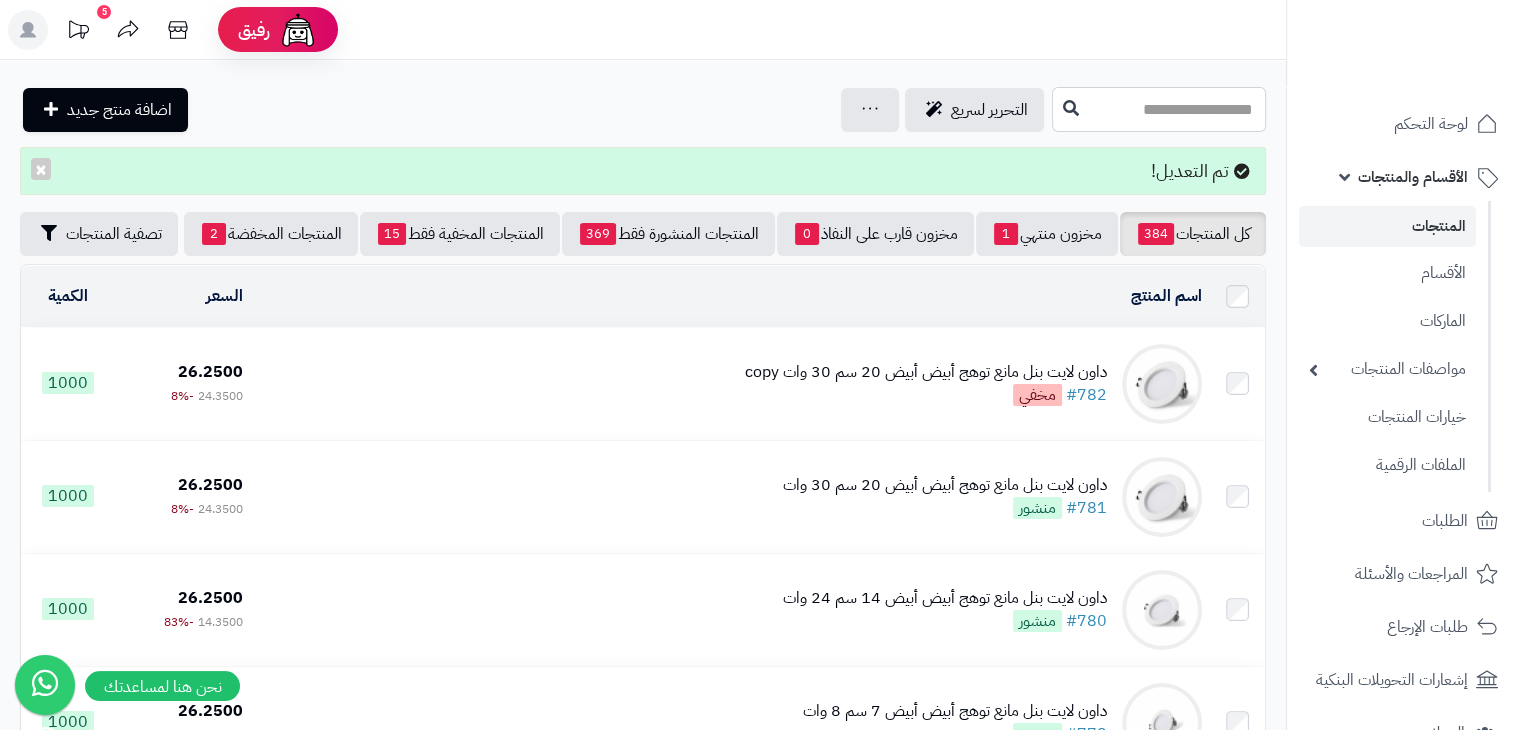 click at bounding box center (1159, 109) 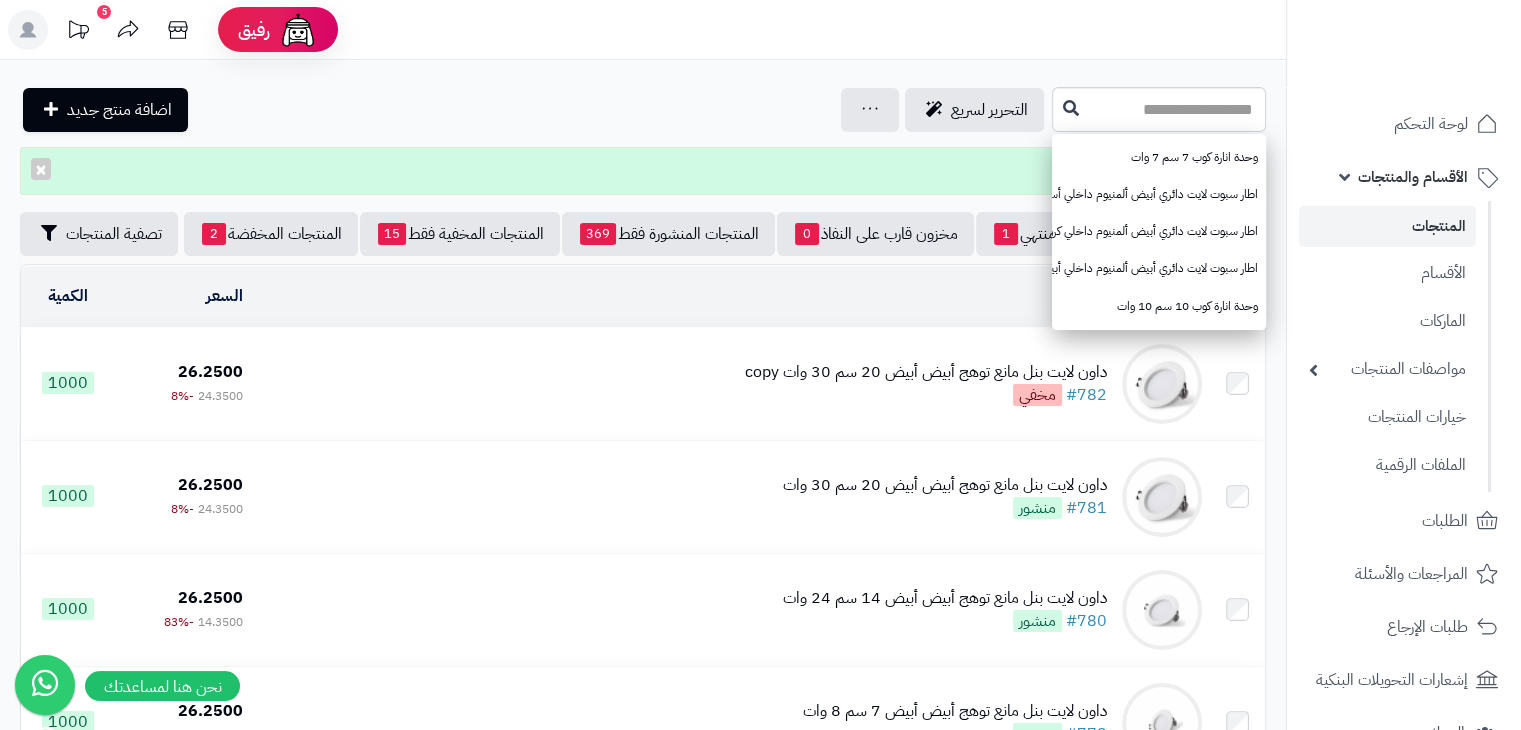 click on "**********" at bounding box center (643, 5903) 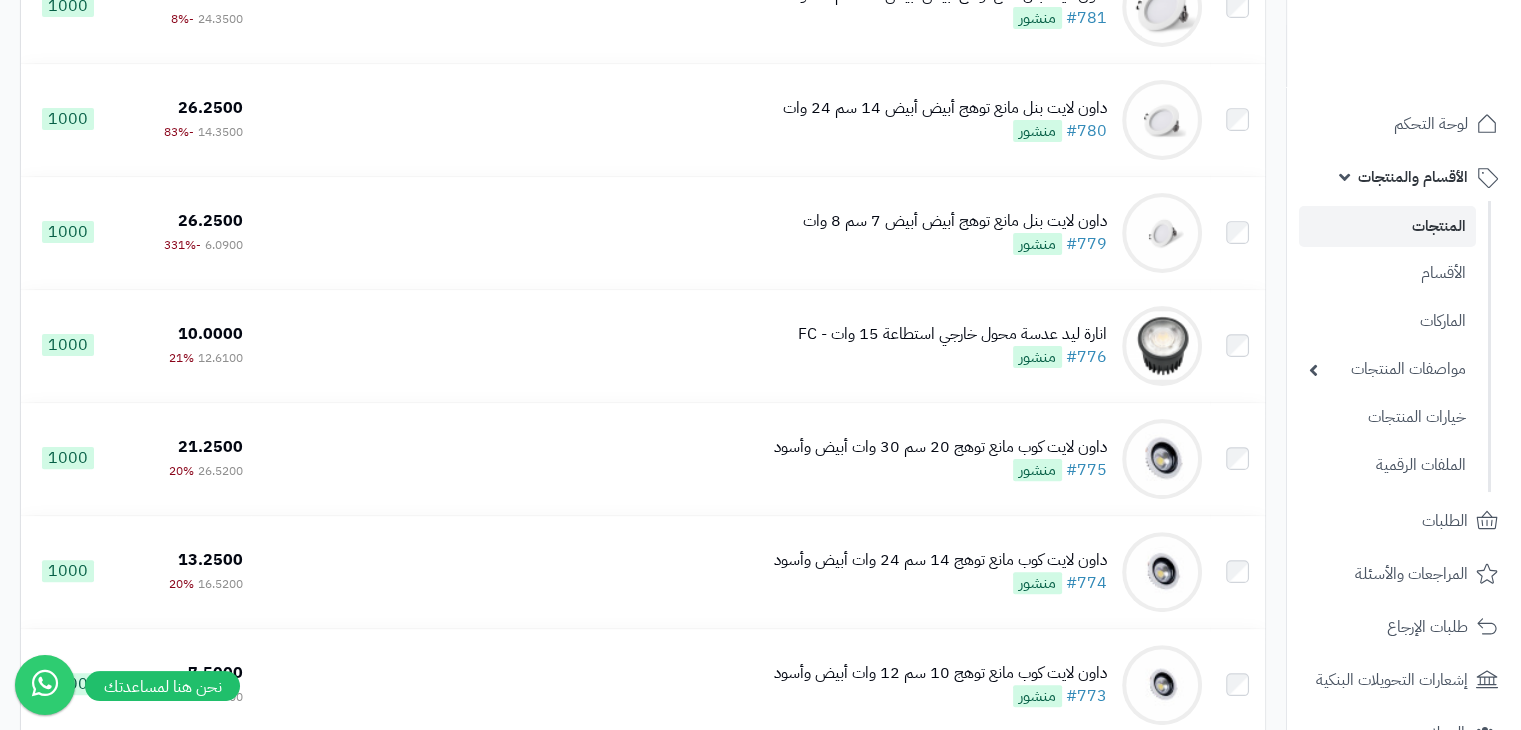 scroll, scrollTop: 491, scrollLeft: 0, axis: vertical 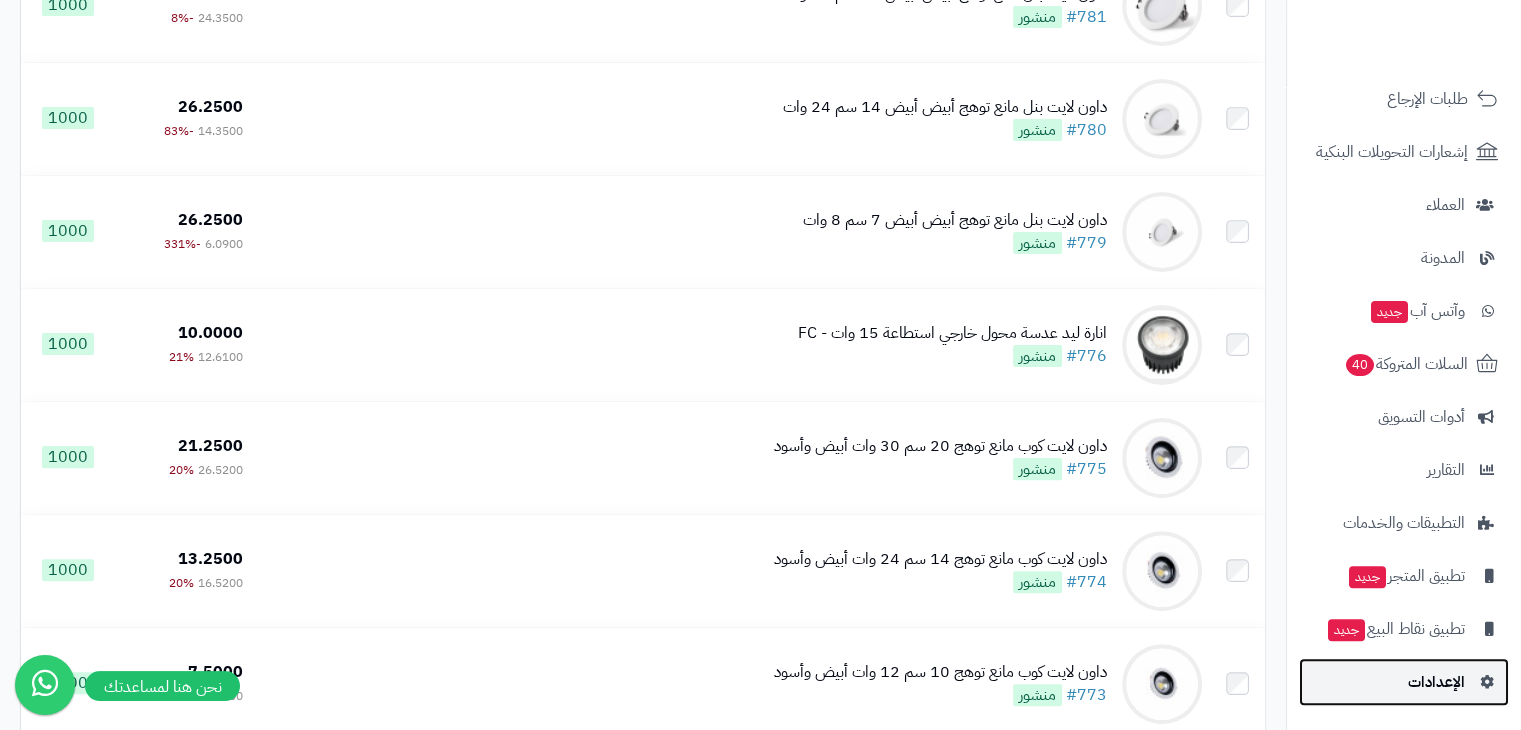 click on "الإعدادات" at bounding box center [1404, 682] 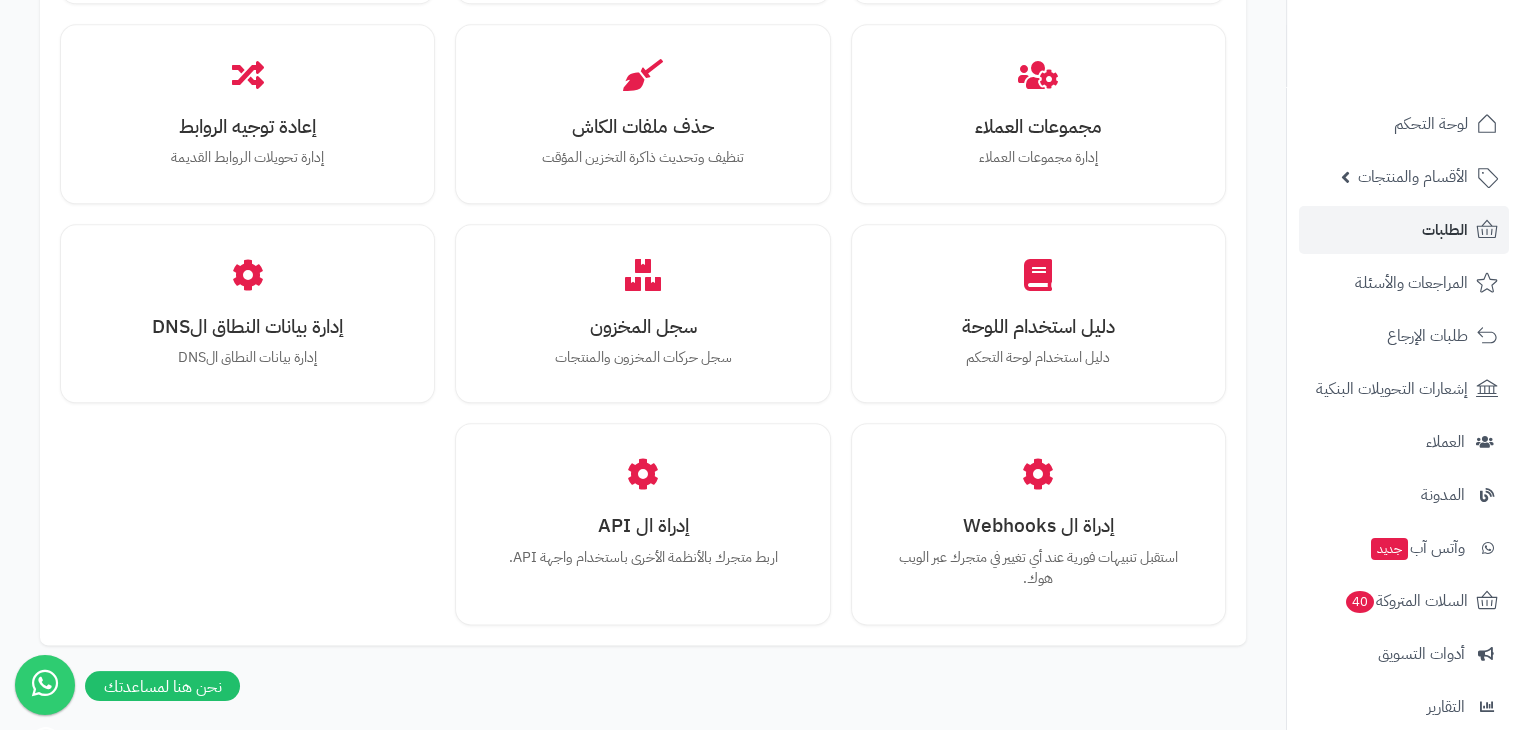 scroll, scrollTop: 2304, scrollLeft: 0, axis: vertical 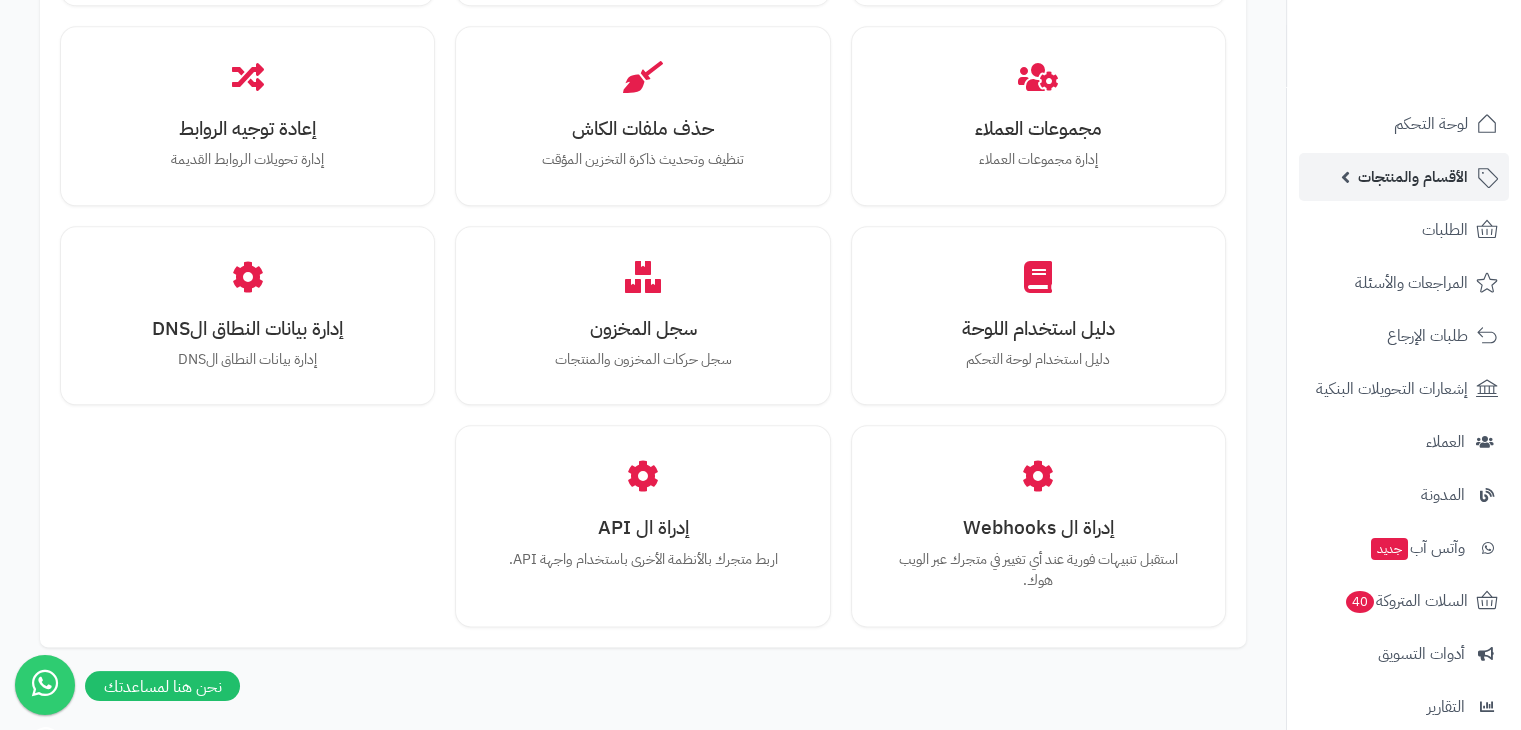 click on "الأقسام والمنتجات" at bounding box center [1413, 177] 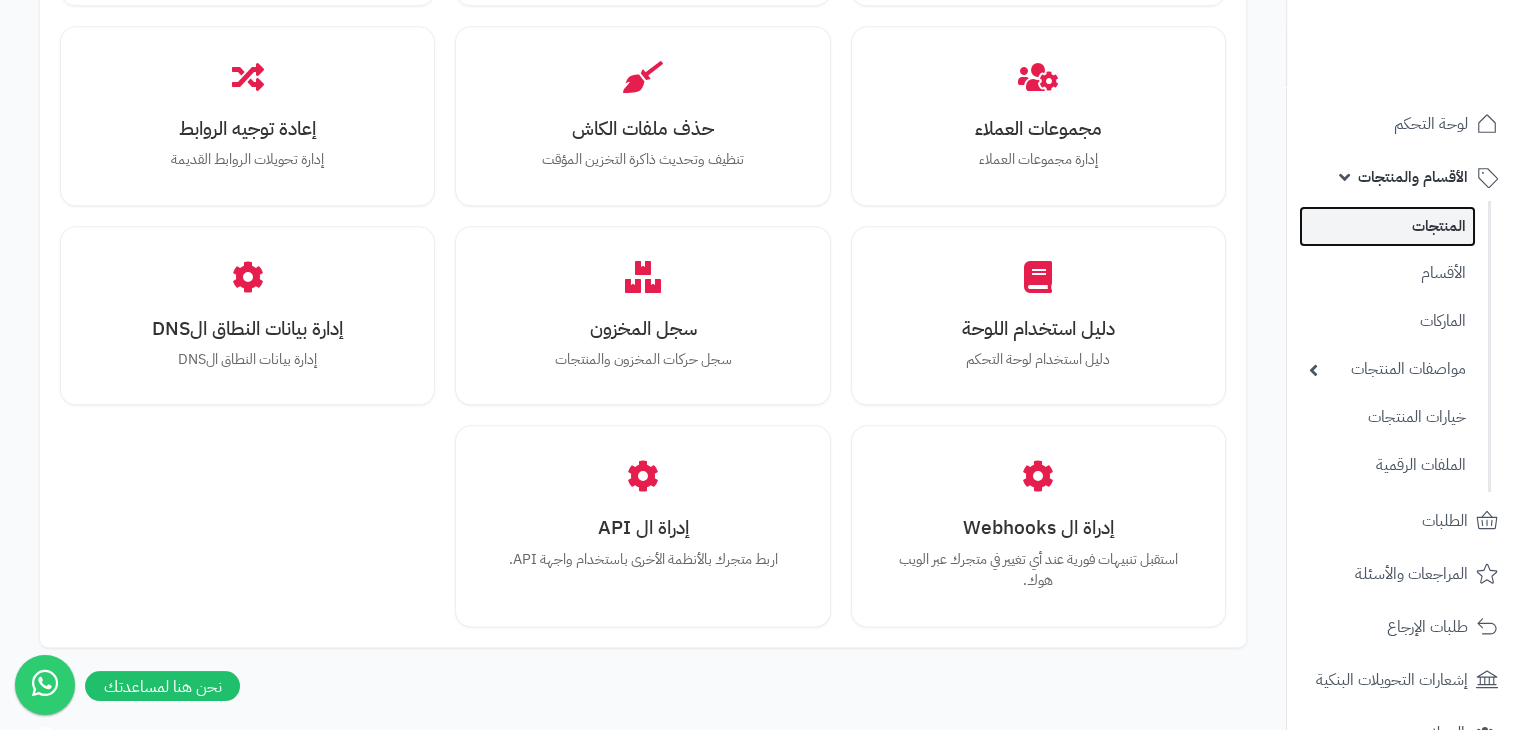 click on "المنتجات" at bounding box center (1387, 226) 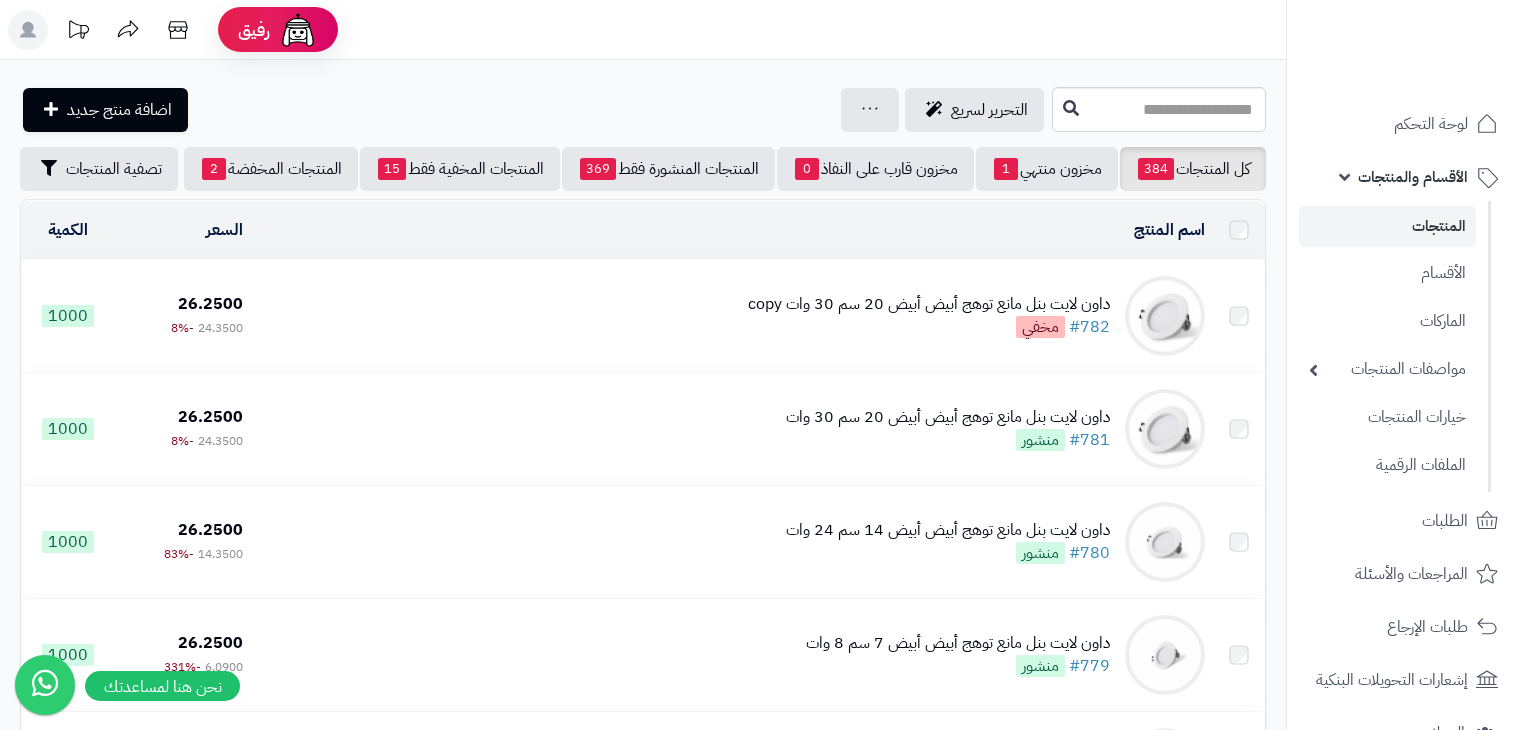 scroll, scrollTop: 0, scrollLeft: 0, axis: both 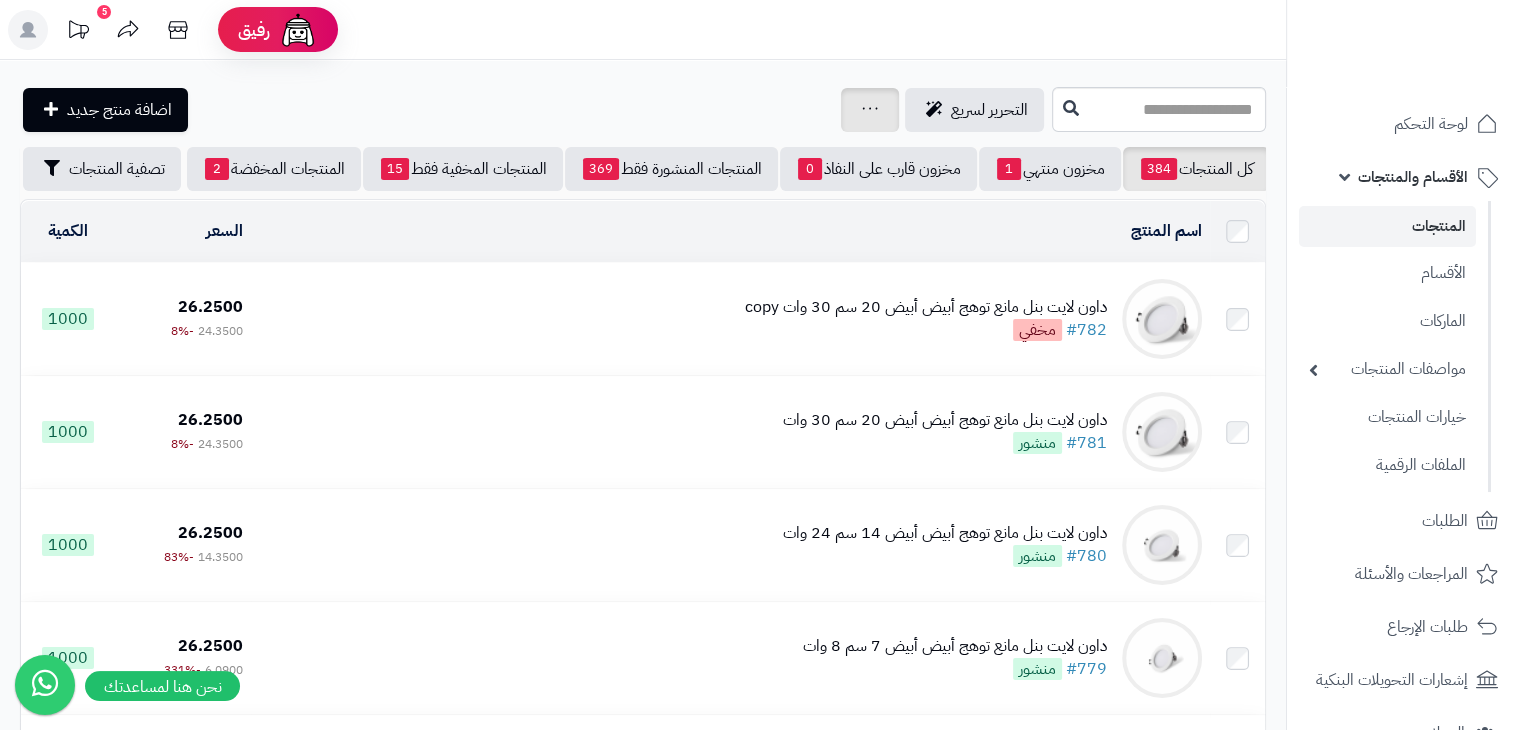 click at bounding box center [870, 110] 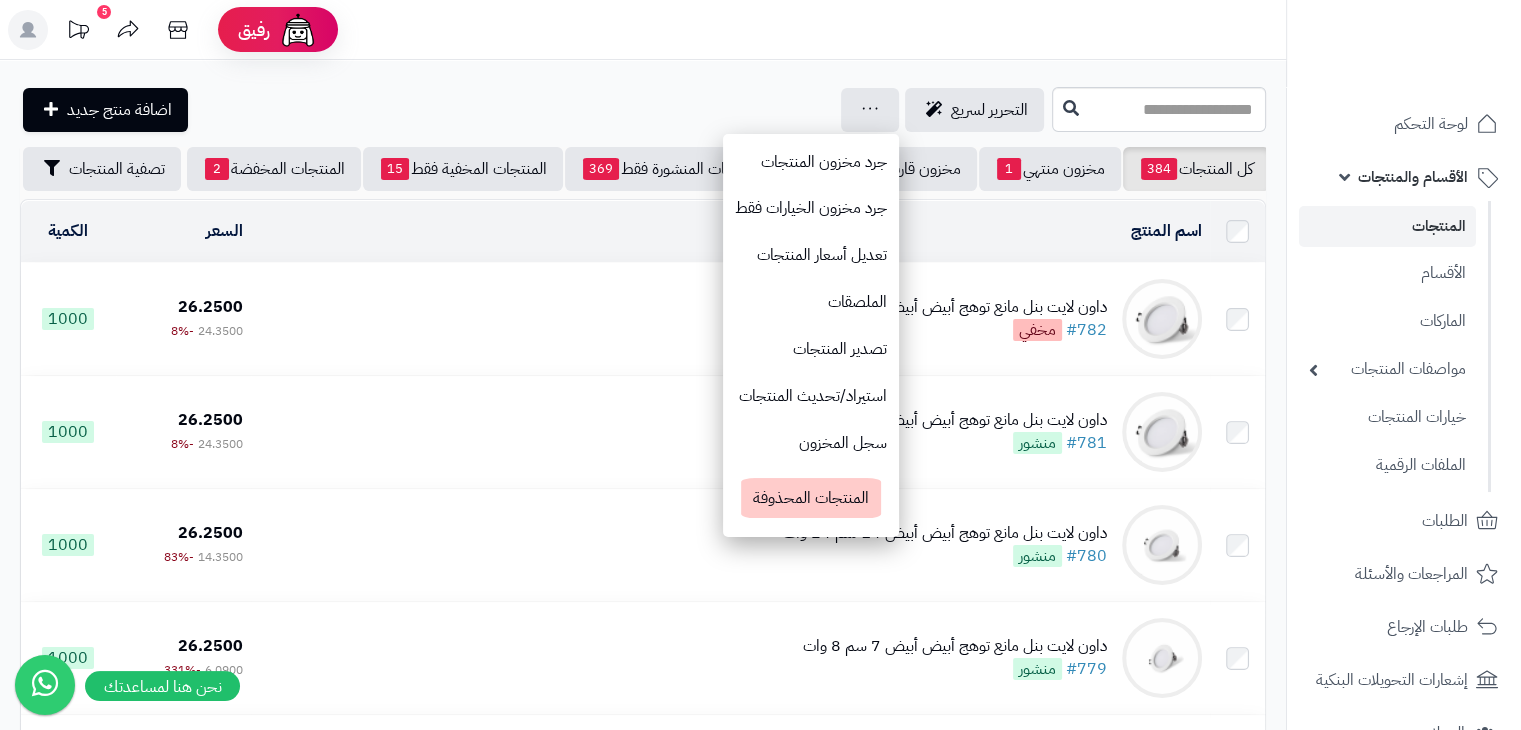 click on "**********" at bounding box center [643, 5870] 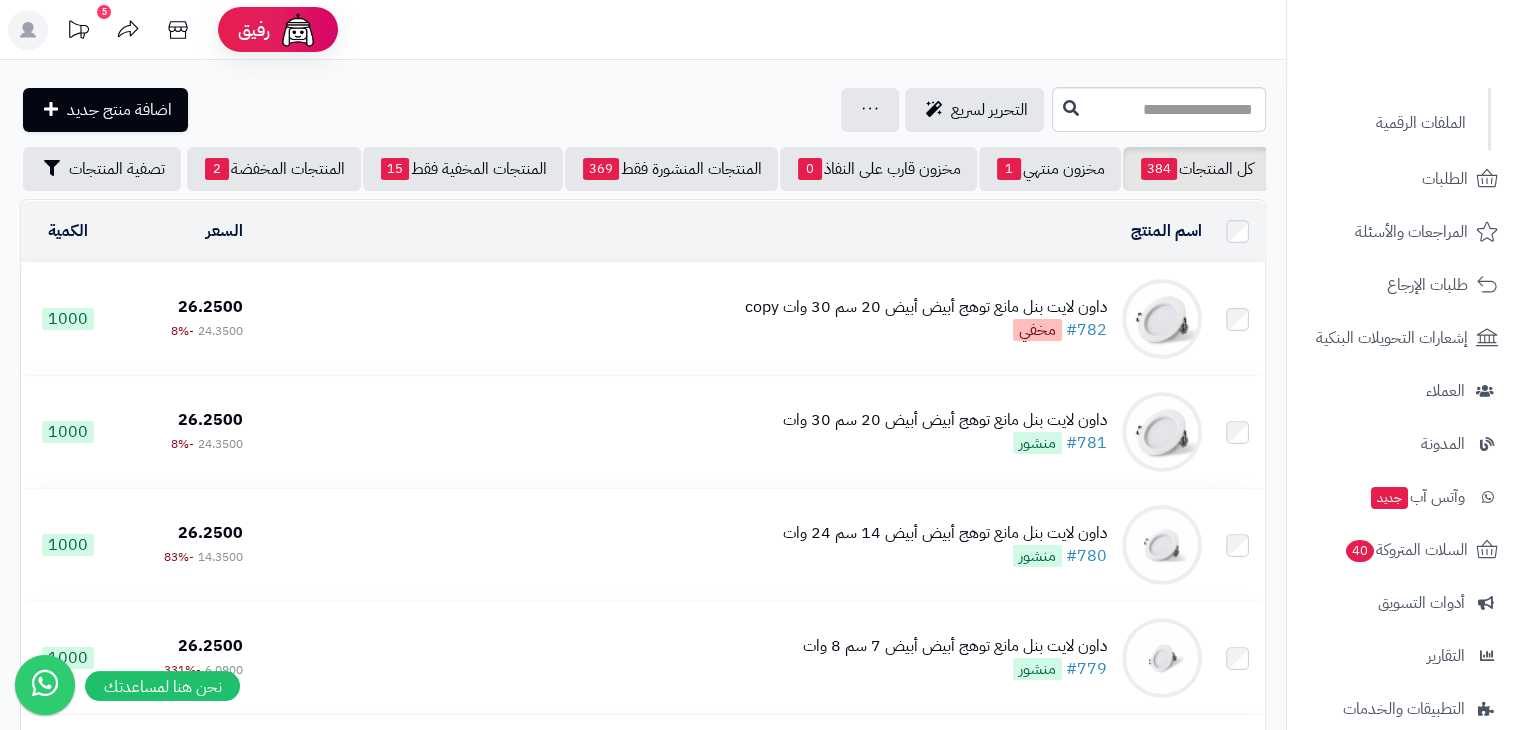 scroll, scrollTop: 528, scrollLeft: 0, axis: vertical 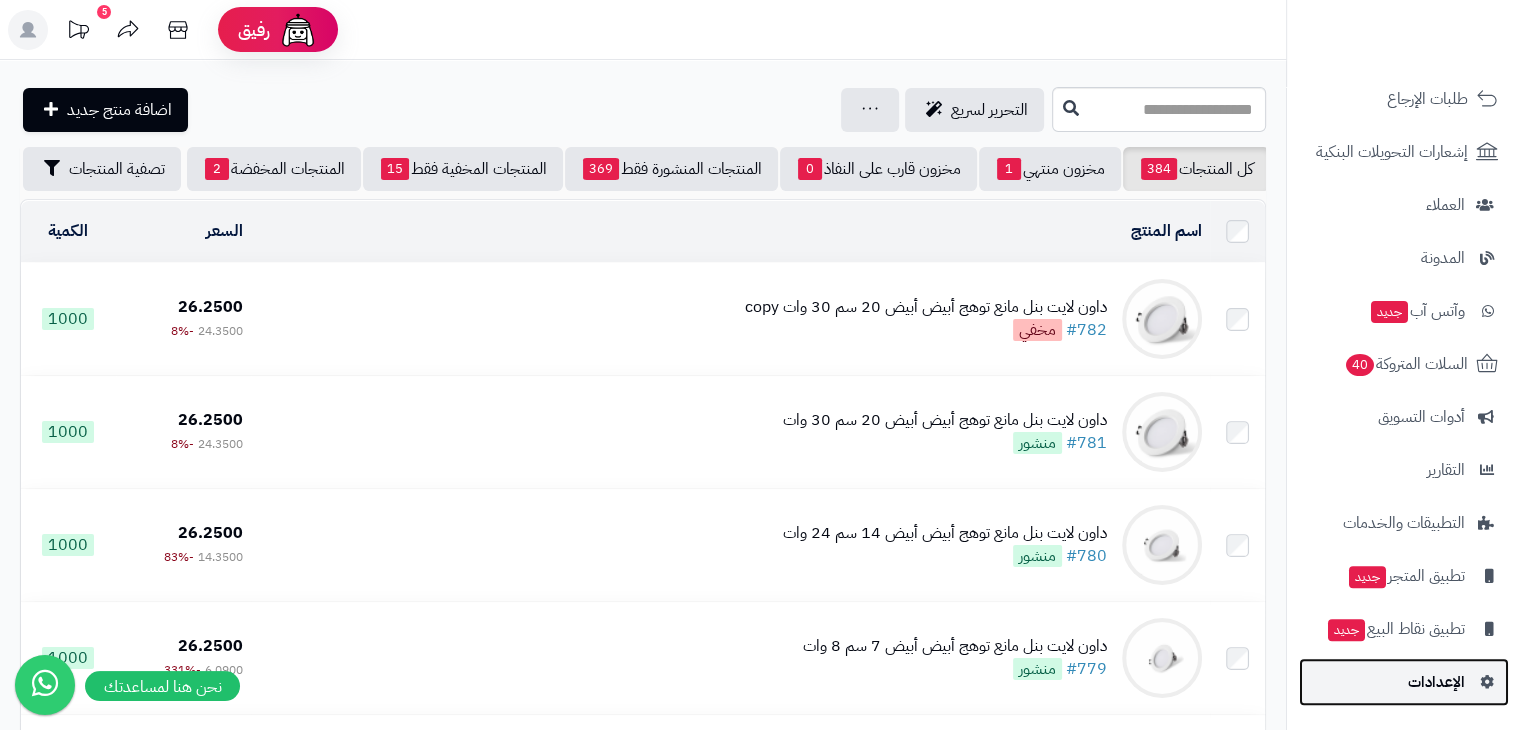 click on "الإعدادات" at bounding box center [1436, 682] 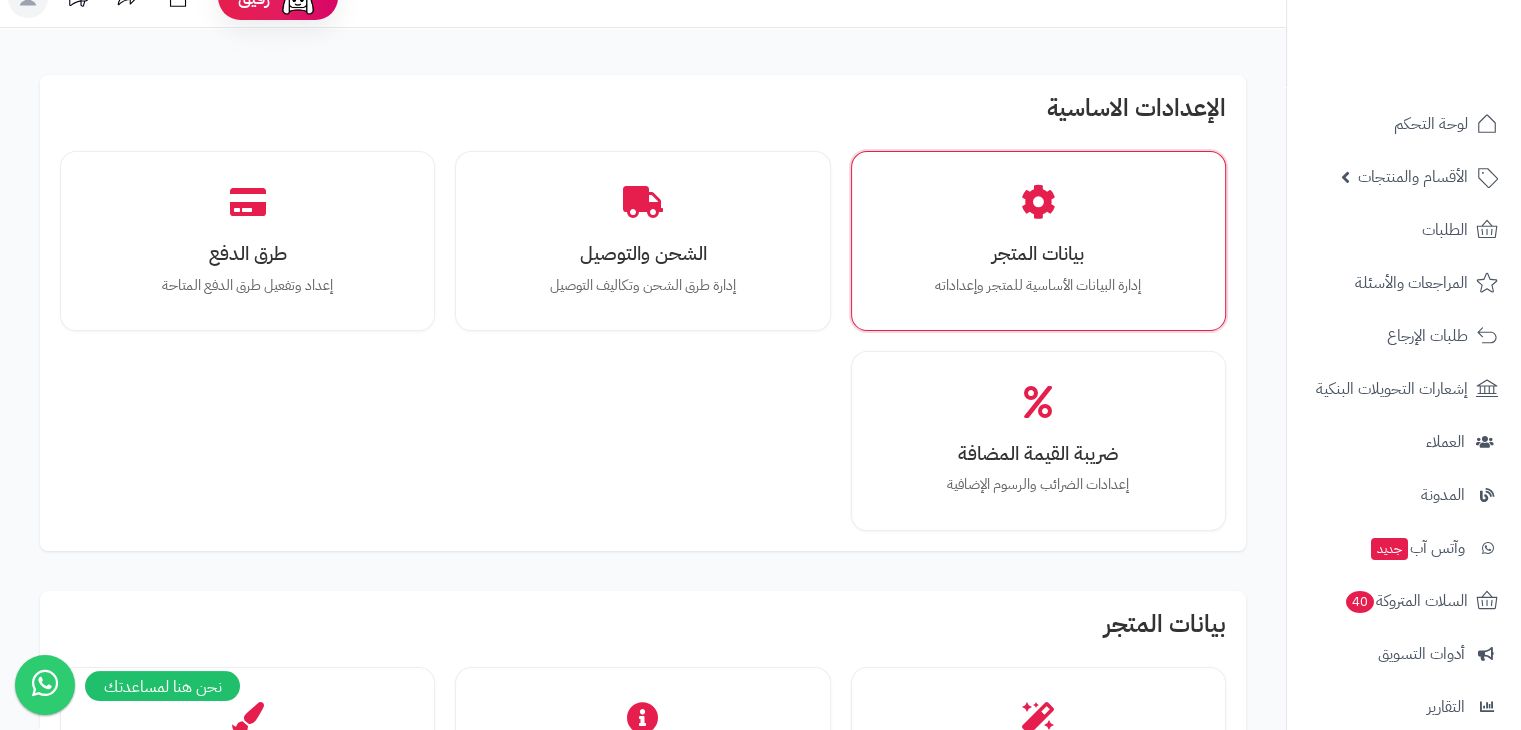 scroll, scrollTop: 32, scrollLeft: 0, axis: vertical 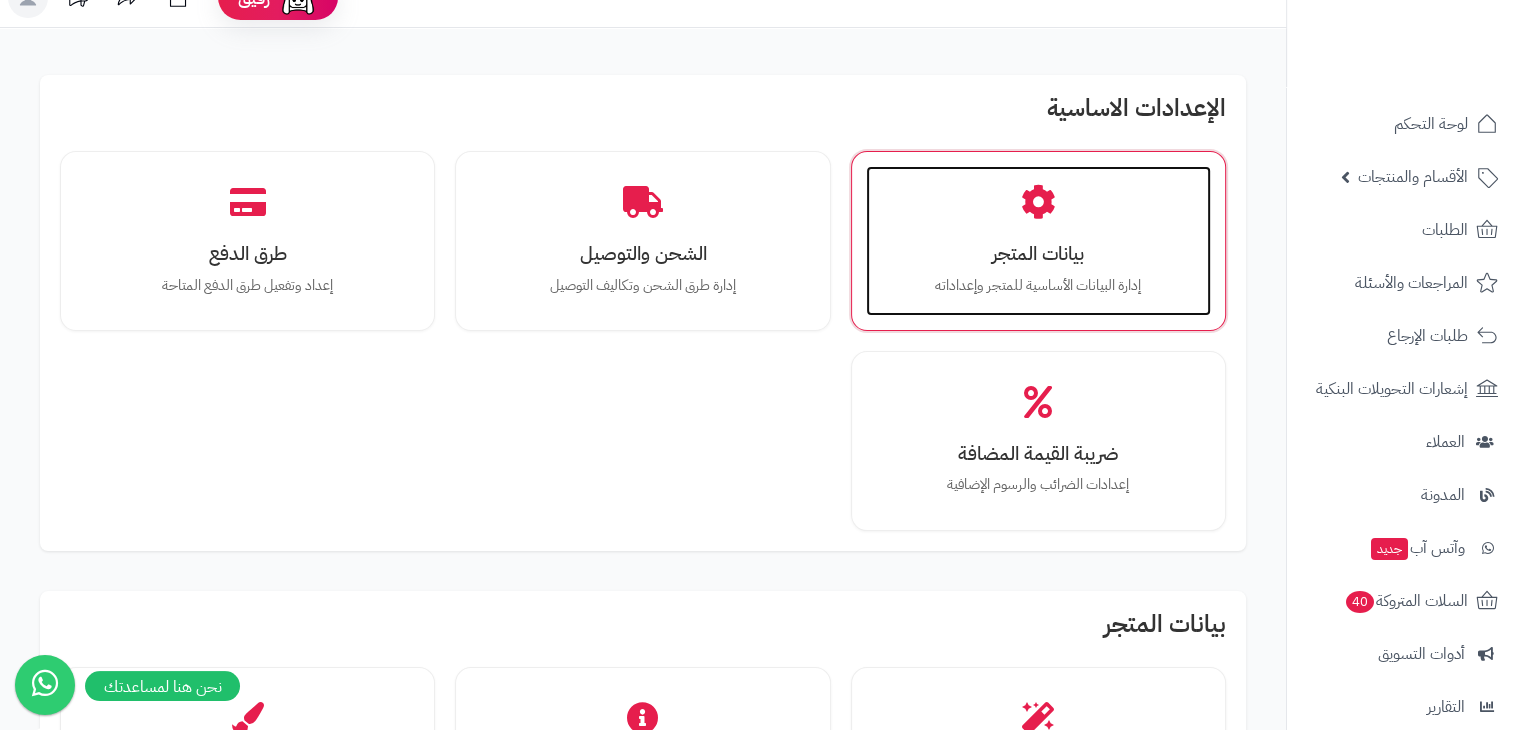 click on "إدارة البيانات الأساسية للمتجر وإعداداته" at bounding box center [1038, 286] 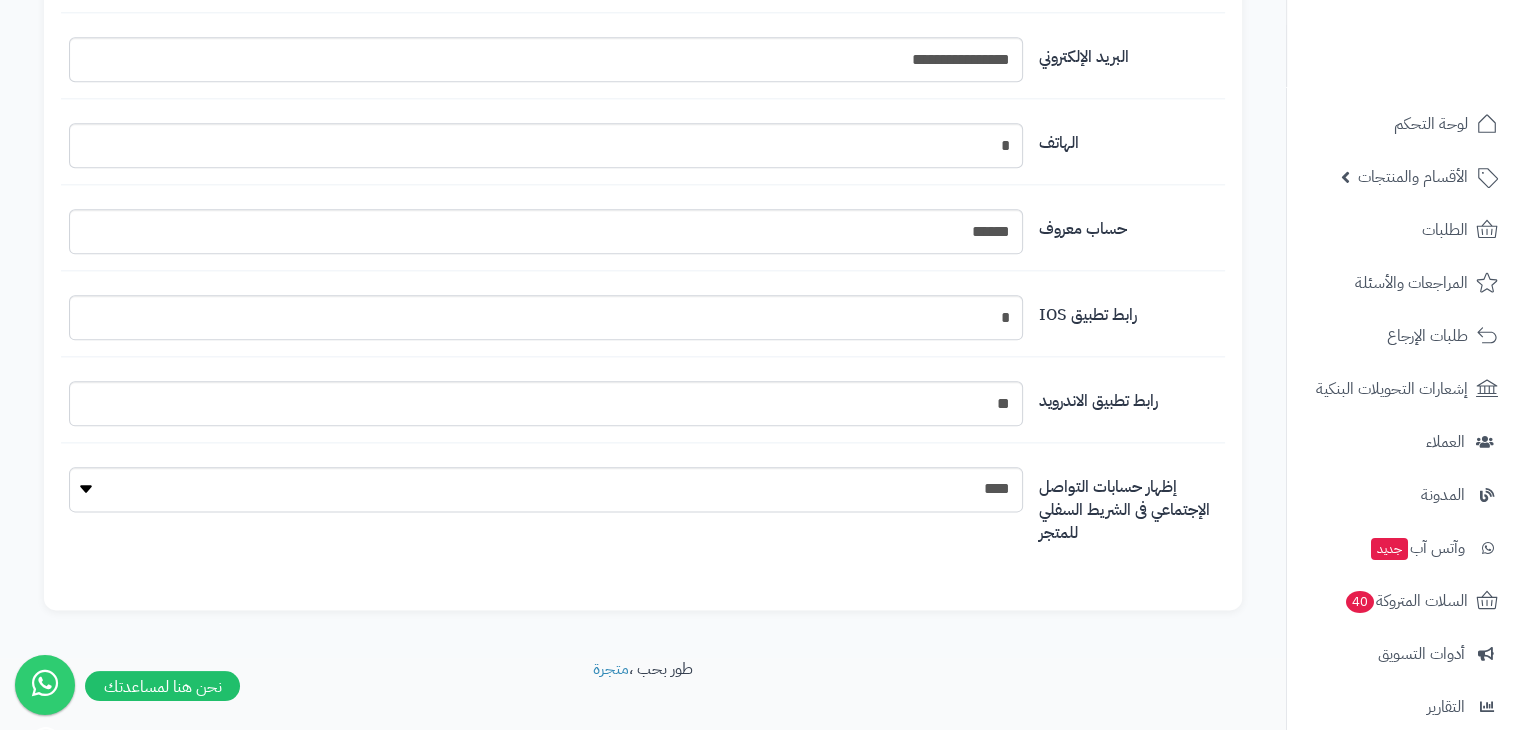 scroll, scrollTop: 2376, scrollLeft: 0, axis: vertical 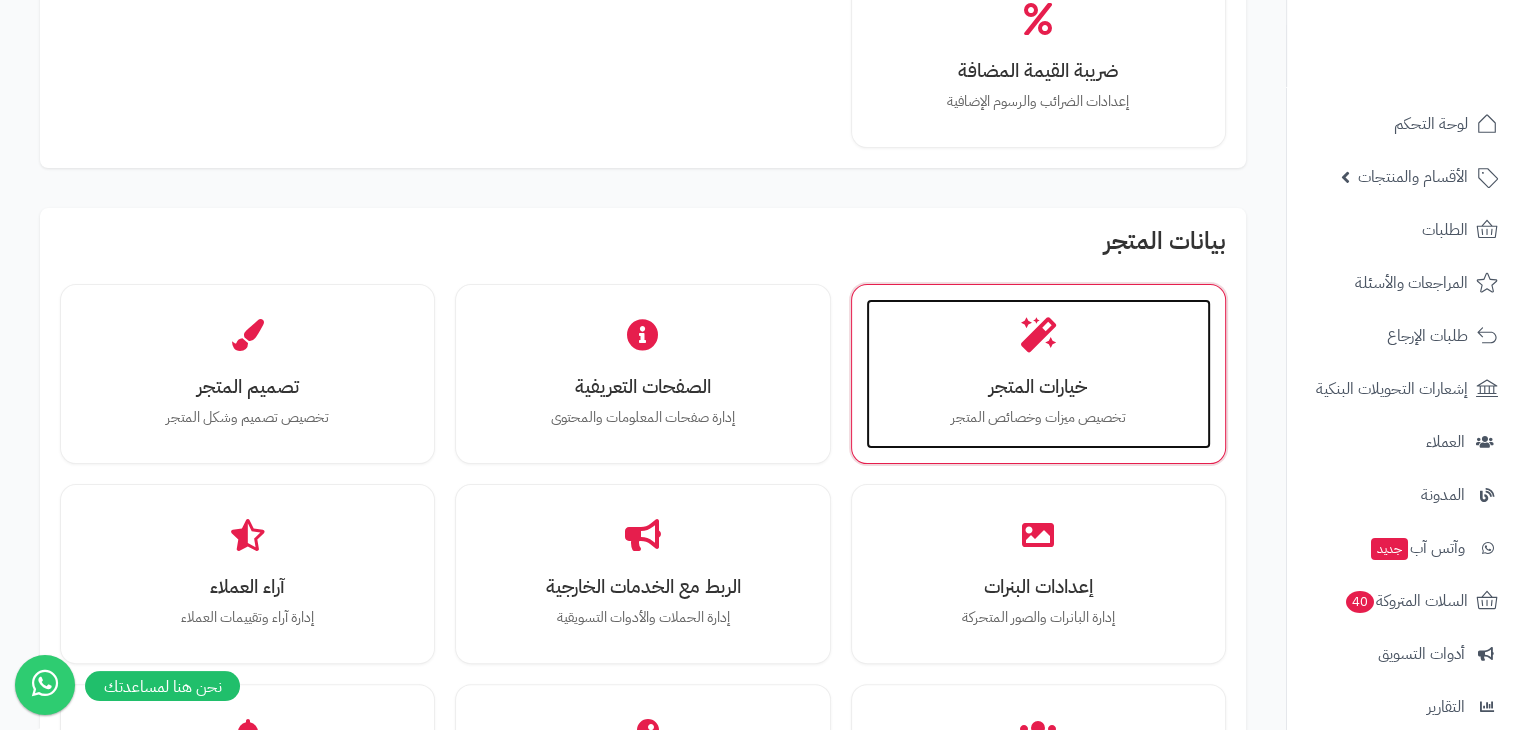click on "تخصيص ميزات وخصائص المتجر" at bounding box center [1038, 418] 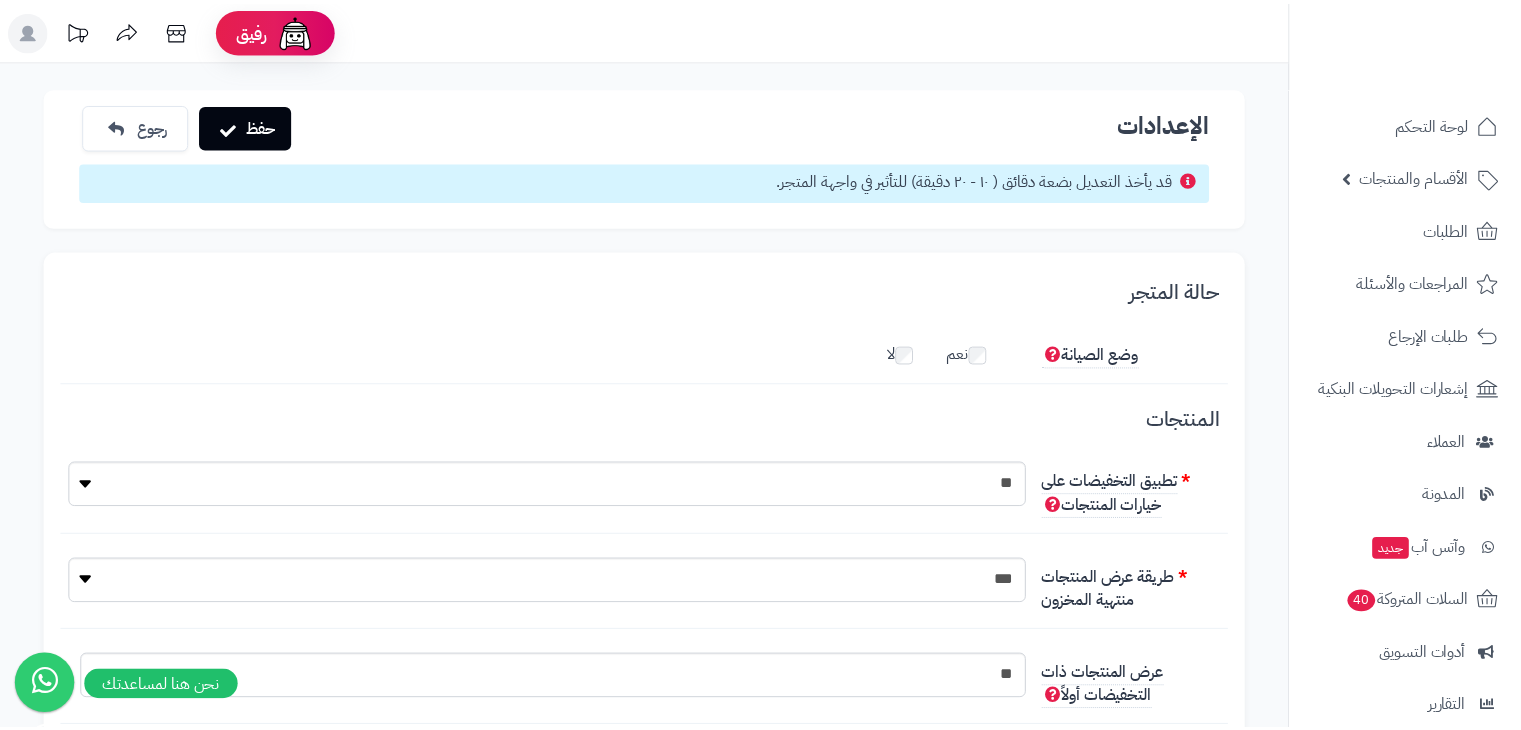 scroll, scrollTop: 0, scrollLeft: 0, axis: both 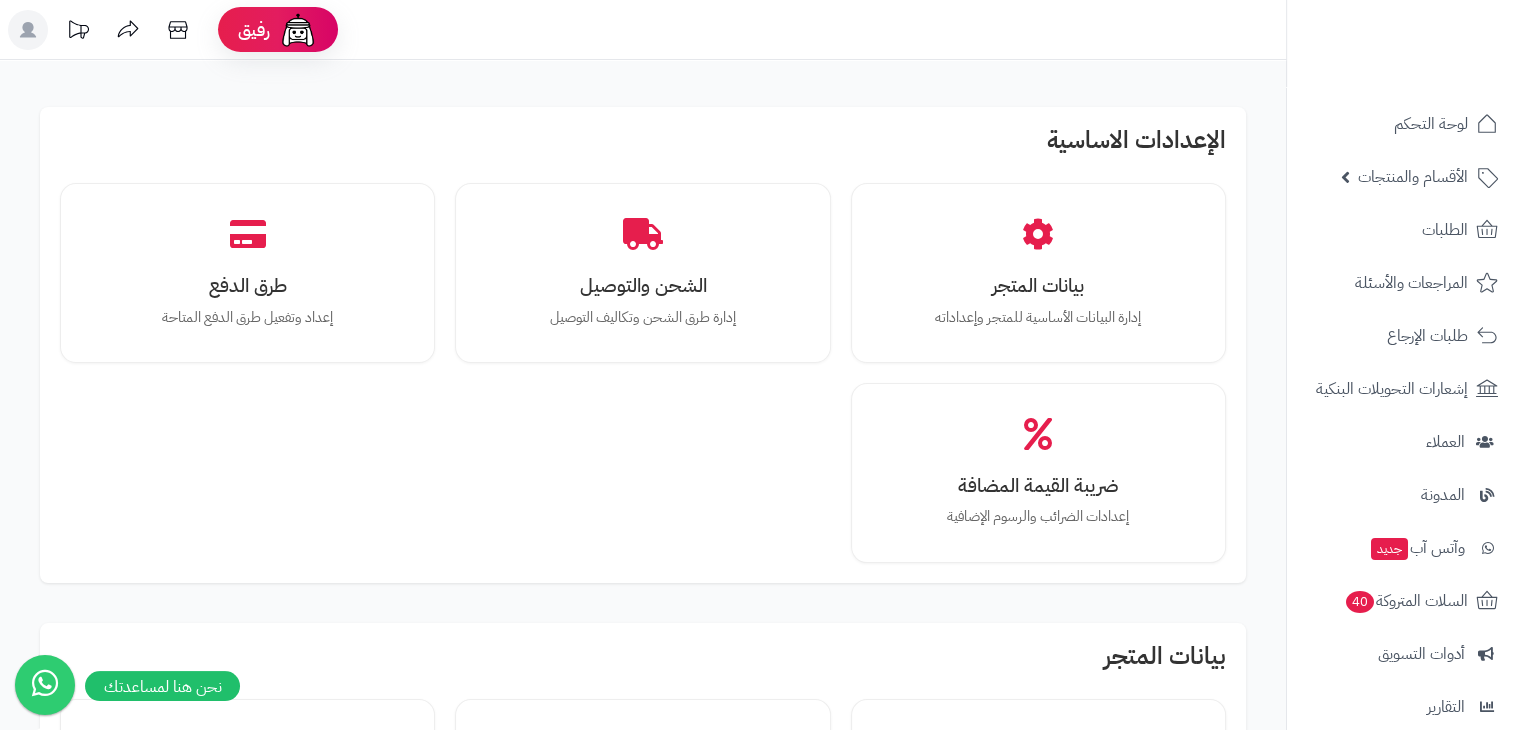 click 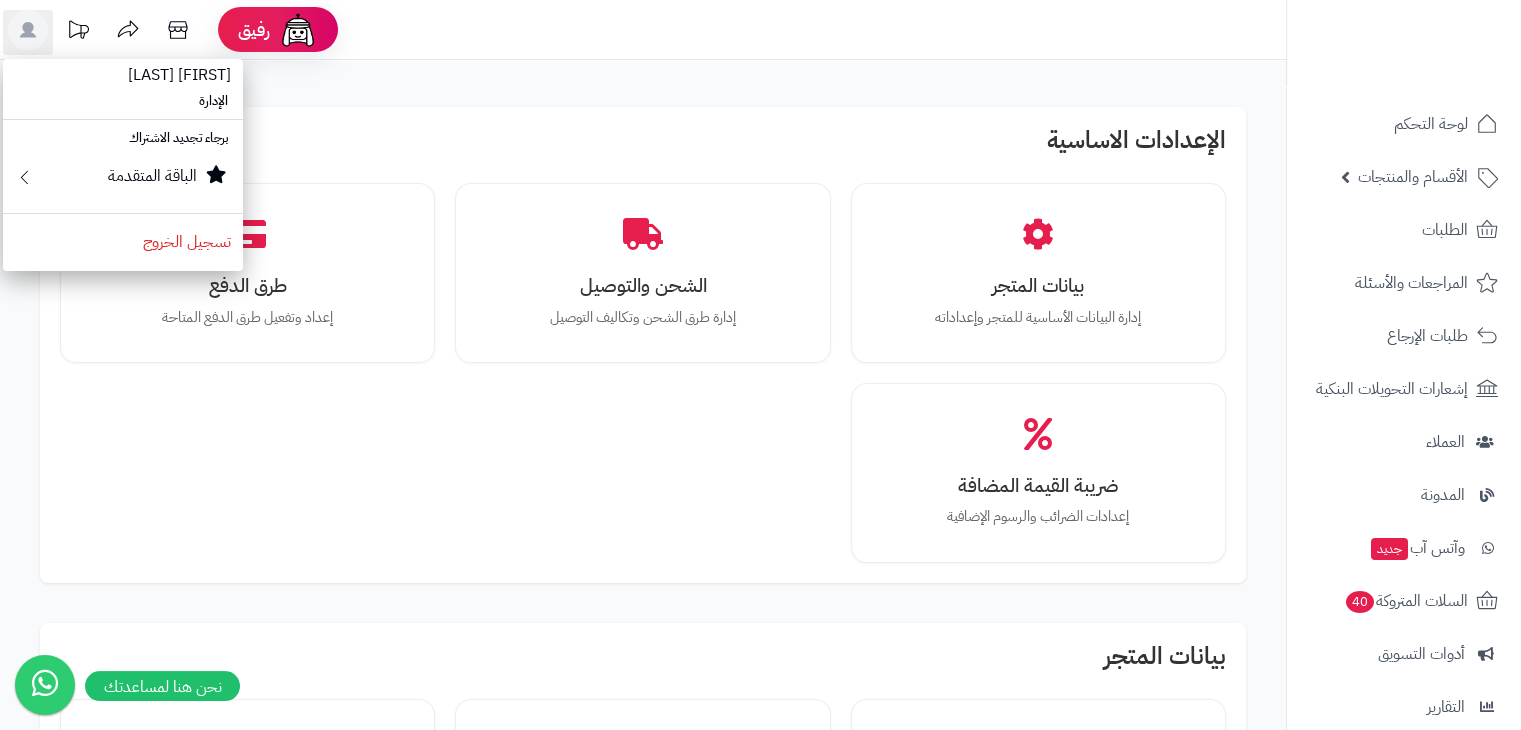 click on "الإعدادات الاساسية" at bounding box center [643, 145] 